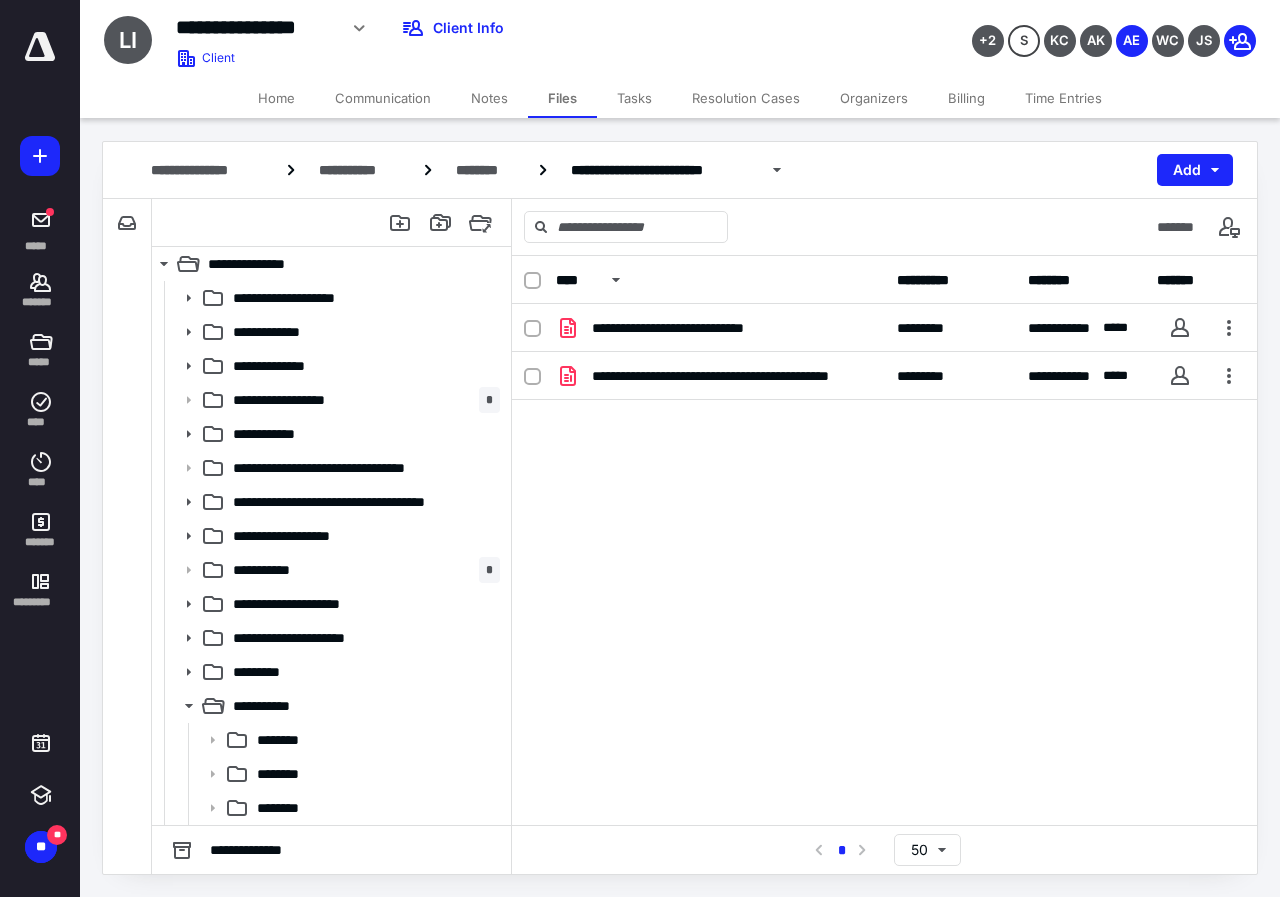 scroll, scrollTop: 0, scrollLeft: 0, axis: both 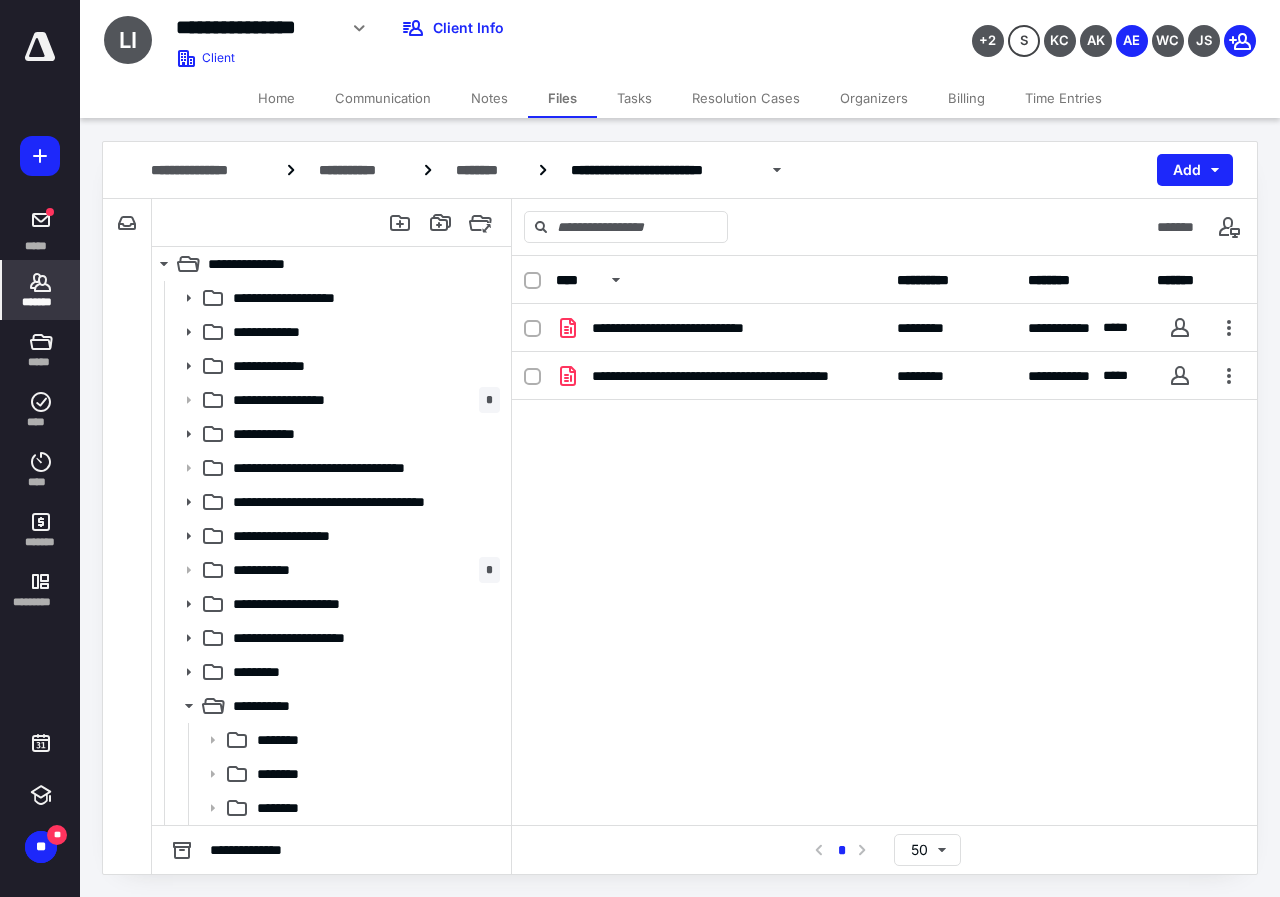 click on "*******" at bounding box center [41, 302] 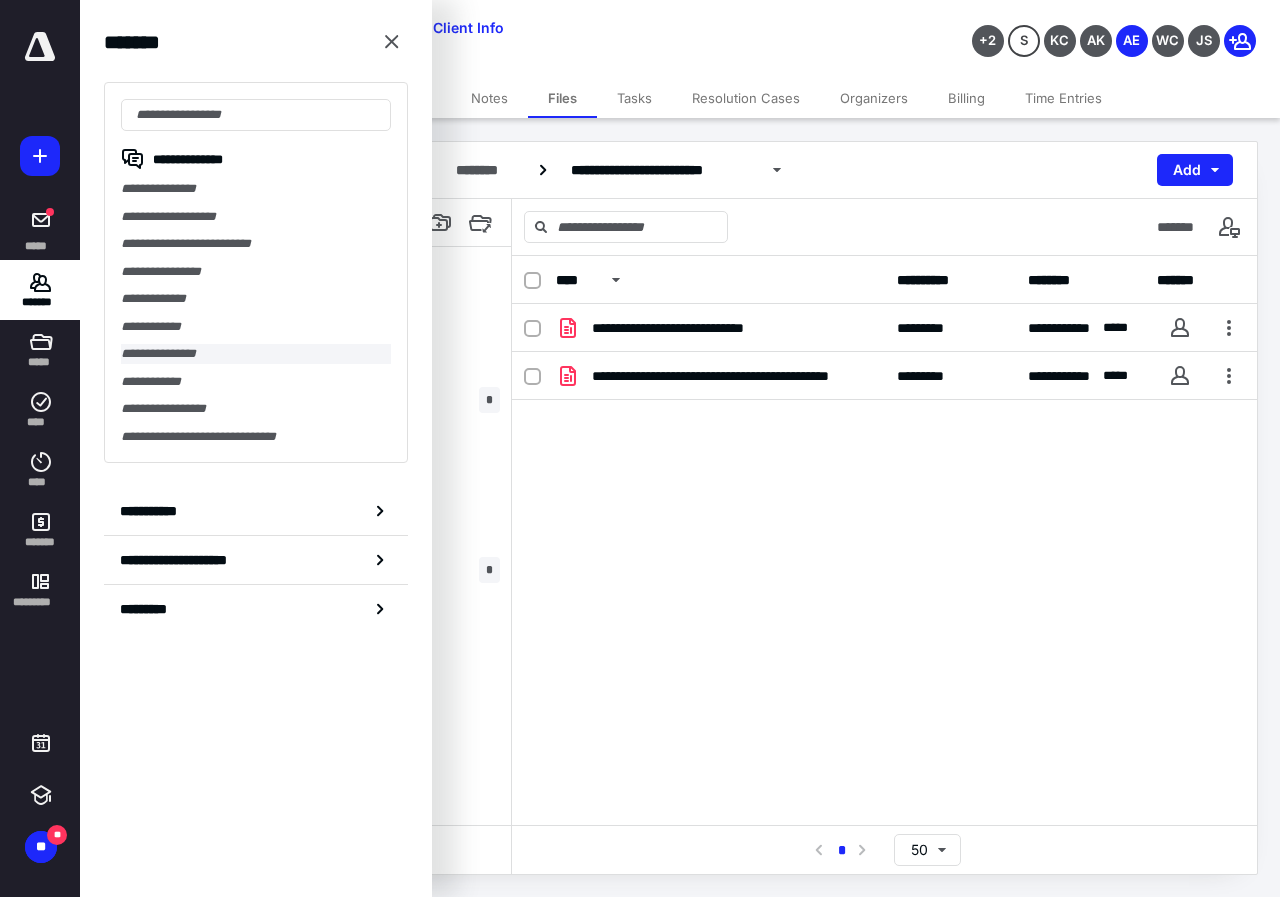 click on "**********" at bounding box center [256, 354] 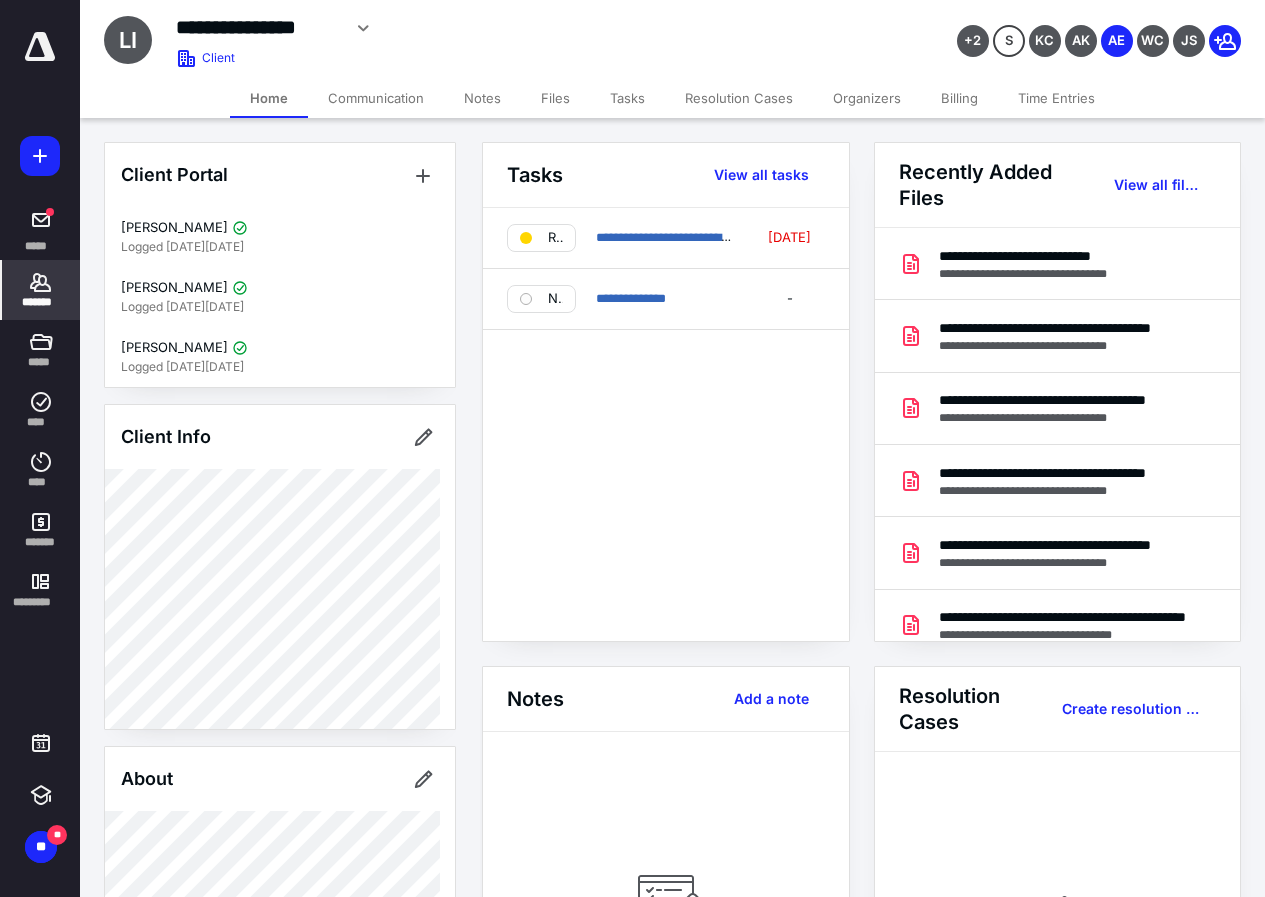 click on "Files" at bounding box center [555, 98] 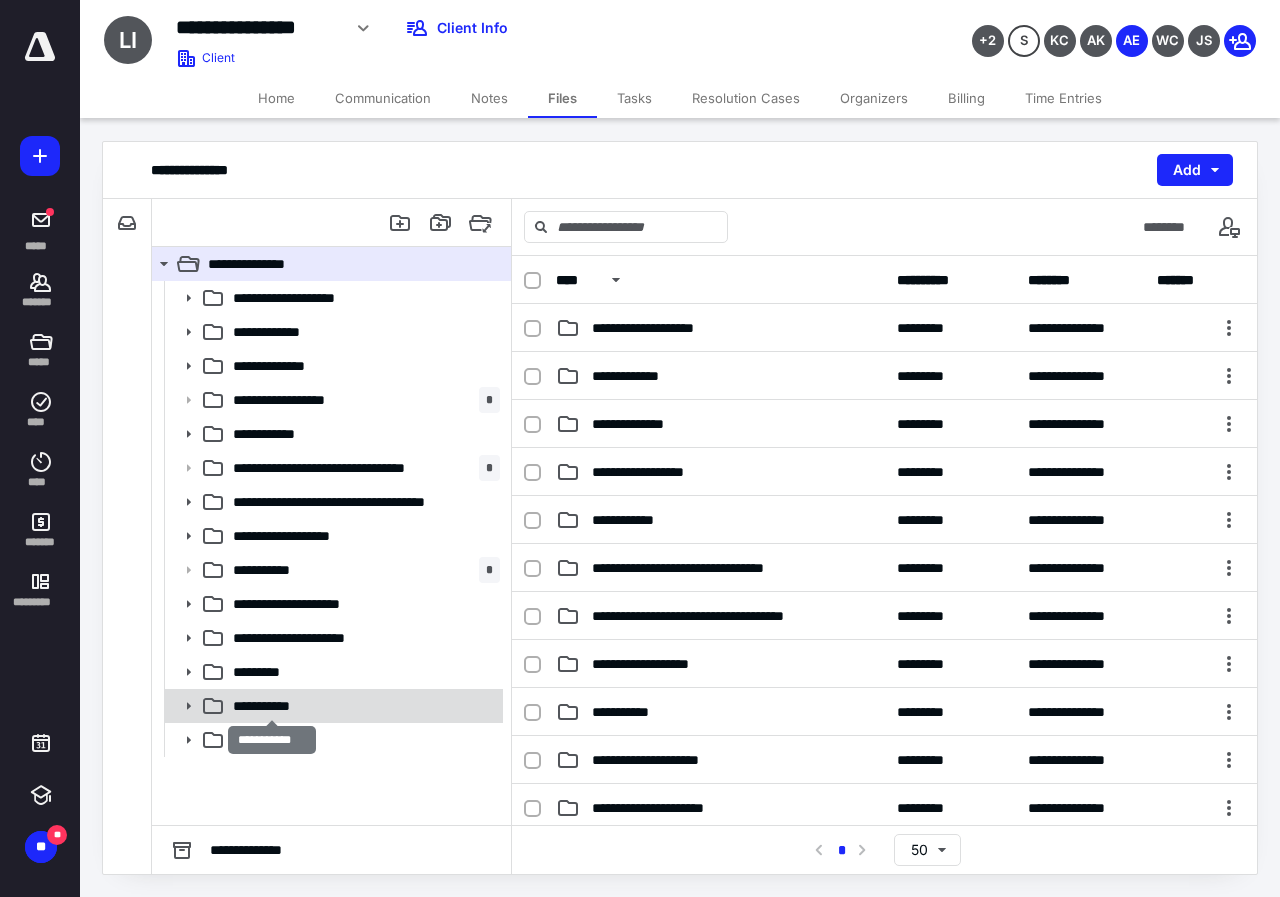 click on "**********" at bounding box center [272, 706] 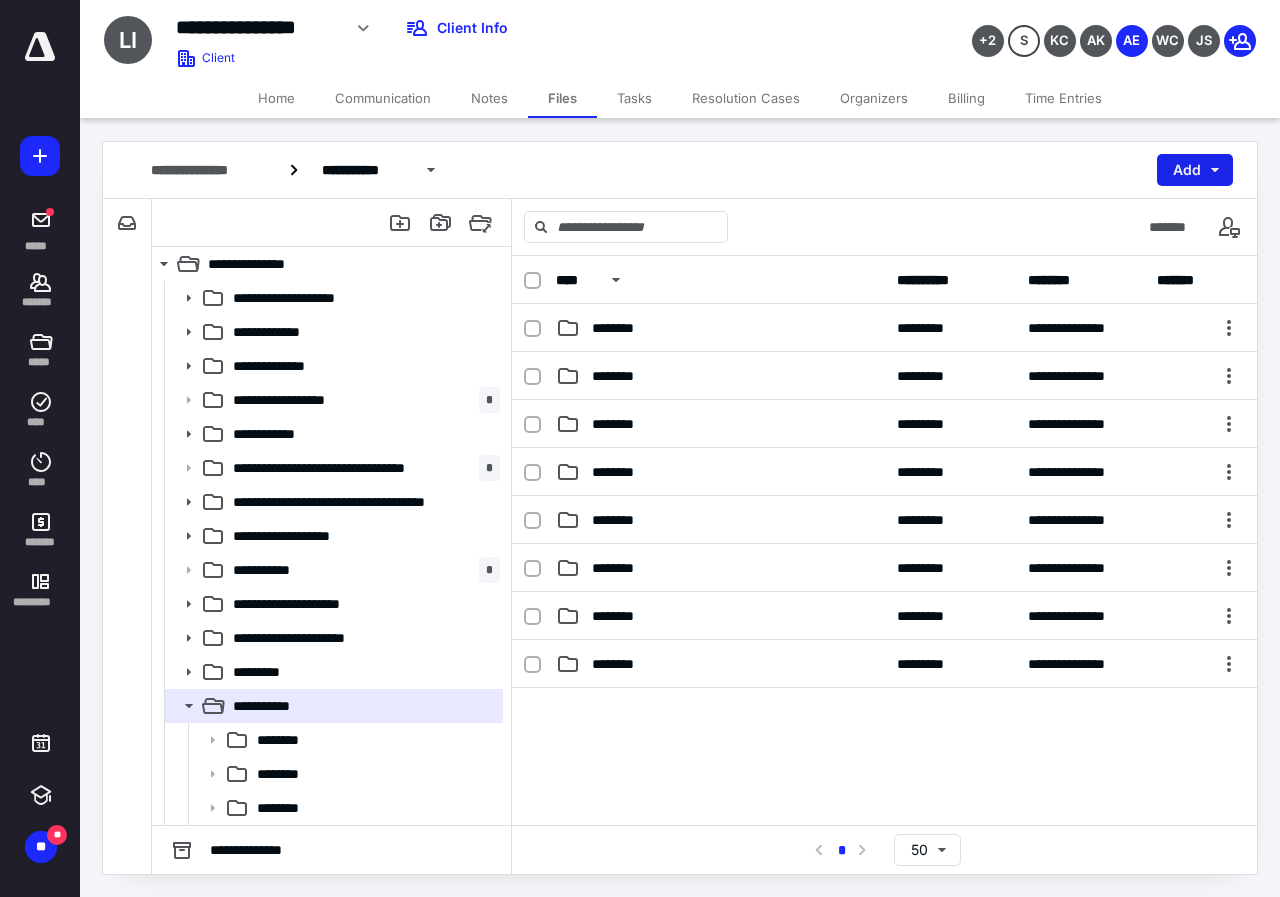click on "Add" at bounding box center (1195, 170) 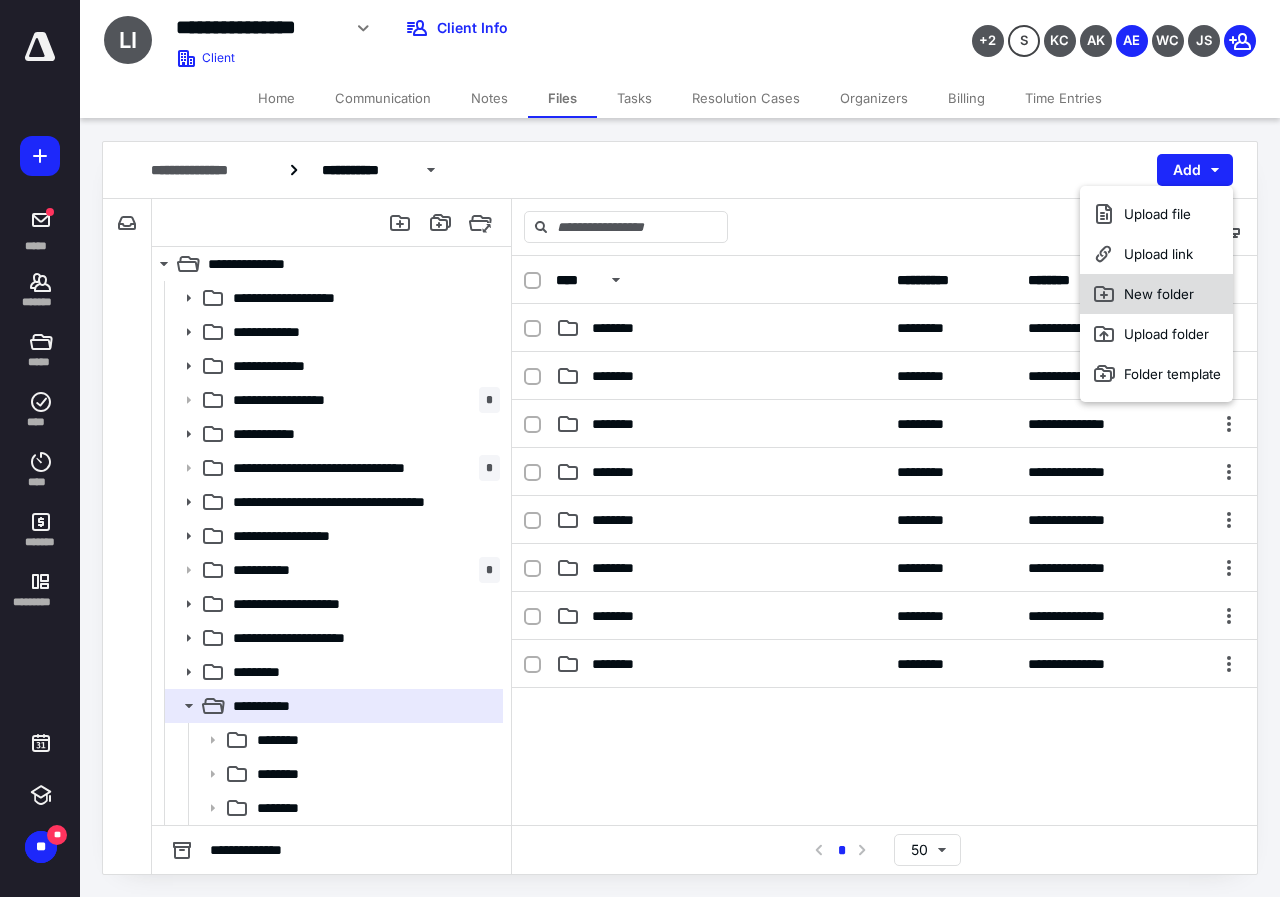 click on "New folder" at bounding box center [1156, 294] 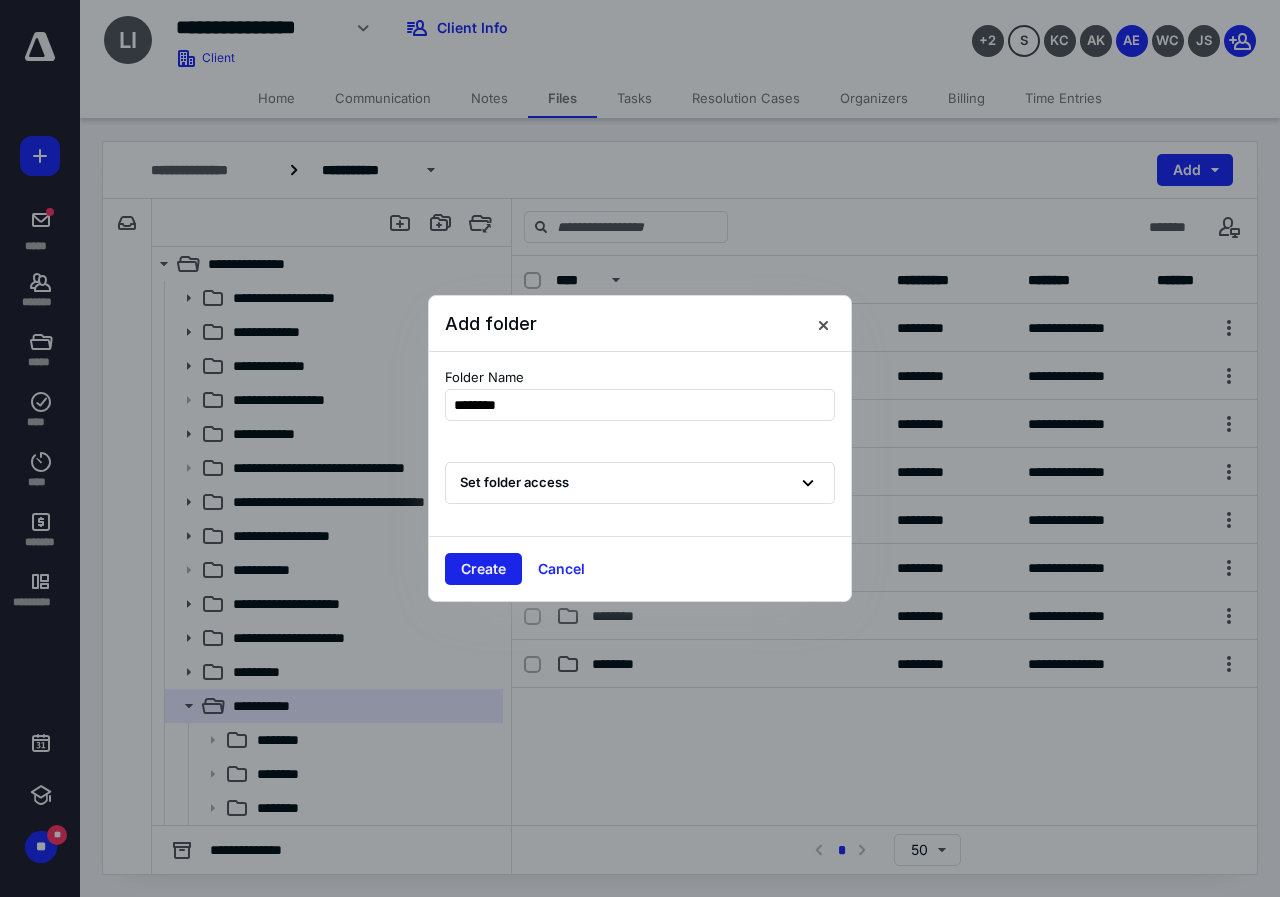 type on "********" 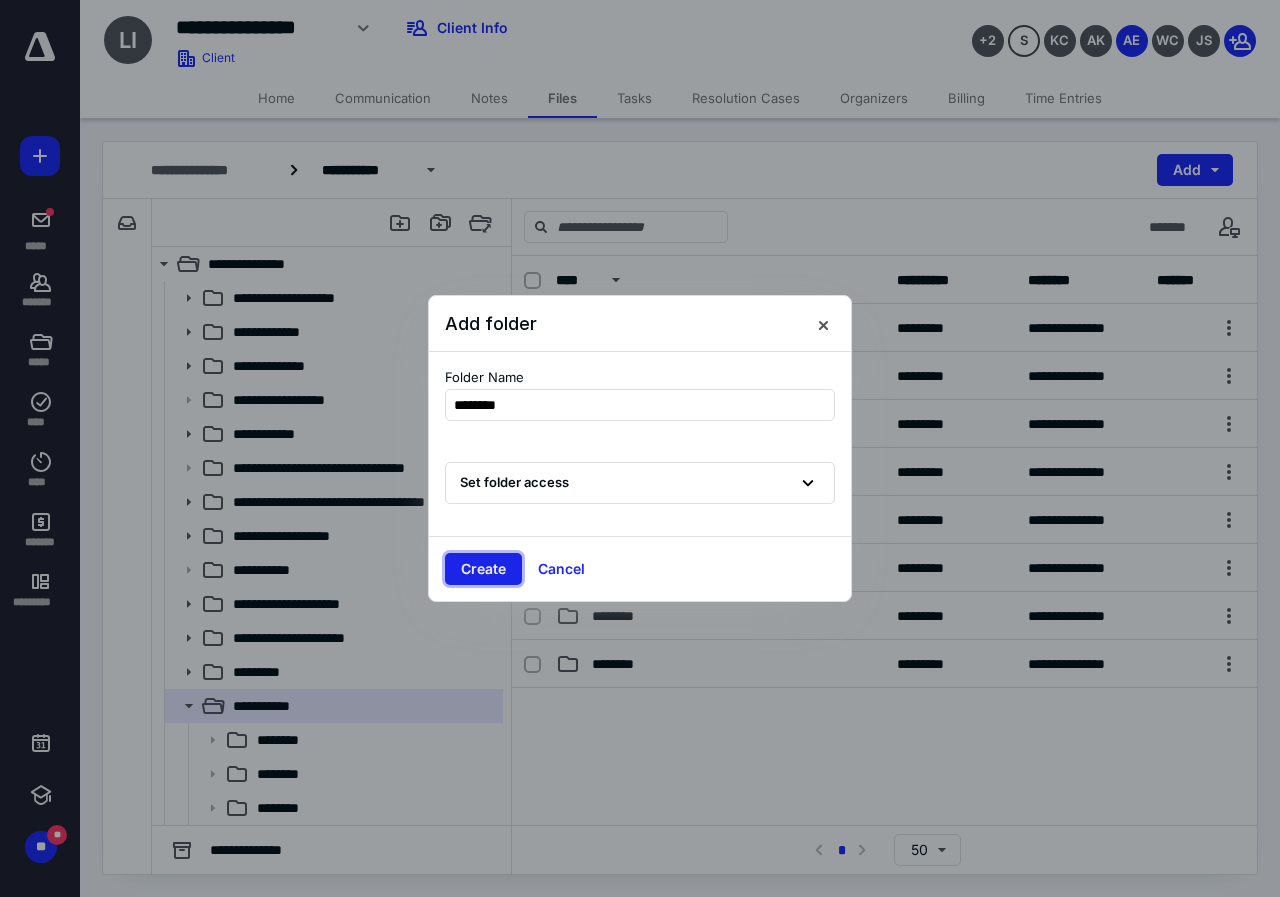 click on "Create" at bounding box center (483, 569) 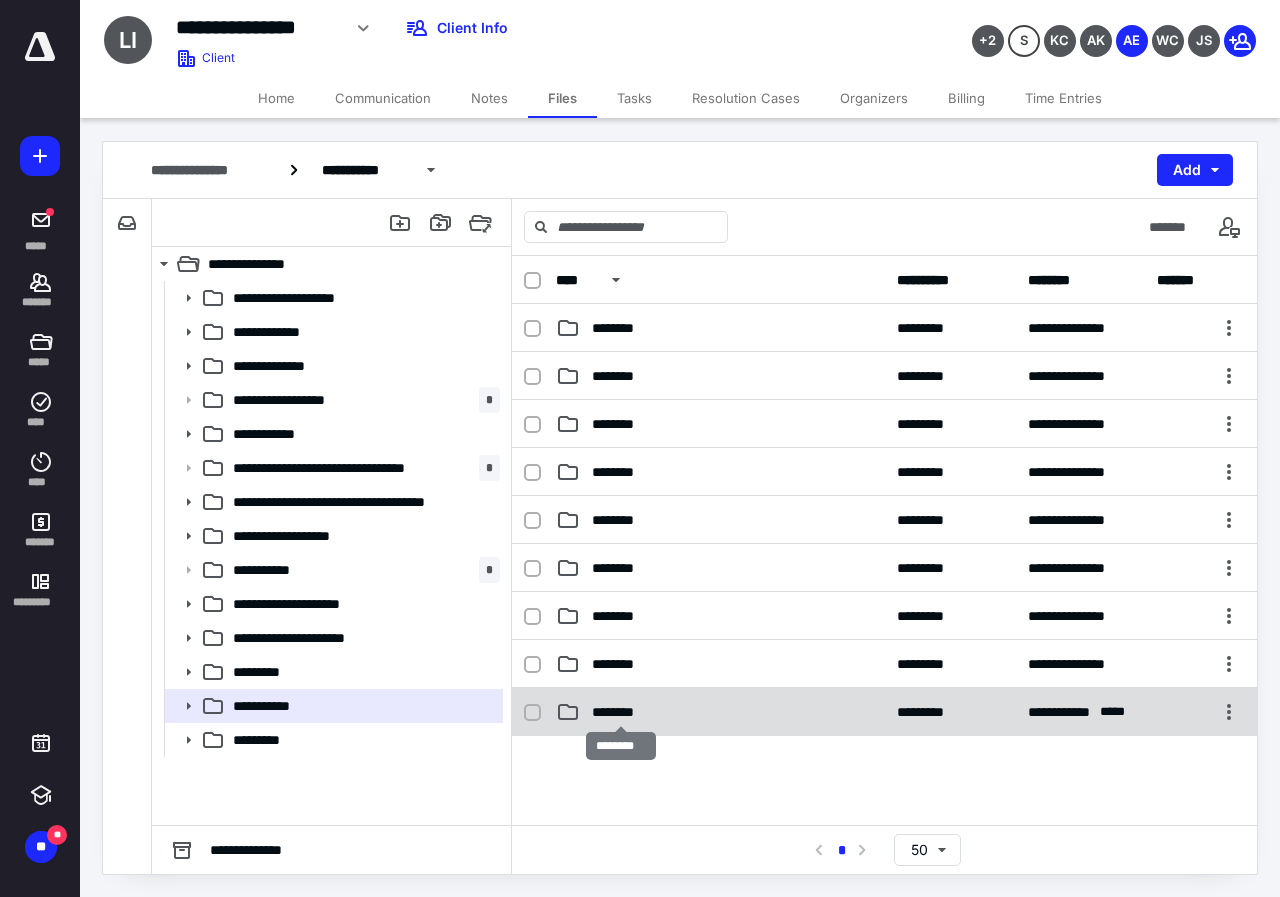 click on "********" at bounding box center (621, 712) 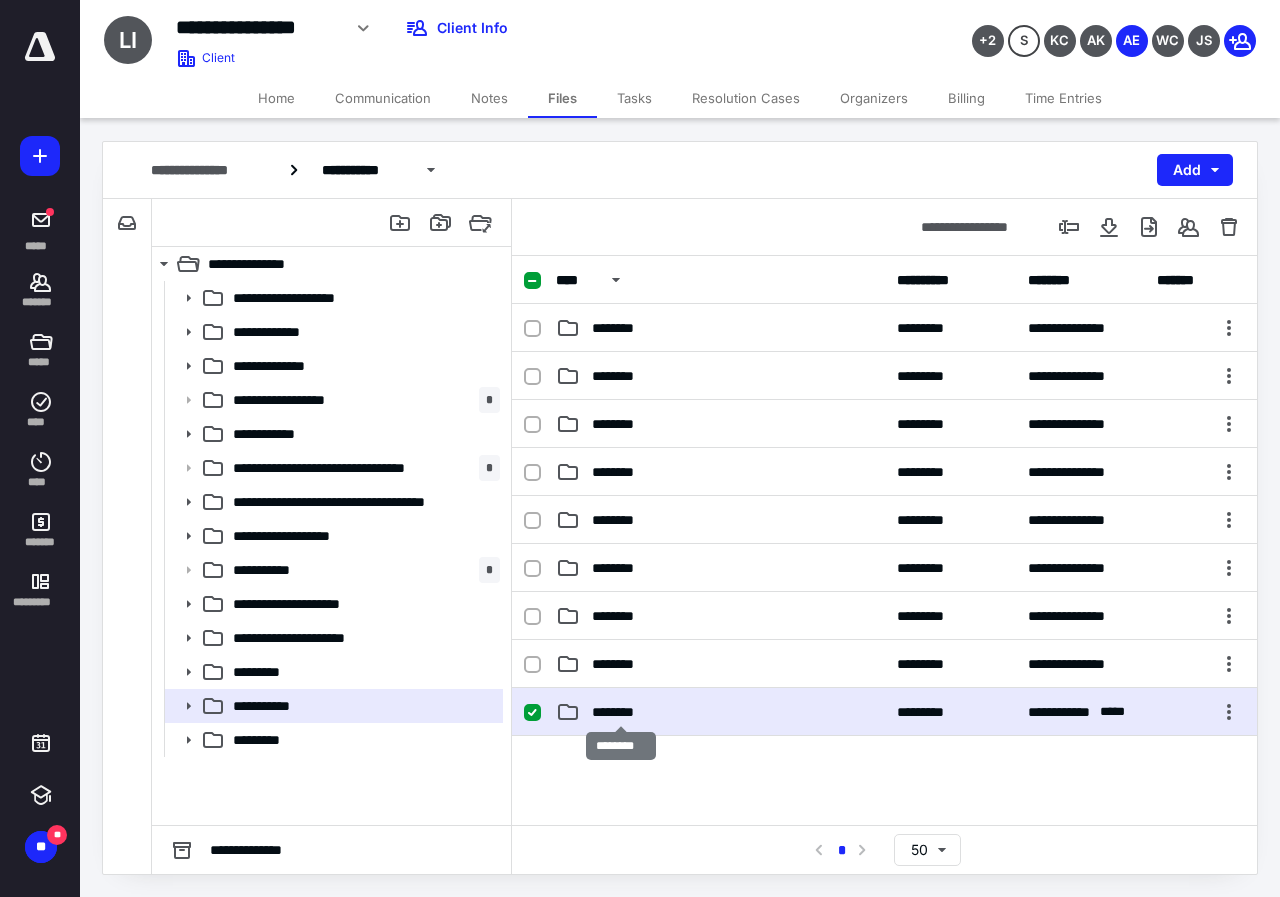 click on "********" at bounding box center [621, 712] 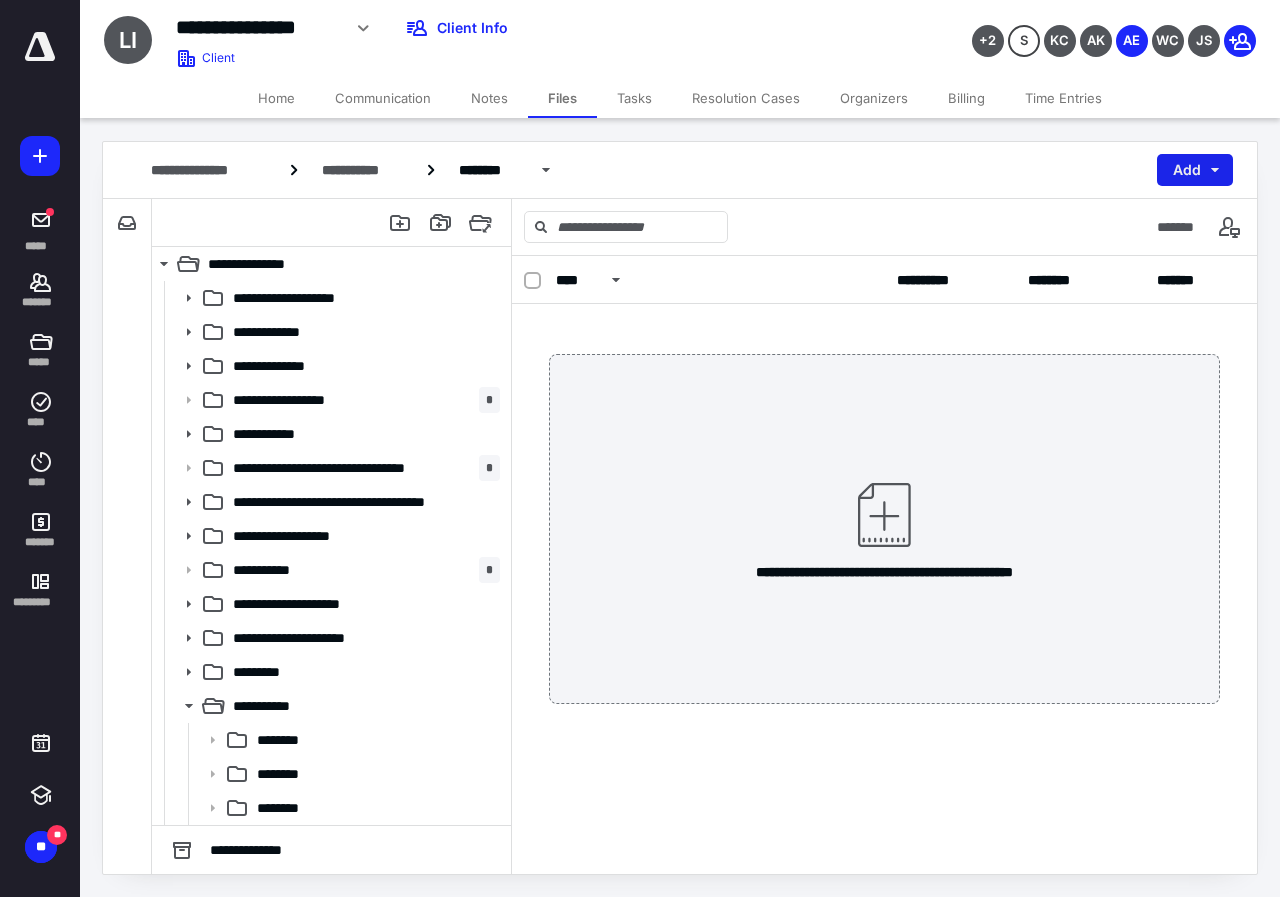 click on "Add" at bounding box center (1195, 170) 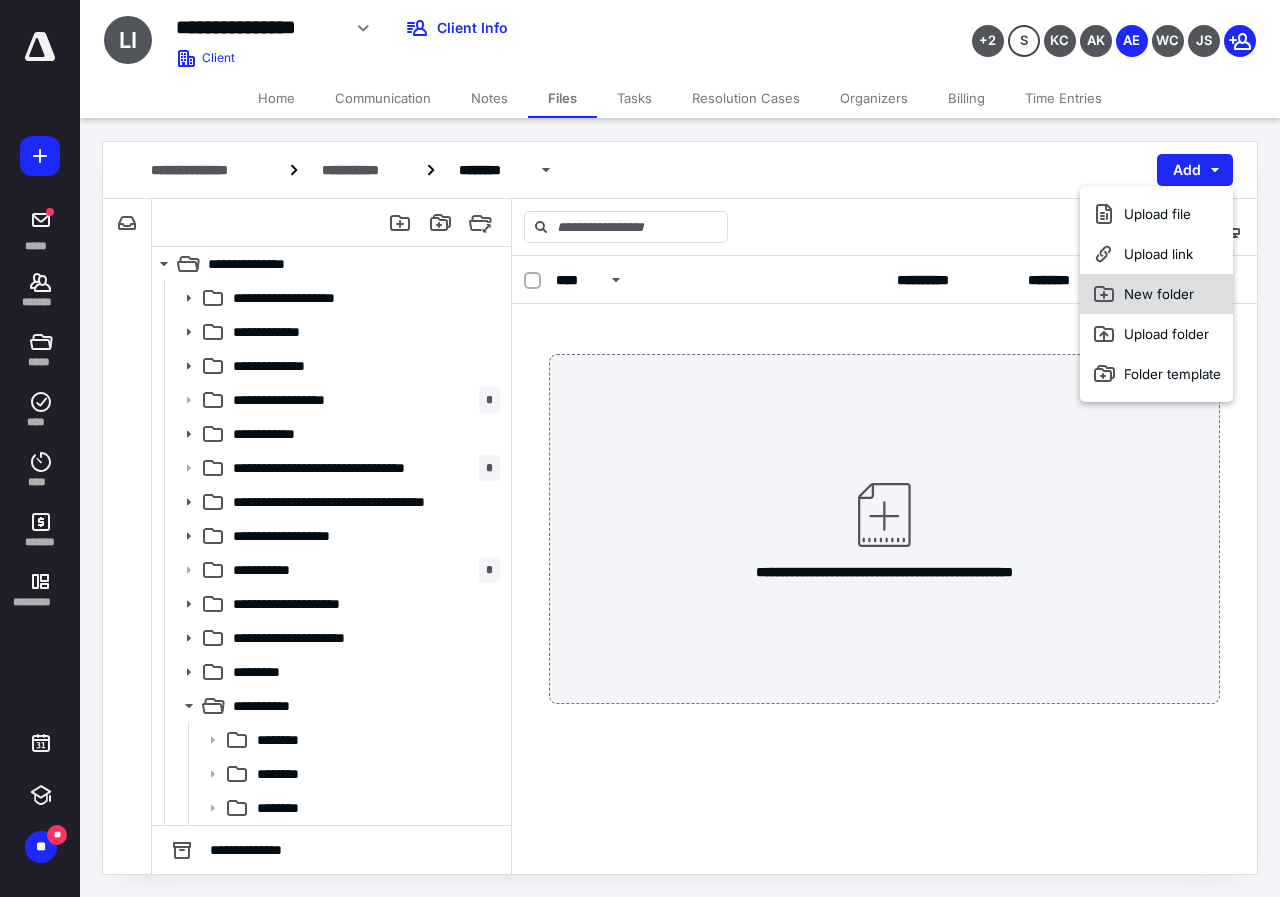 click on "New folder" at bounding box center [1156, 294] 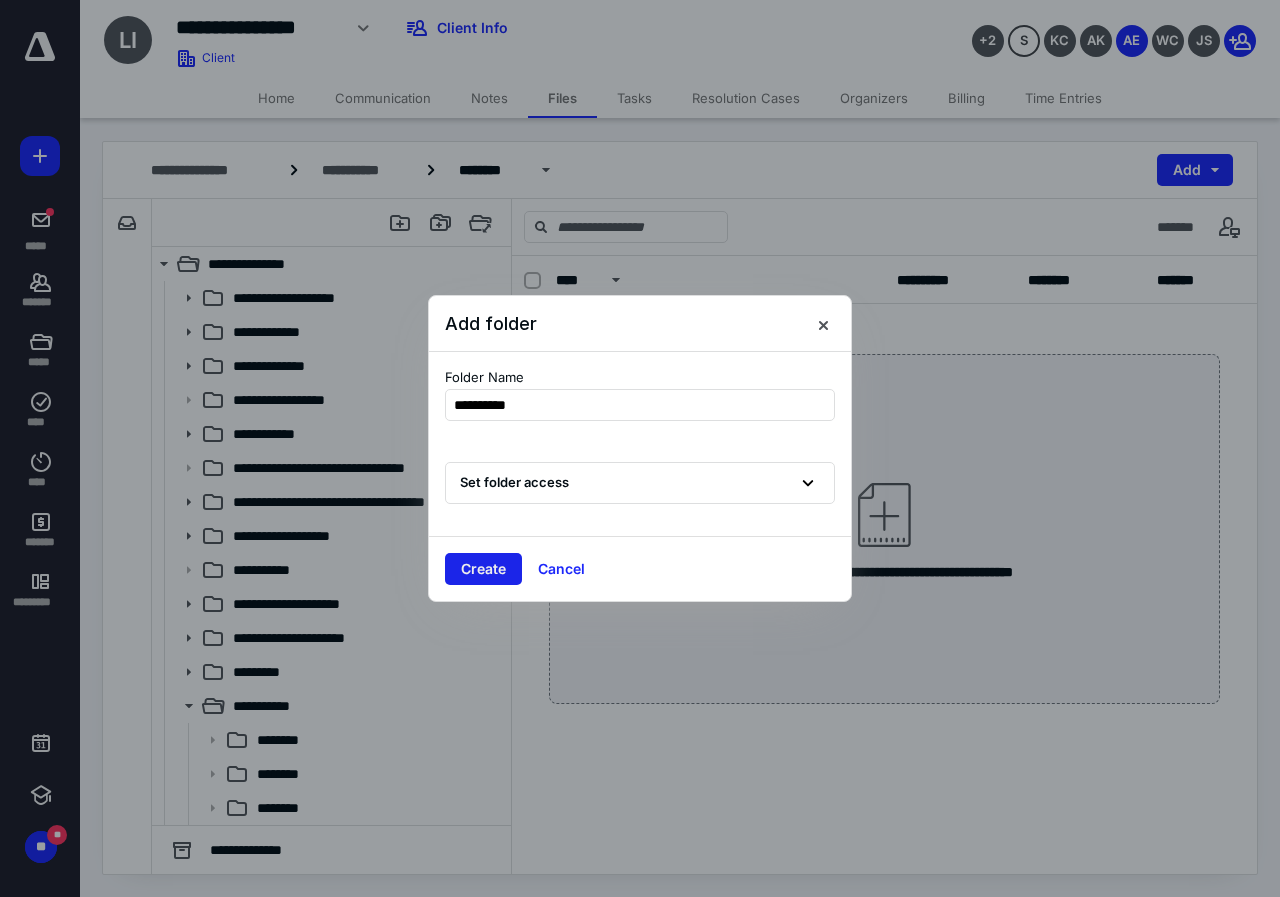 type on "**********" 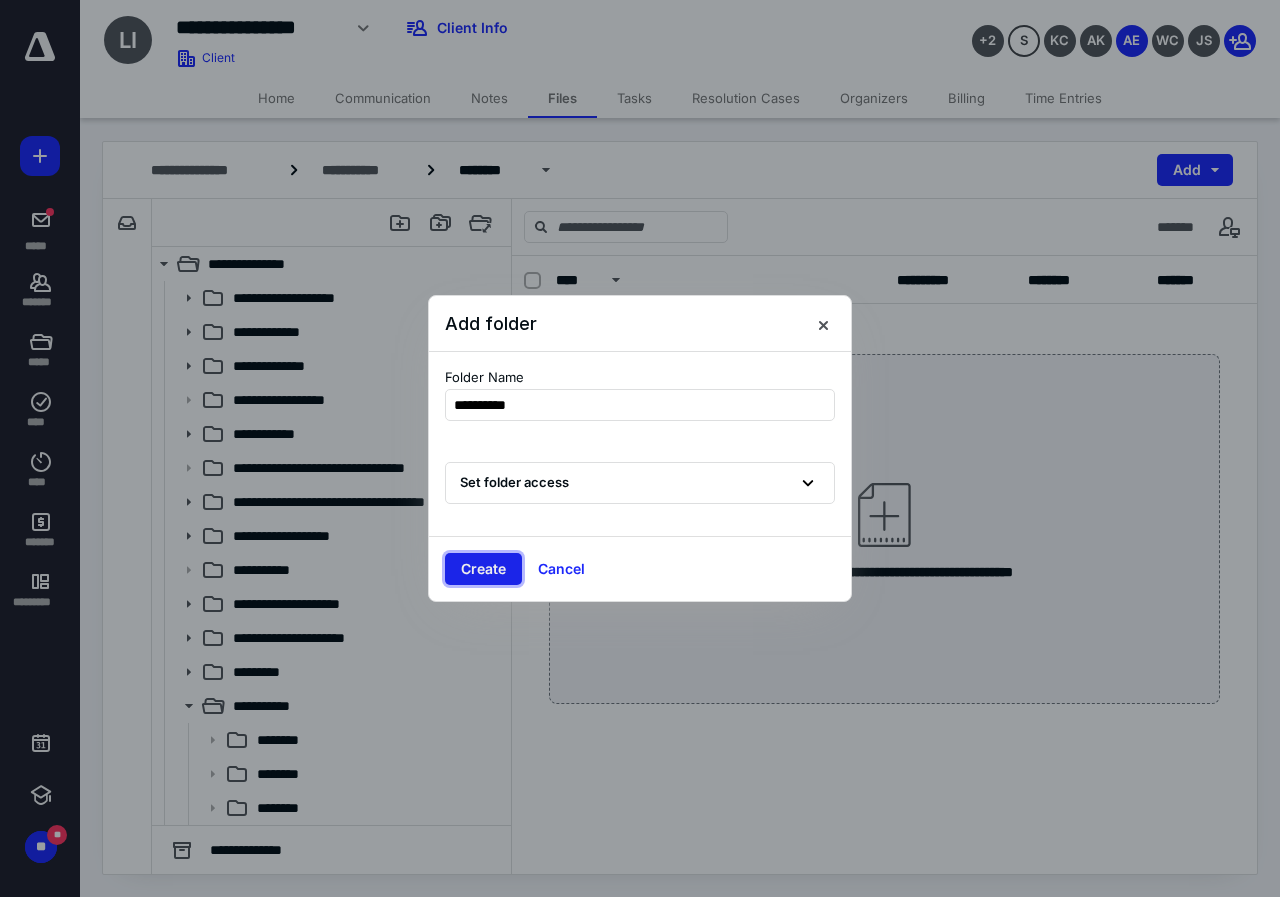 click on "Create" at bounding box center [483, 569] 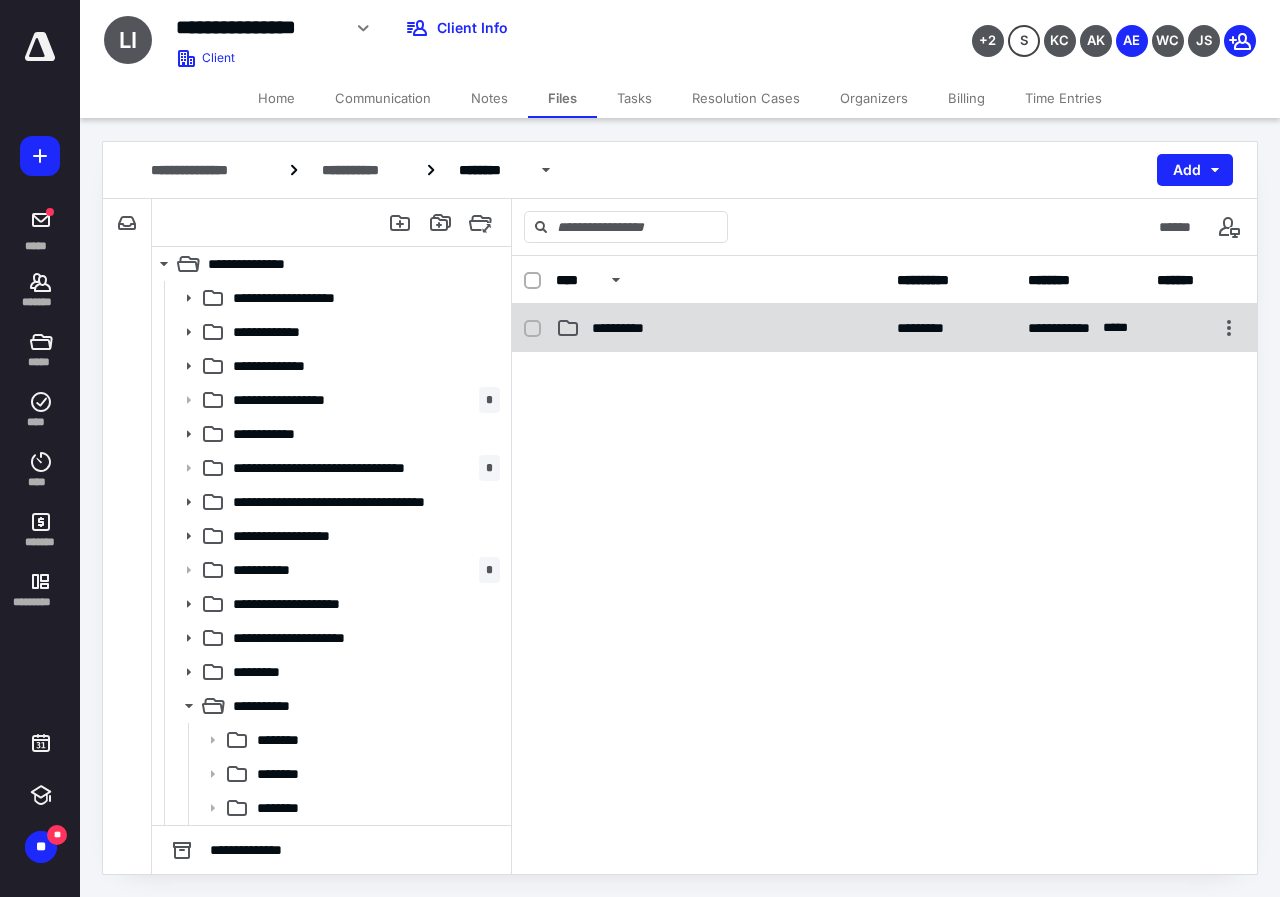 click on "**********" at bounding box center (720, 328) 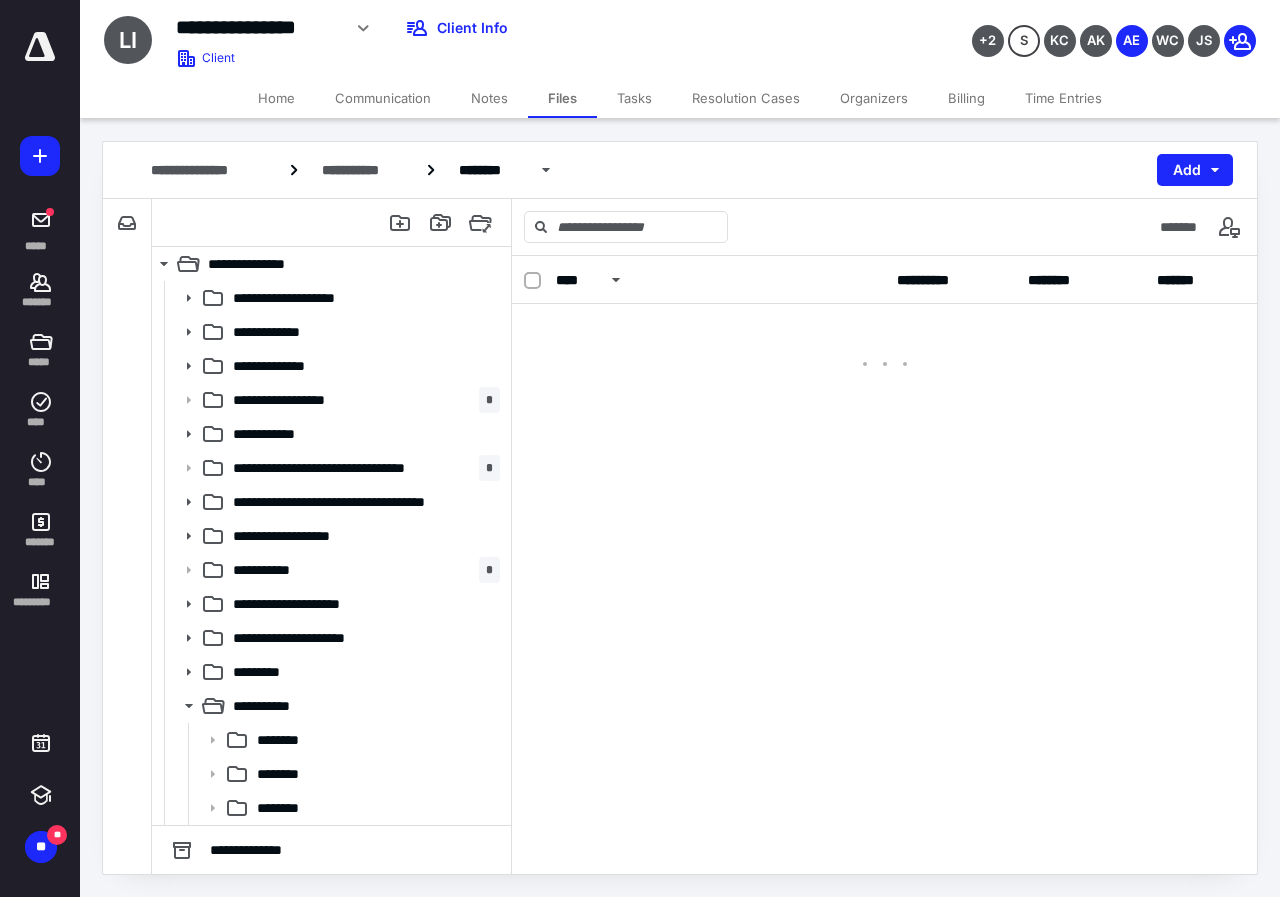 checkbox on "false" 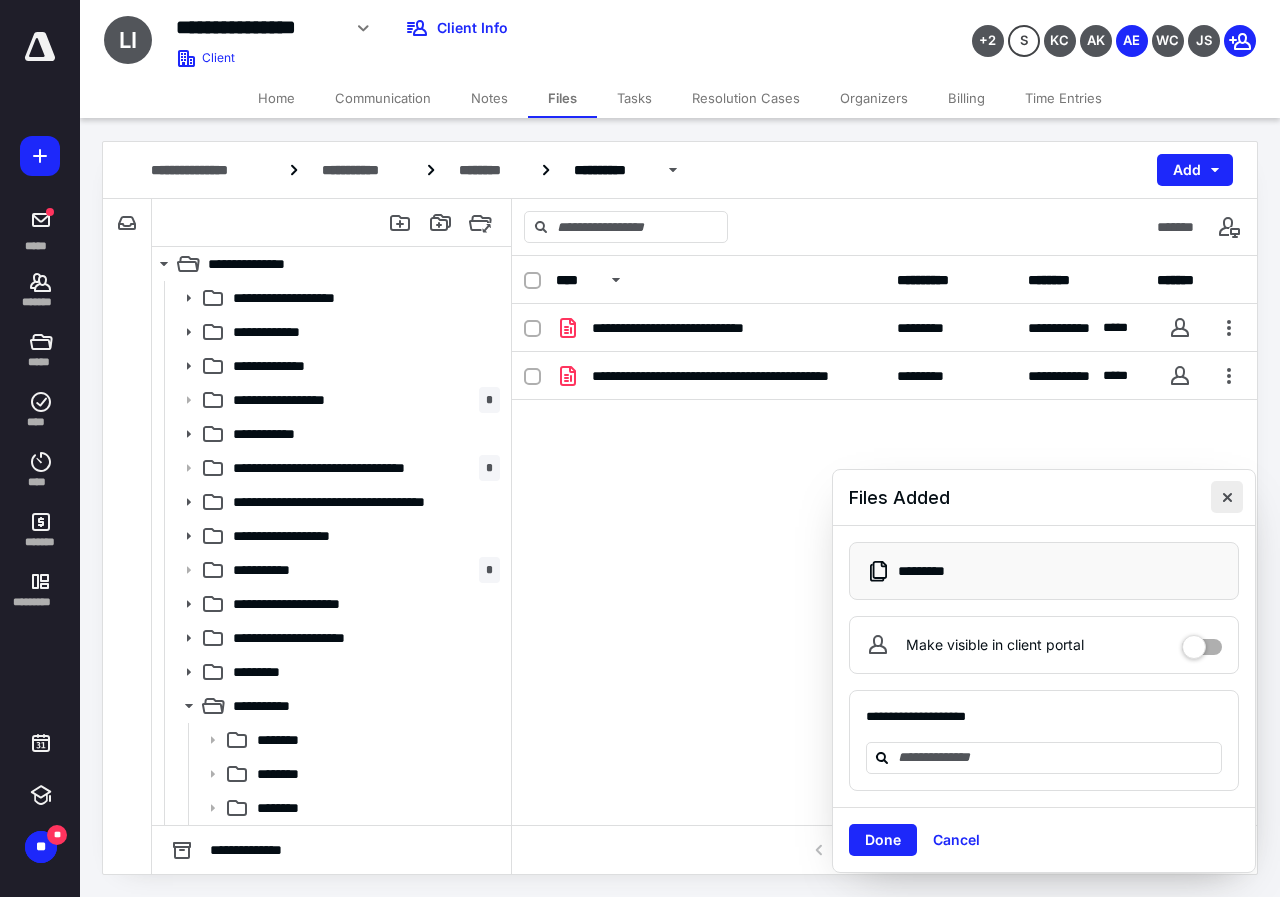 click at bounding box center [1227, 497] 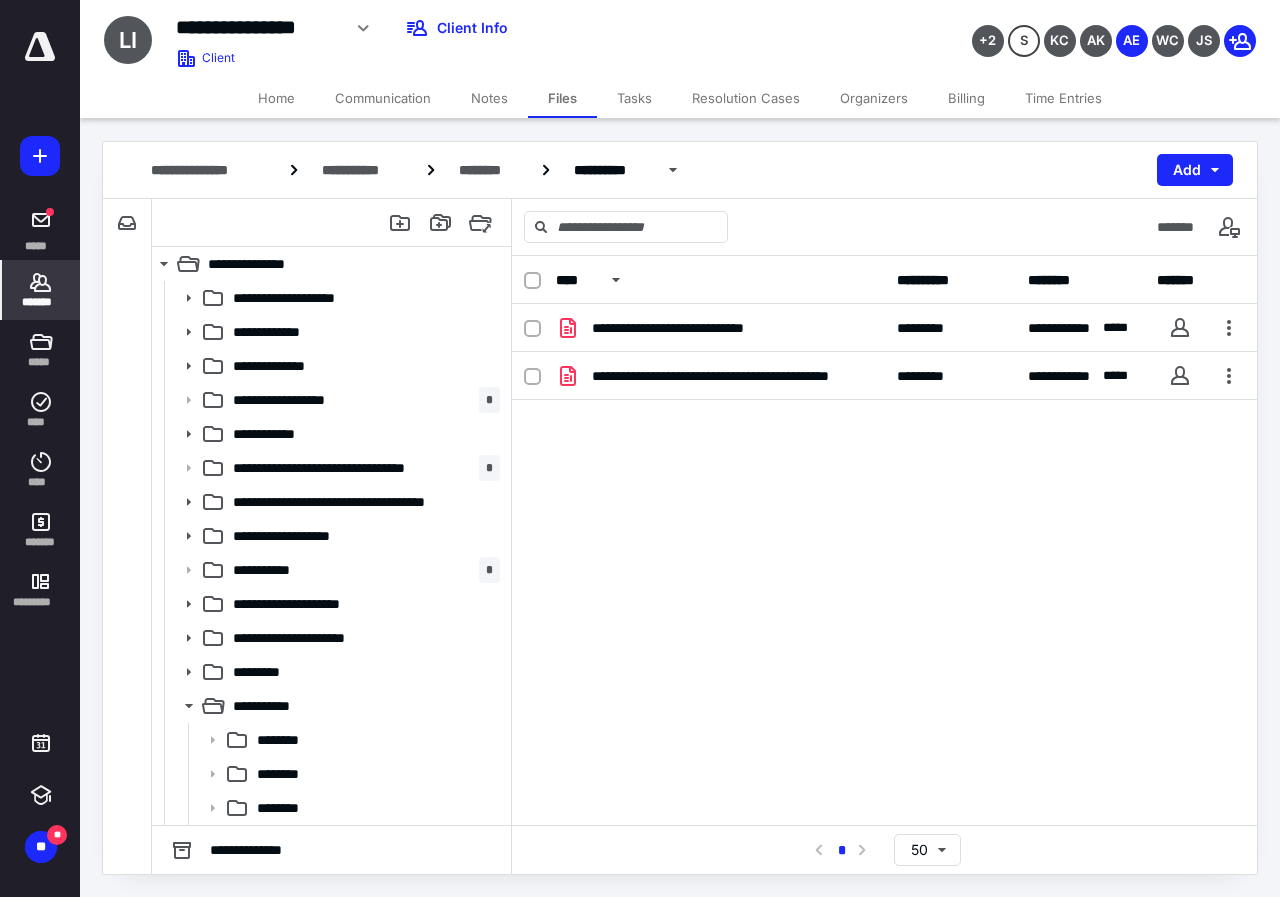 click on "*******" at bounding box center [41, 290] 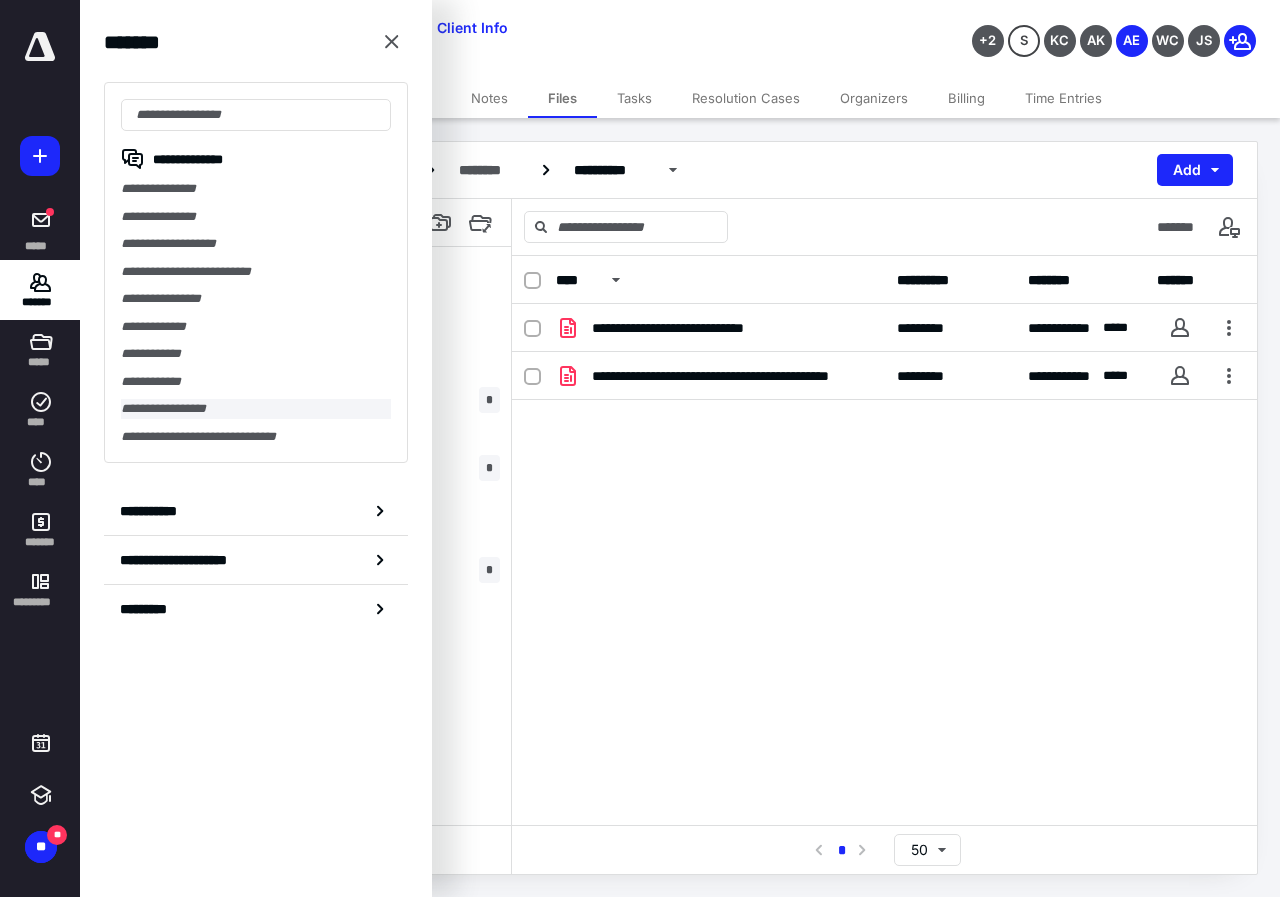 click on "**********" at bounding box center [256, 409] 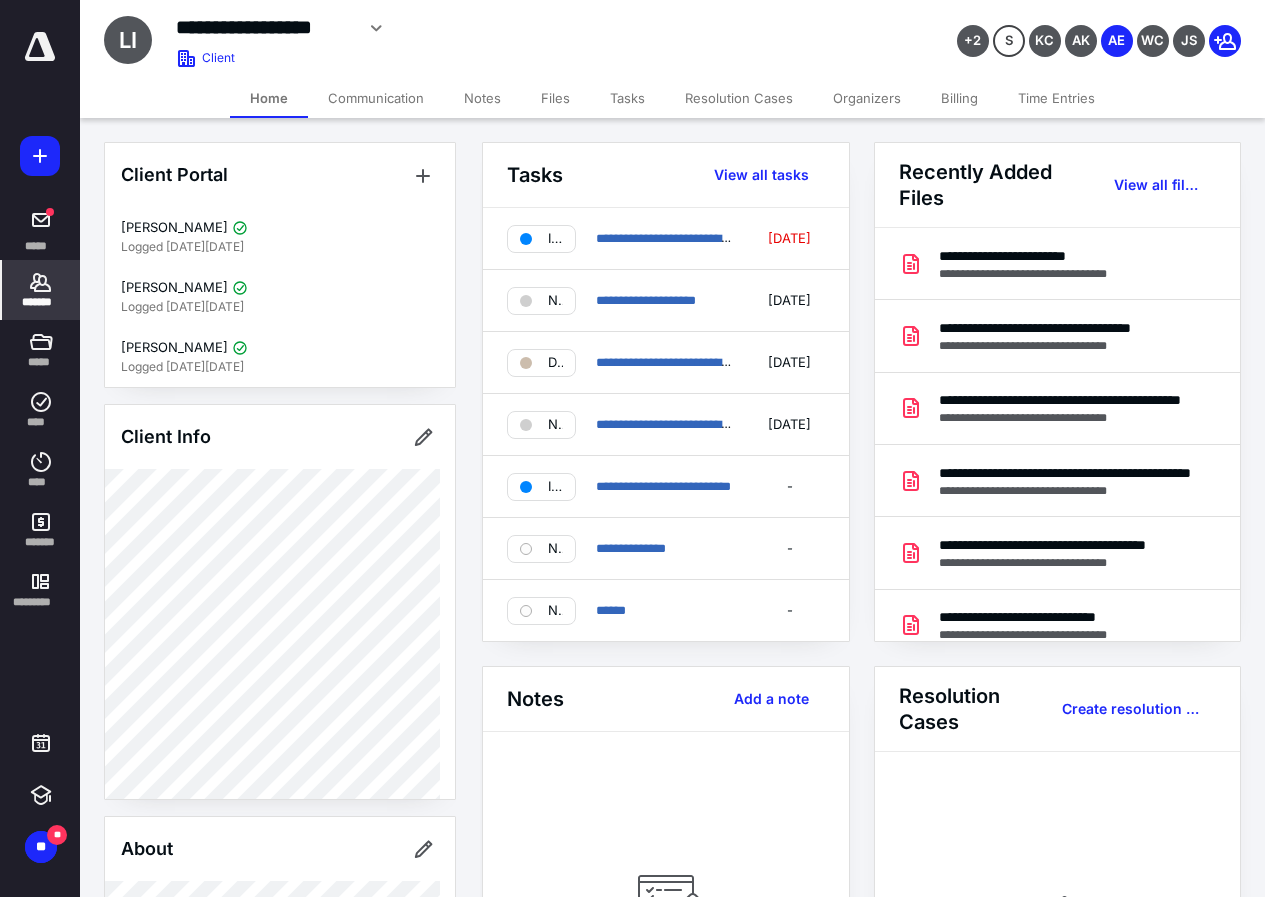 click on "Files" at bounding box center [555, 98] 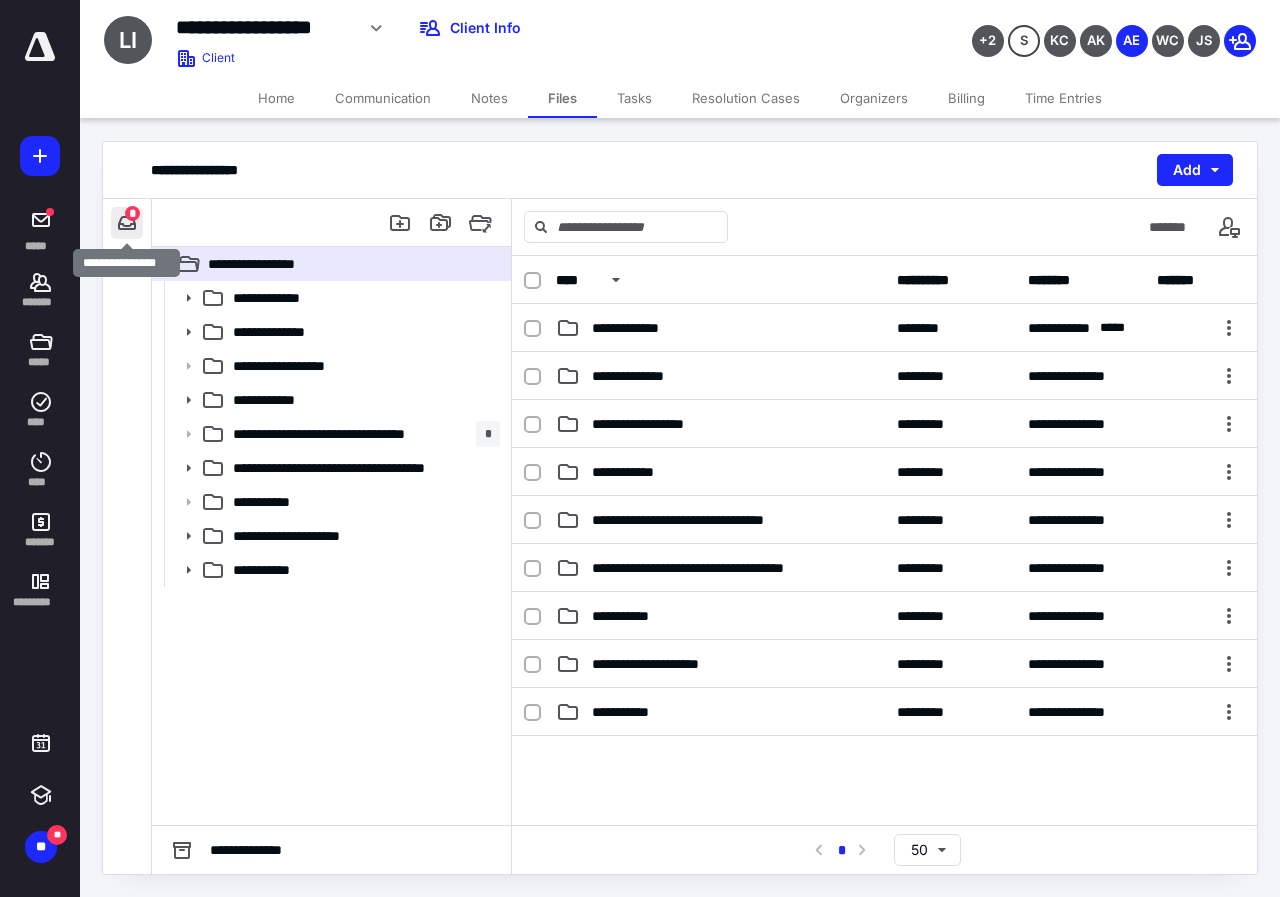 click at bounding box center [127, 223] 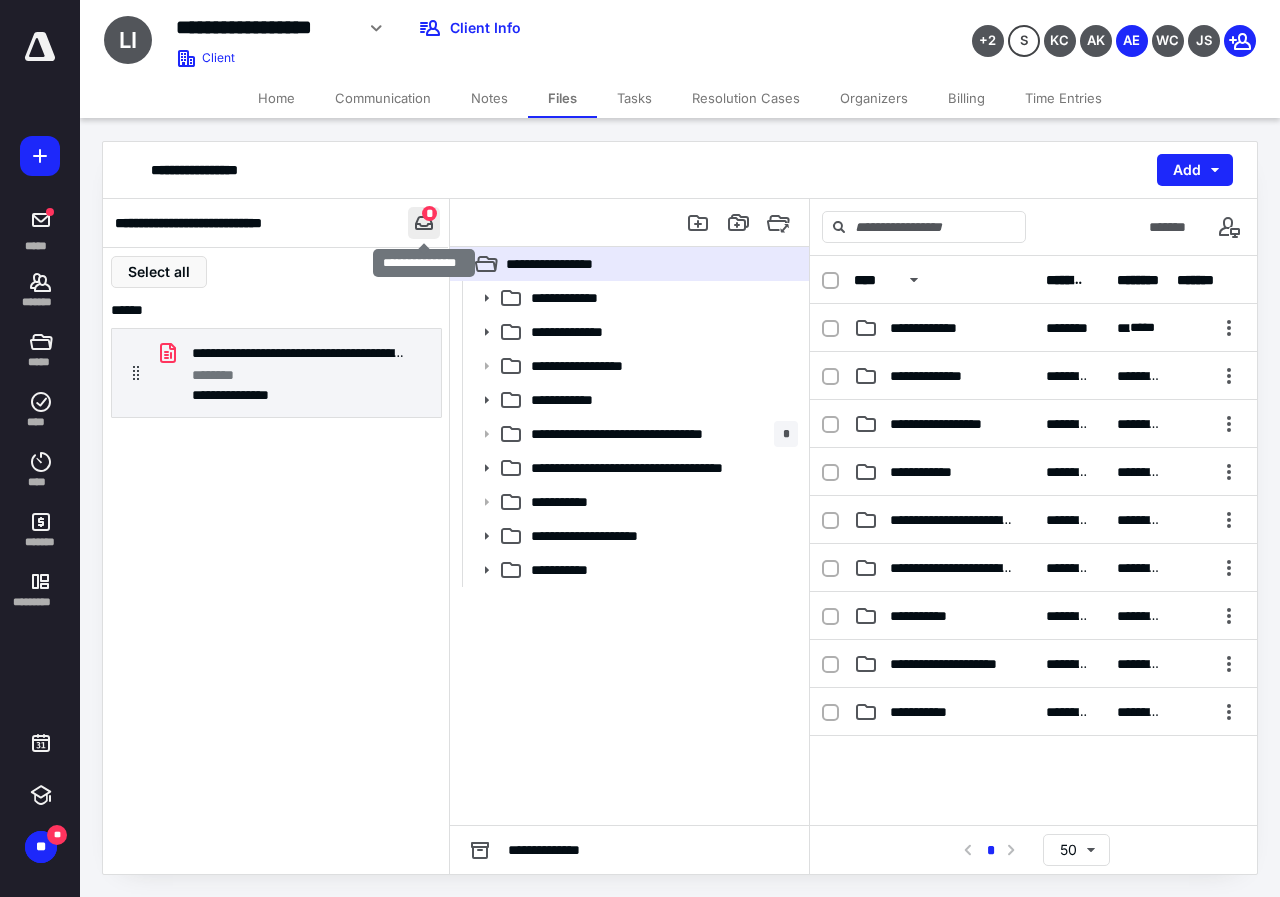click at bounding box center [424, 223] 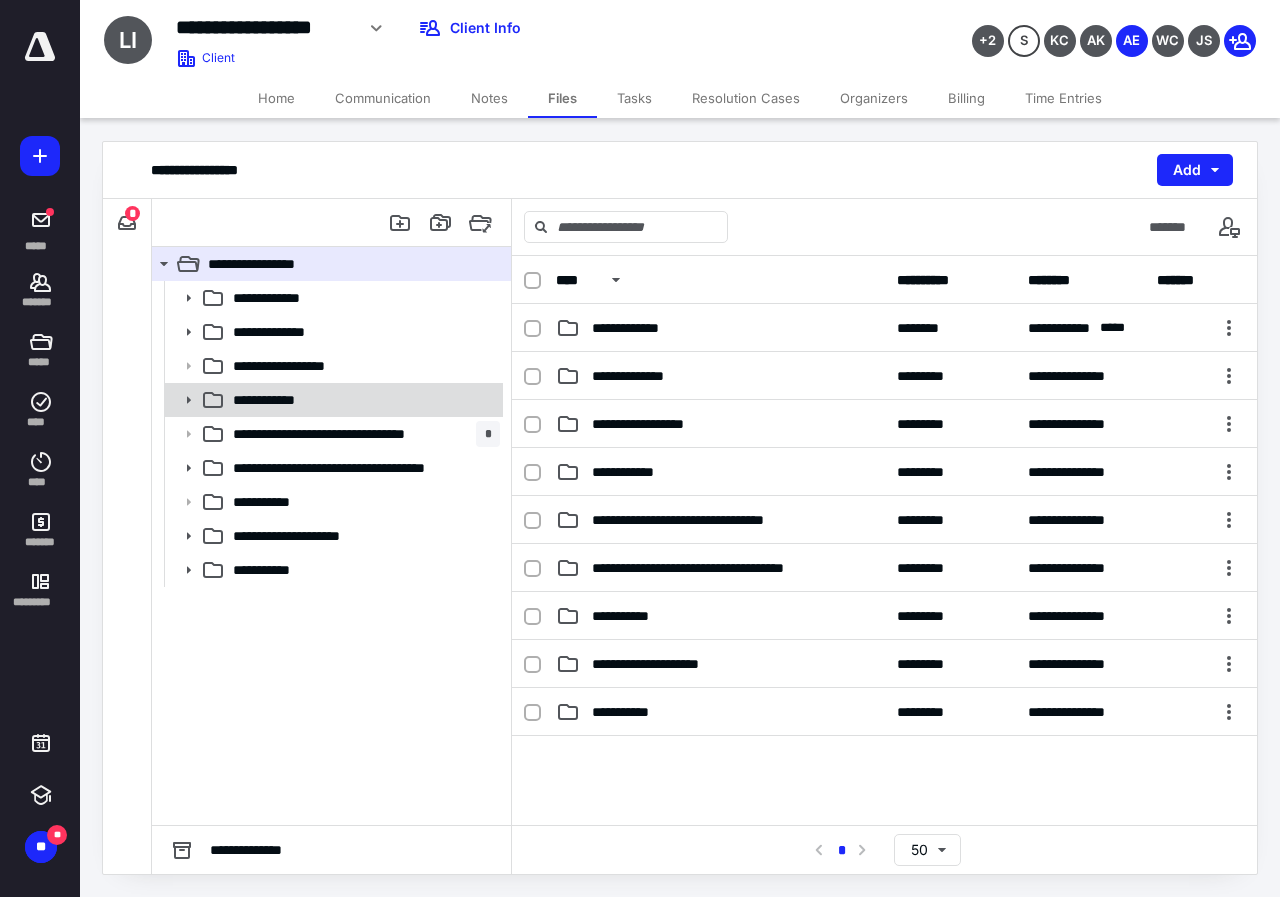 click 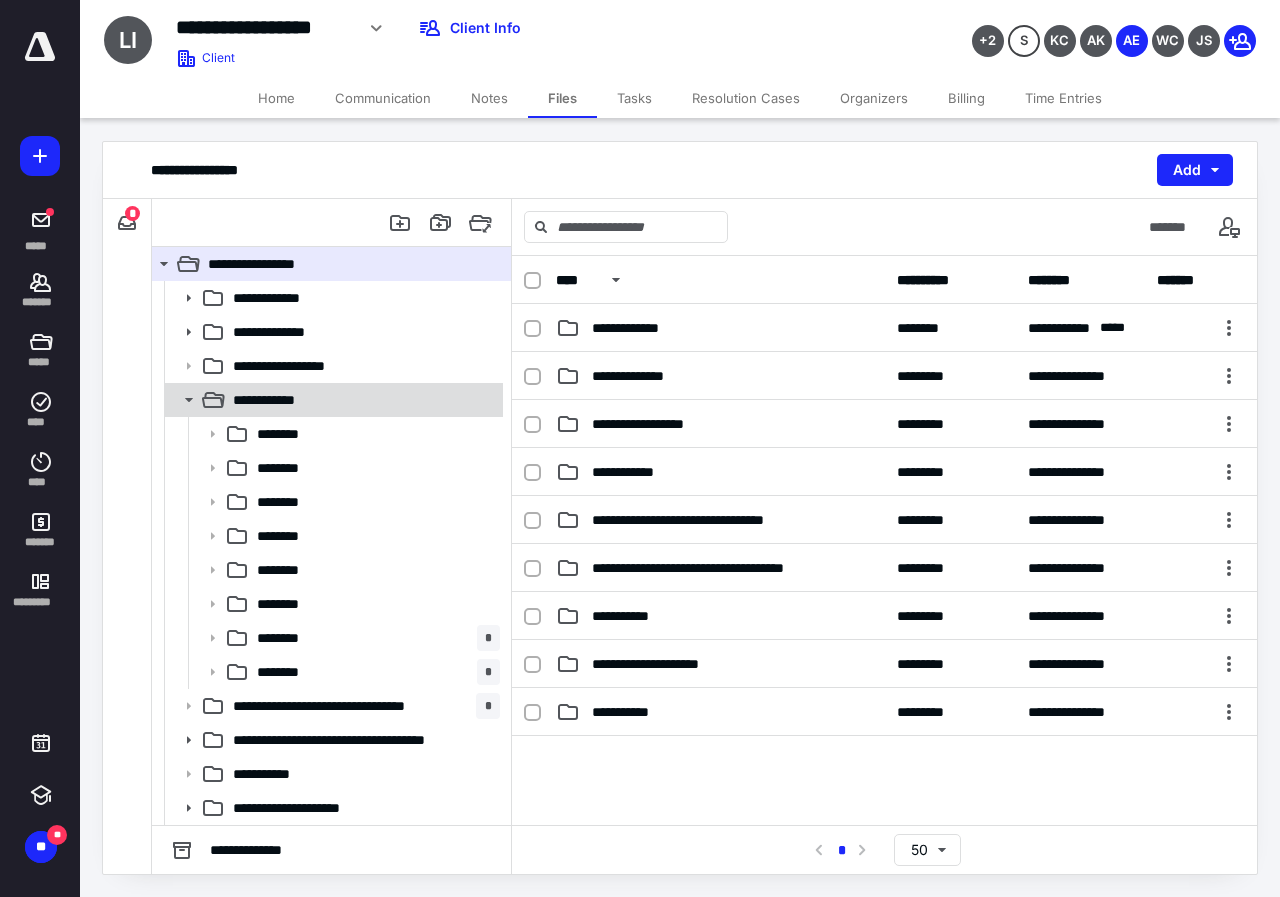 click 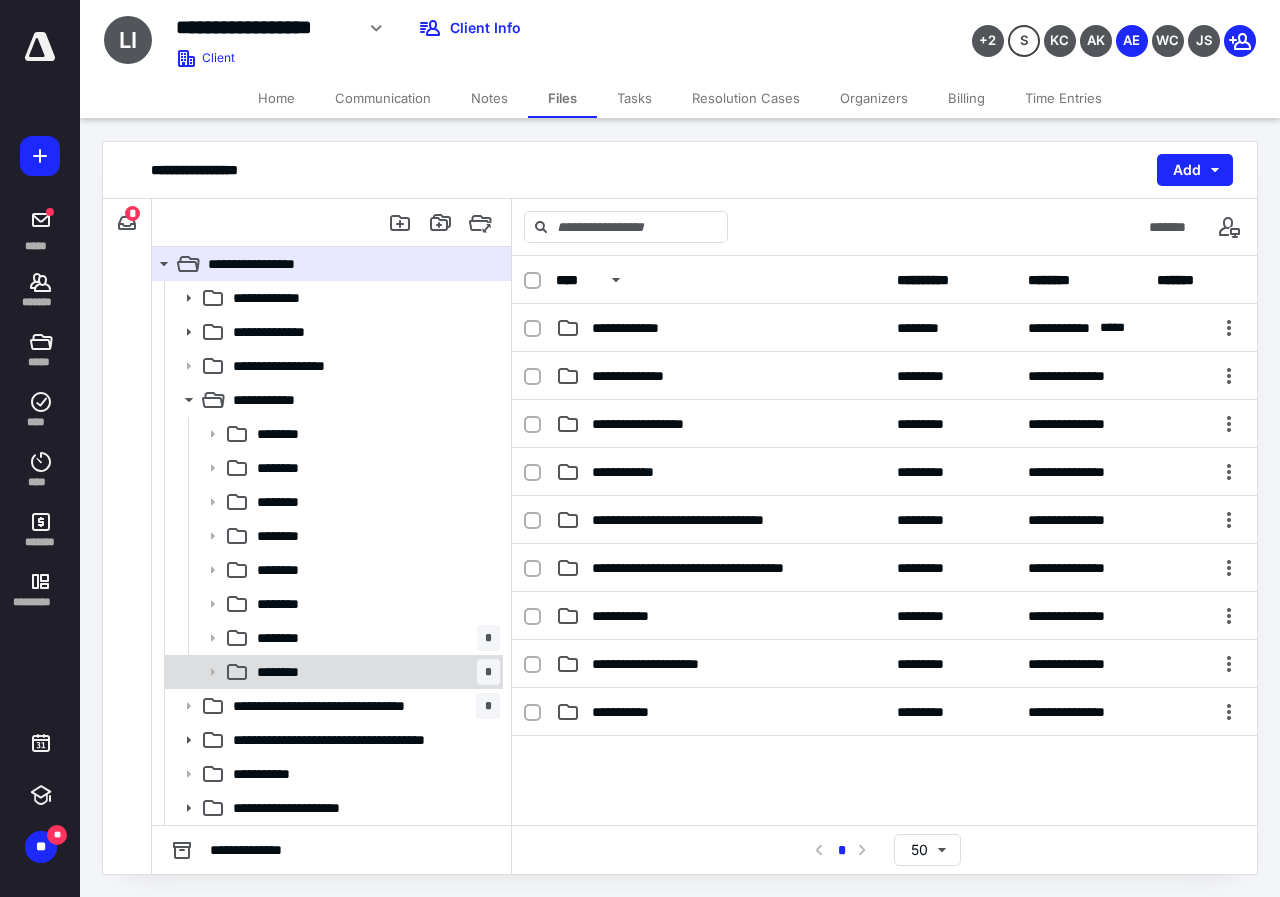 click on "********" at bounding box center (286, 672) 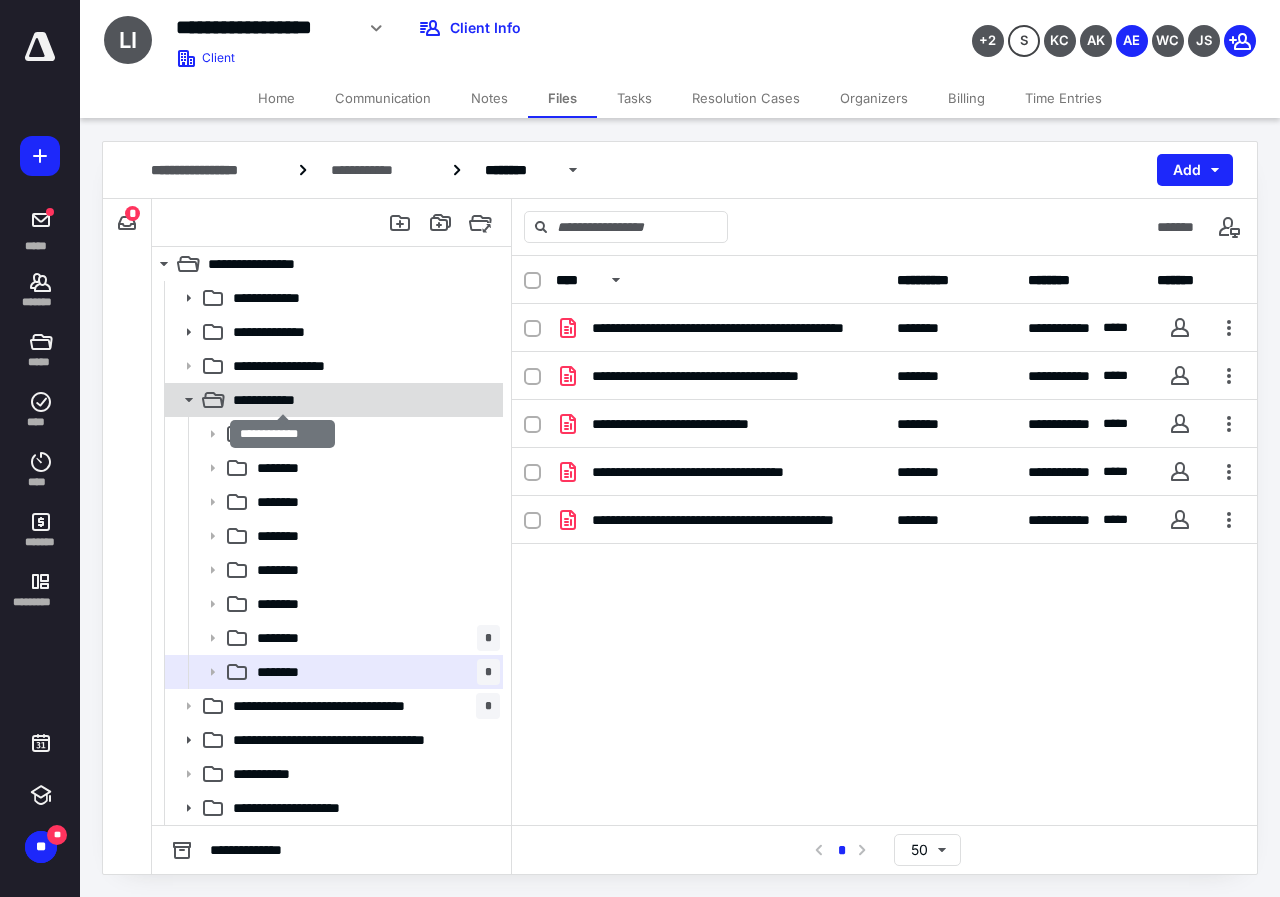 click on "**********" at bounding box center (282, 400) 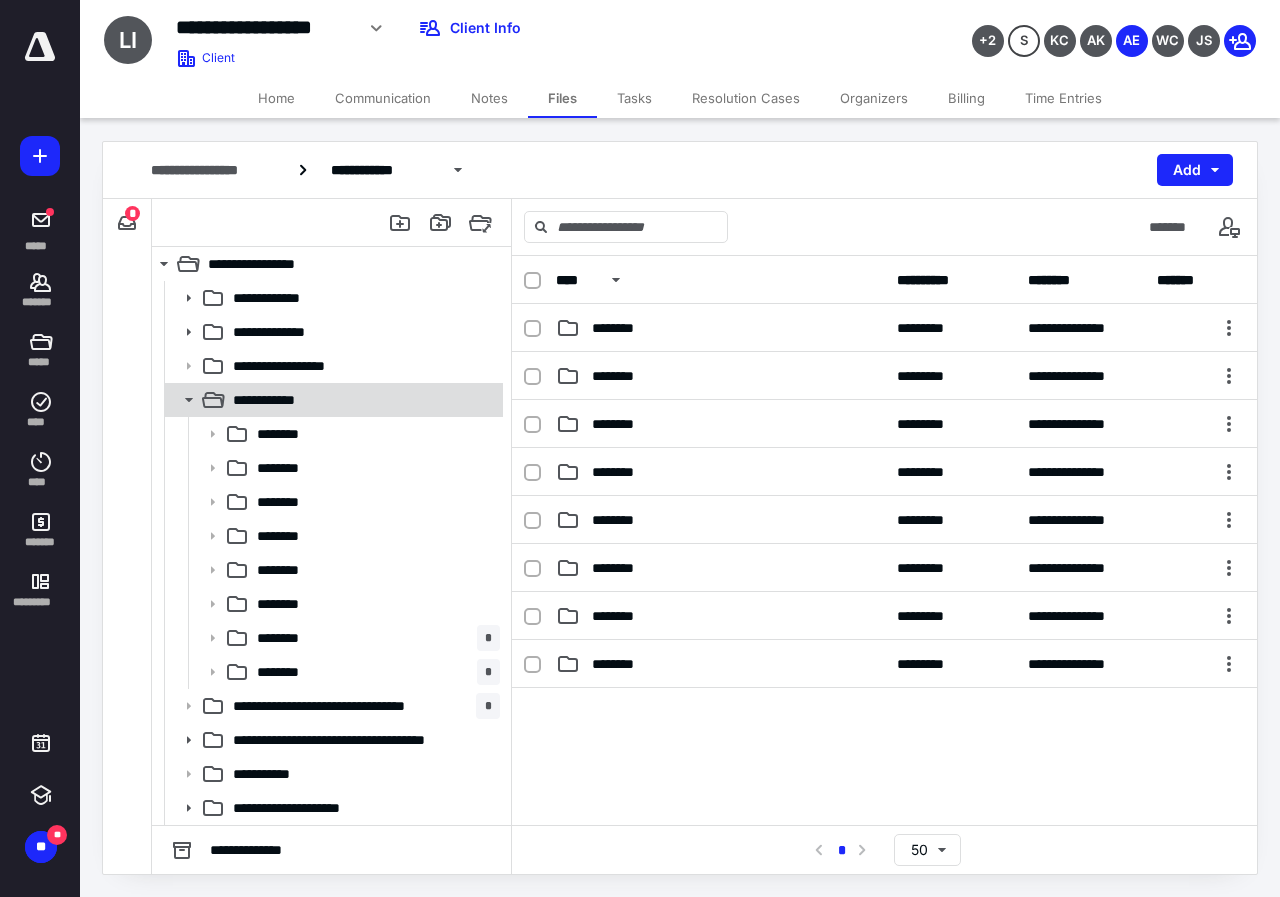 click 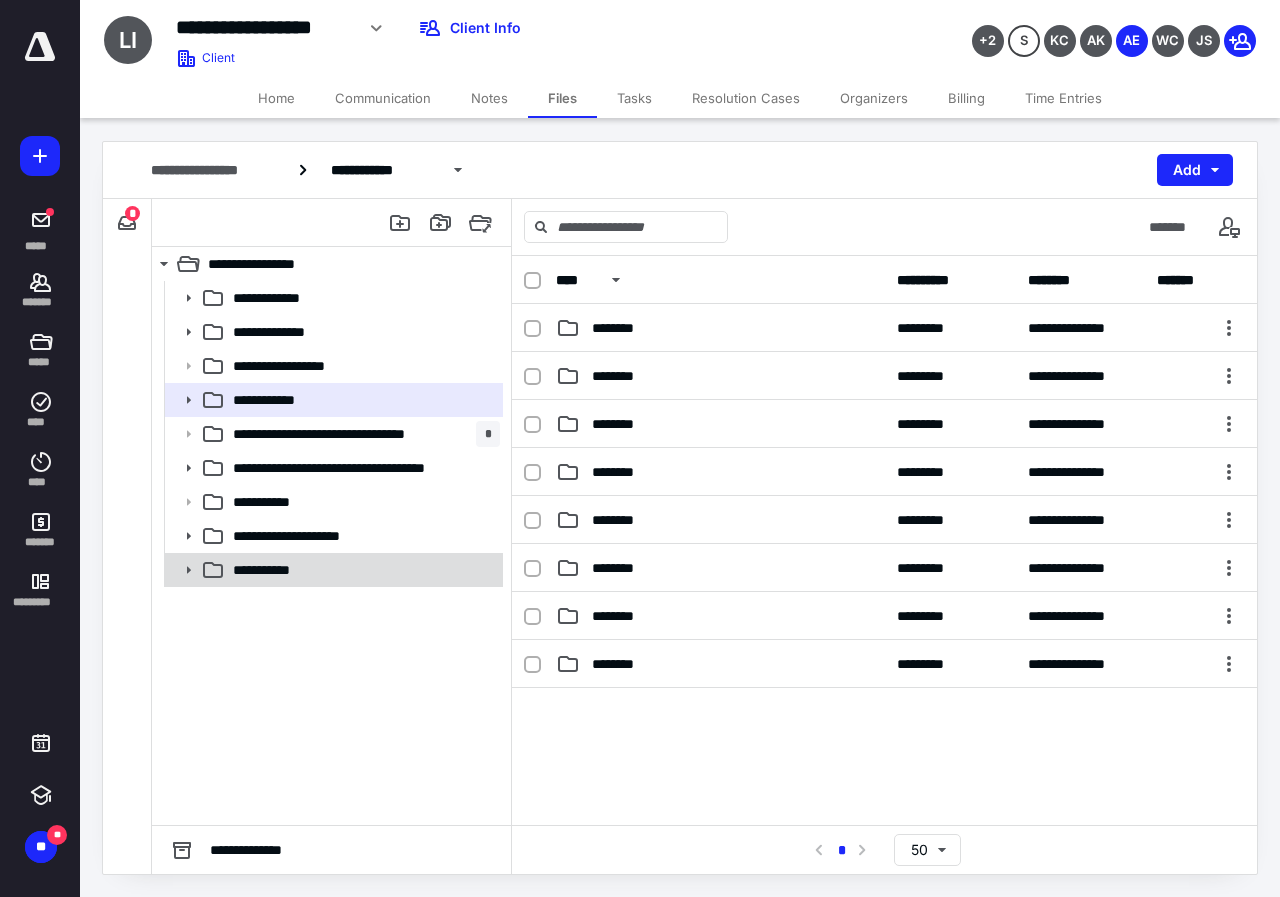 click 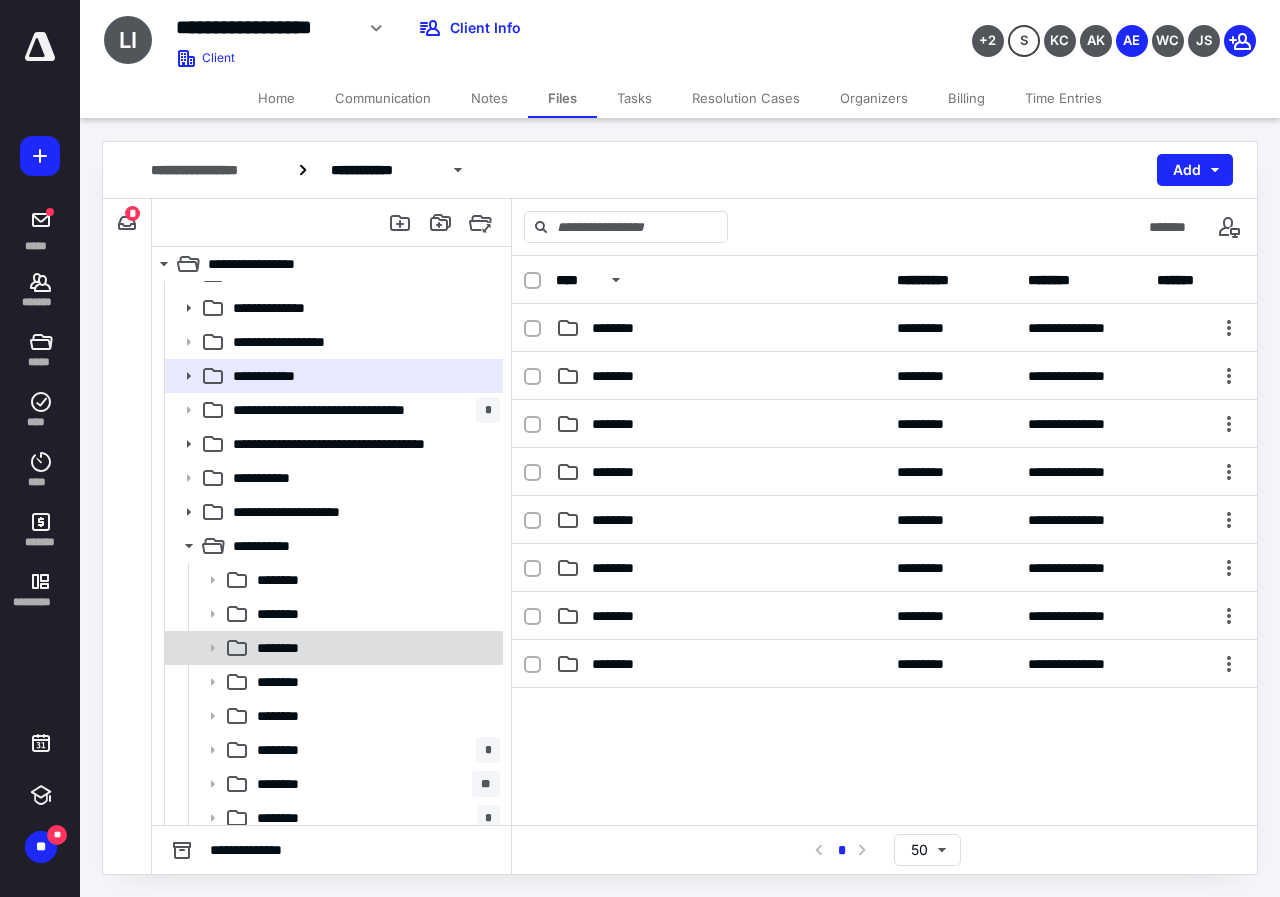 scroll, scrollTop: 34, scrollLeft: 0, axis: vertical 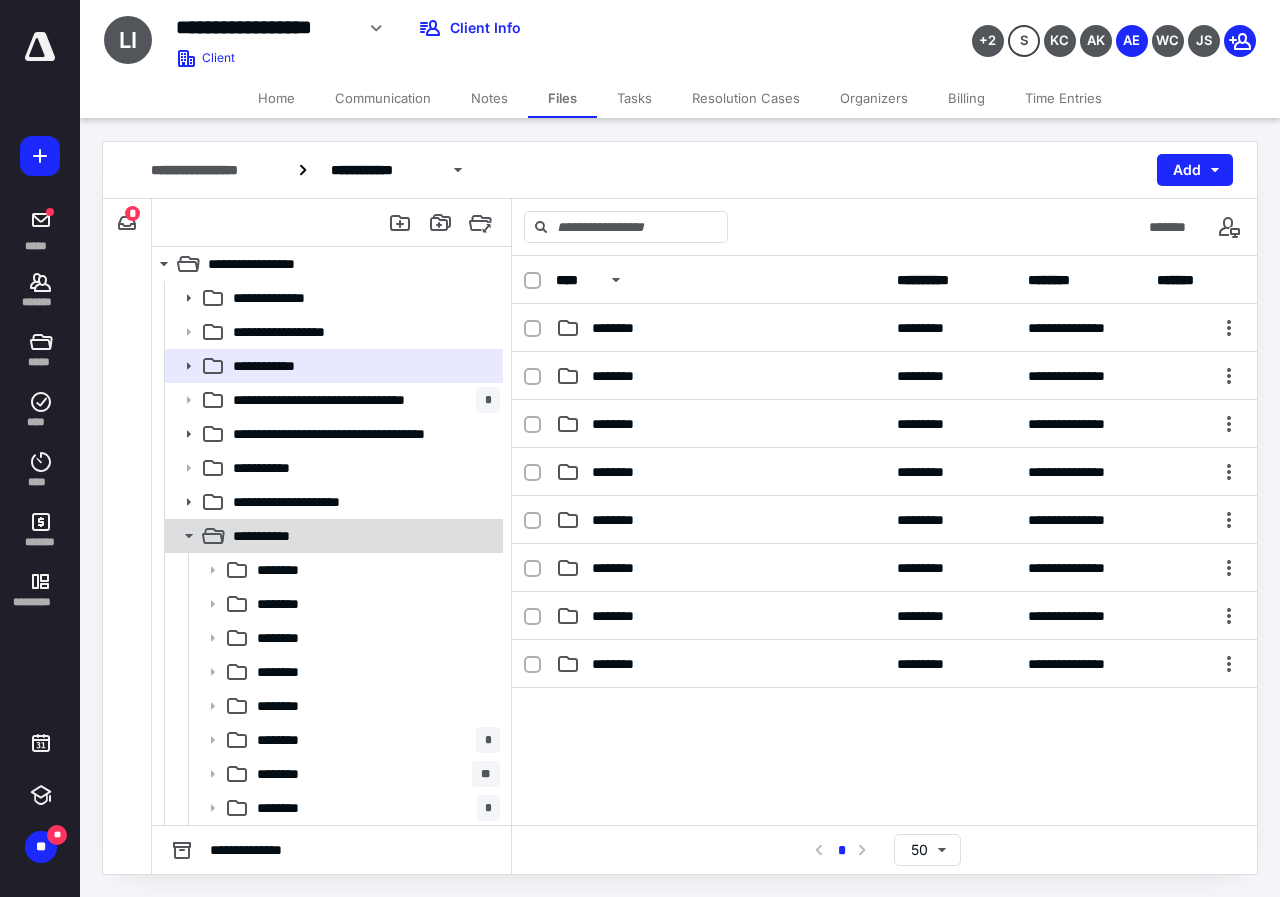 click on "**********" at bounding box center [272, 536] 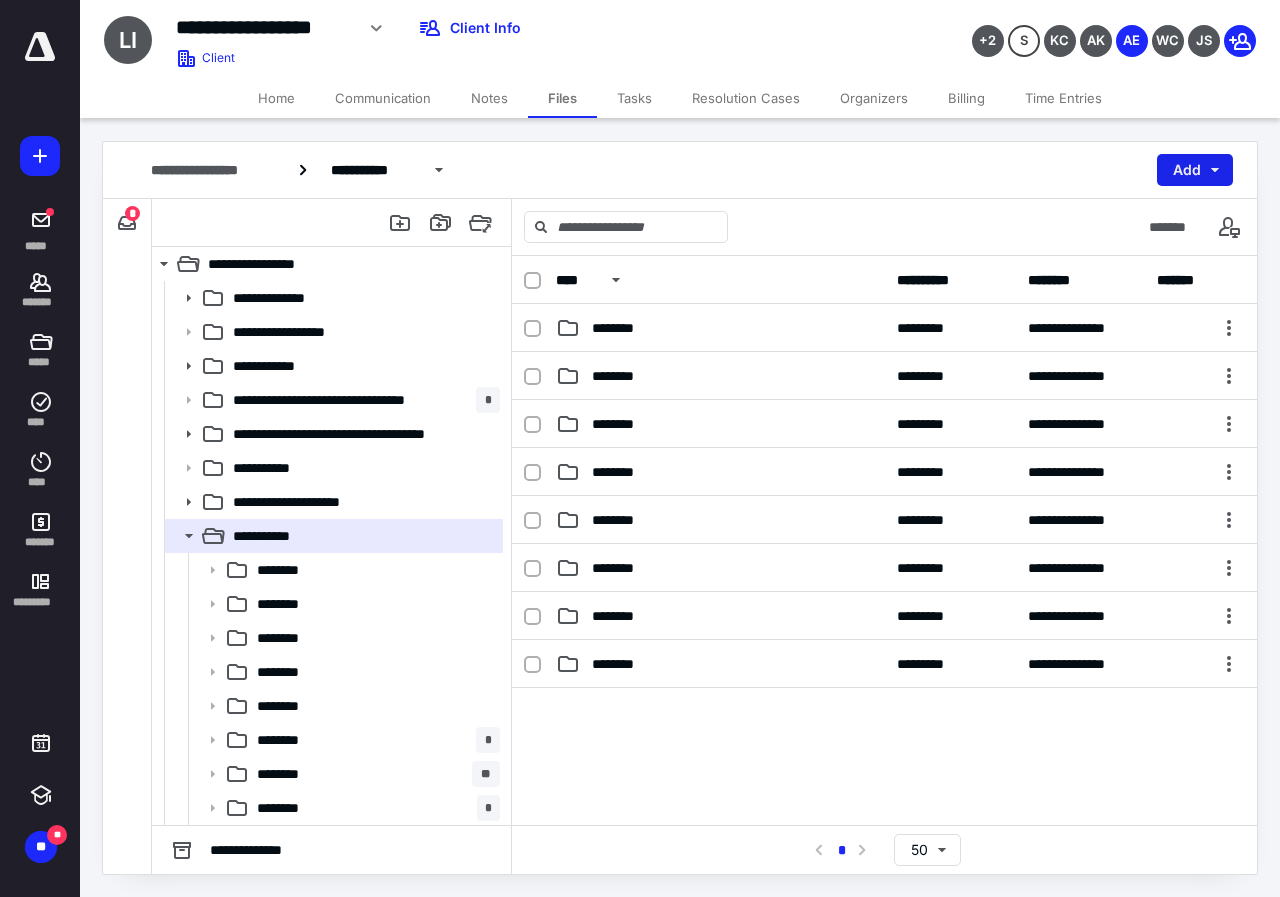 click on "Add" at bounding box center (1195, 170) 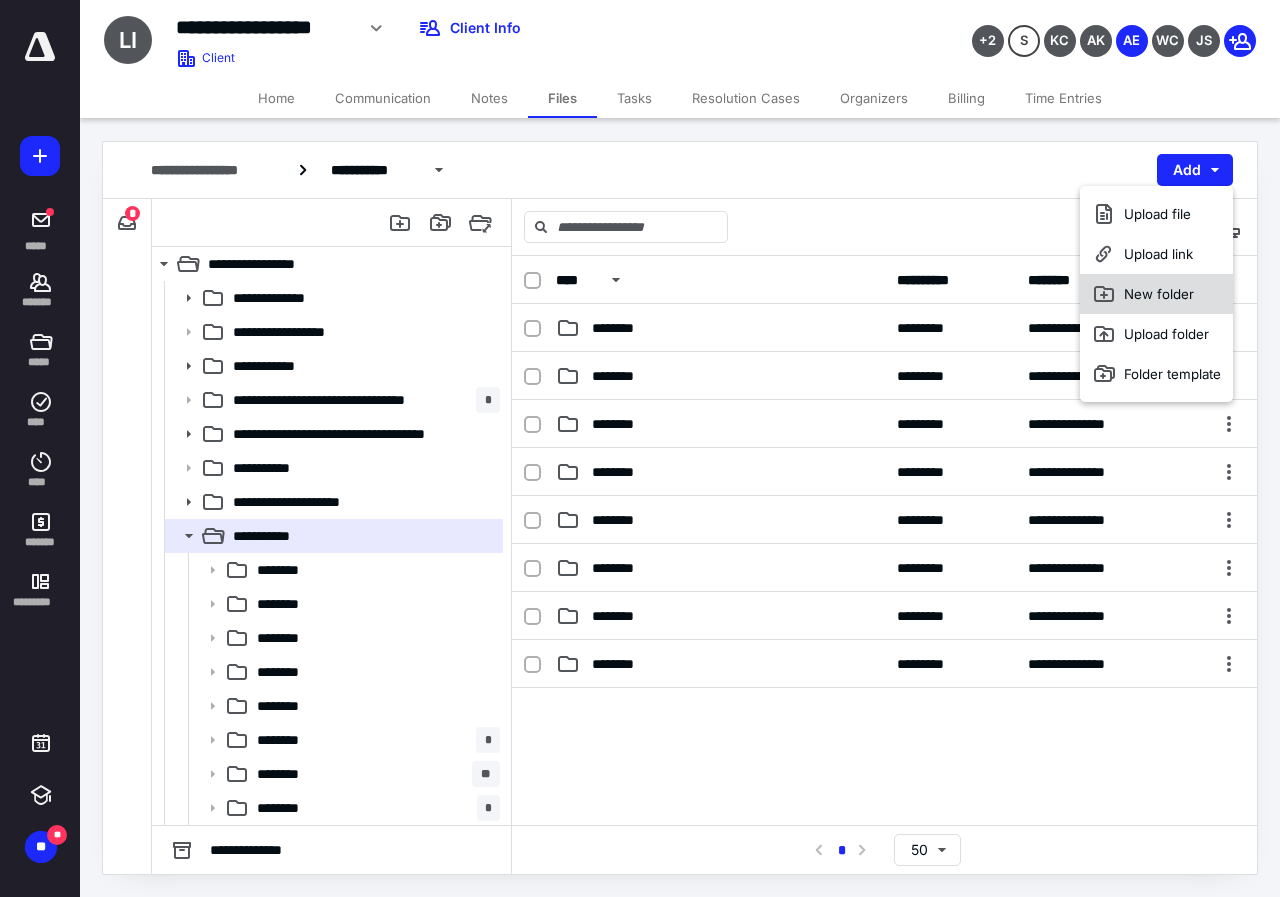 click on "New folder" at bounding box center [1156, 294] 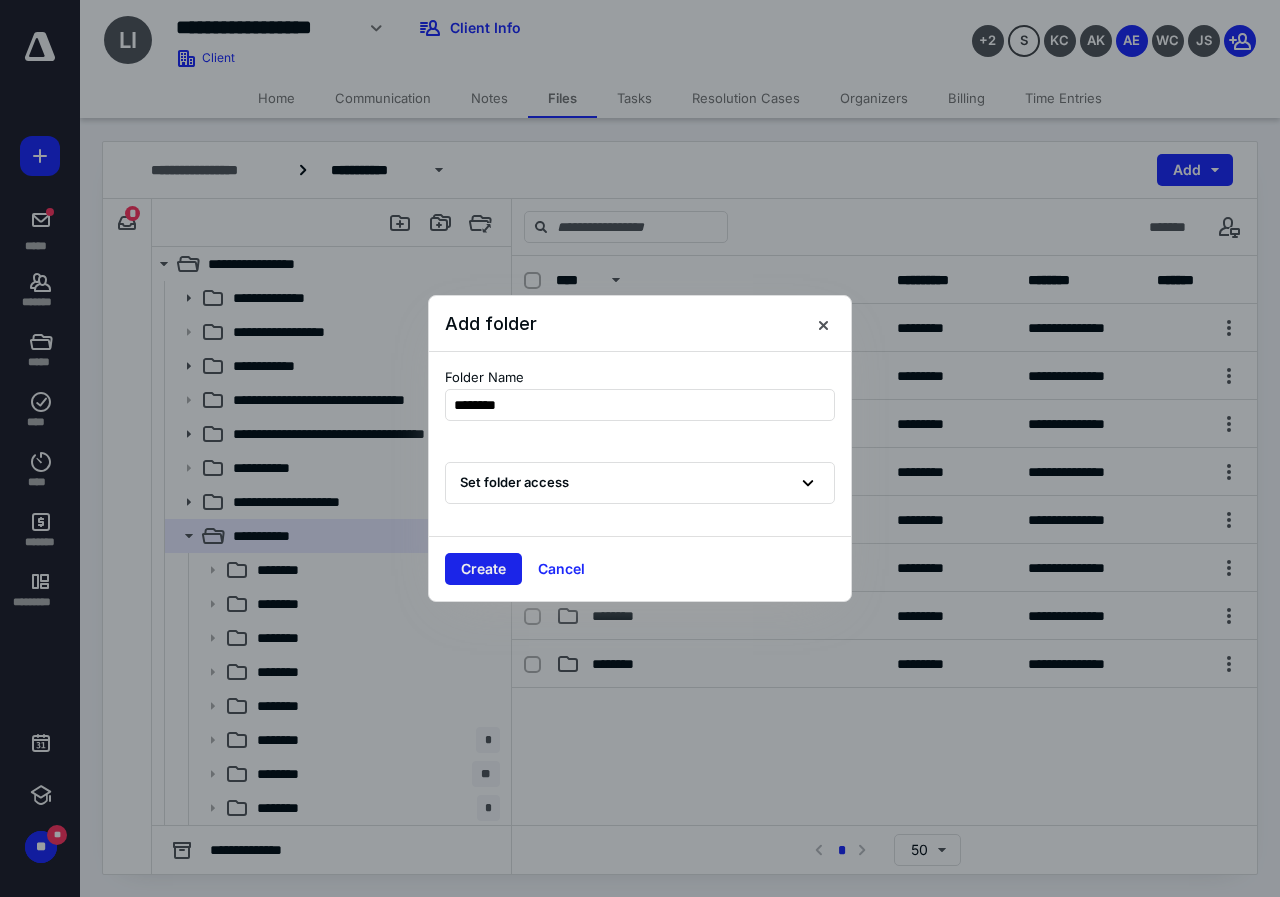 type on "********" 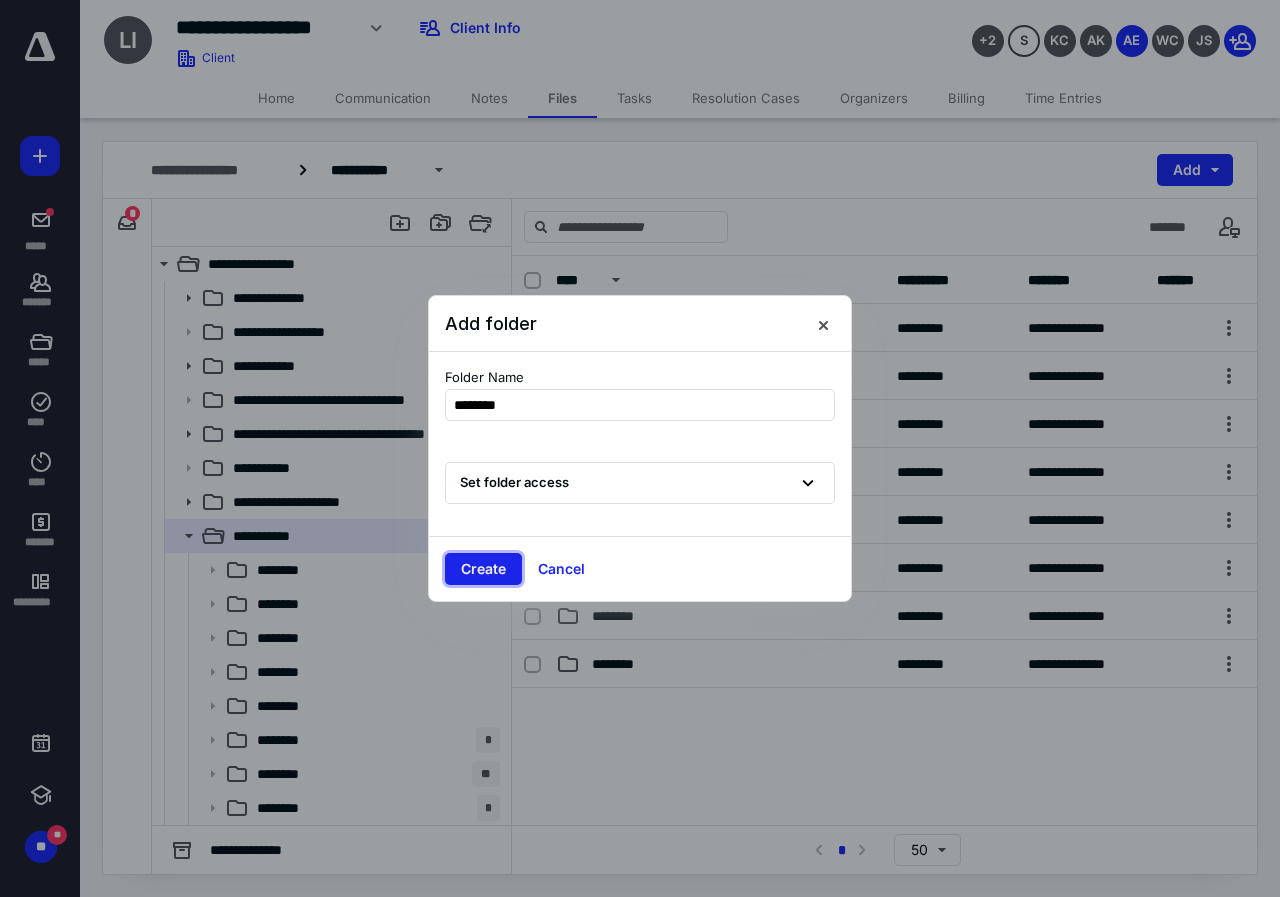 click on "Create" at bounding box center (483, 569) 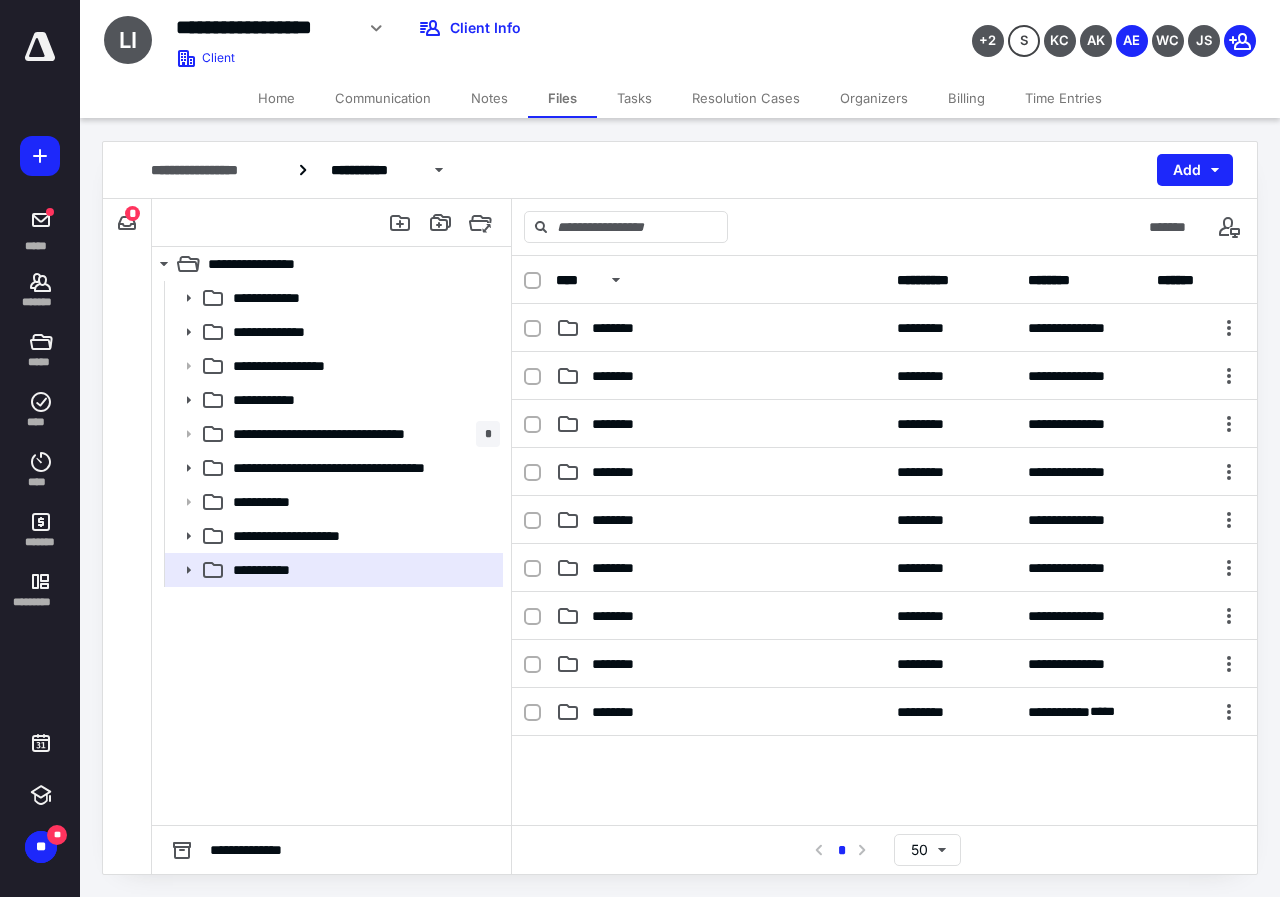 scroll, scrollTop: 0, scrollLeft: 0, axis: both 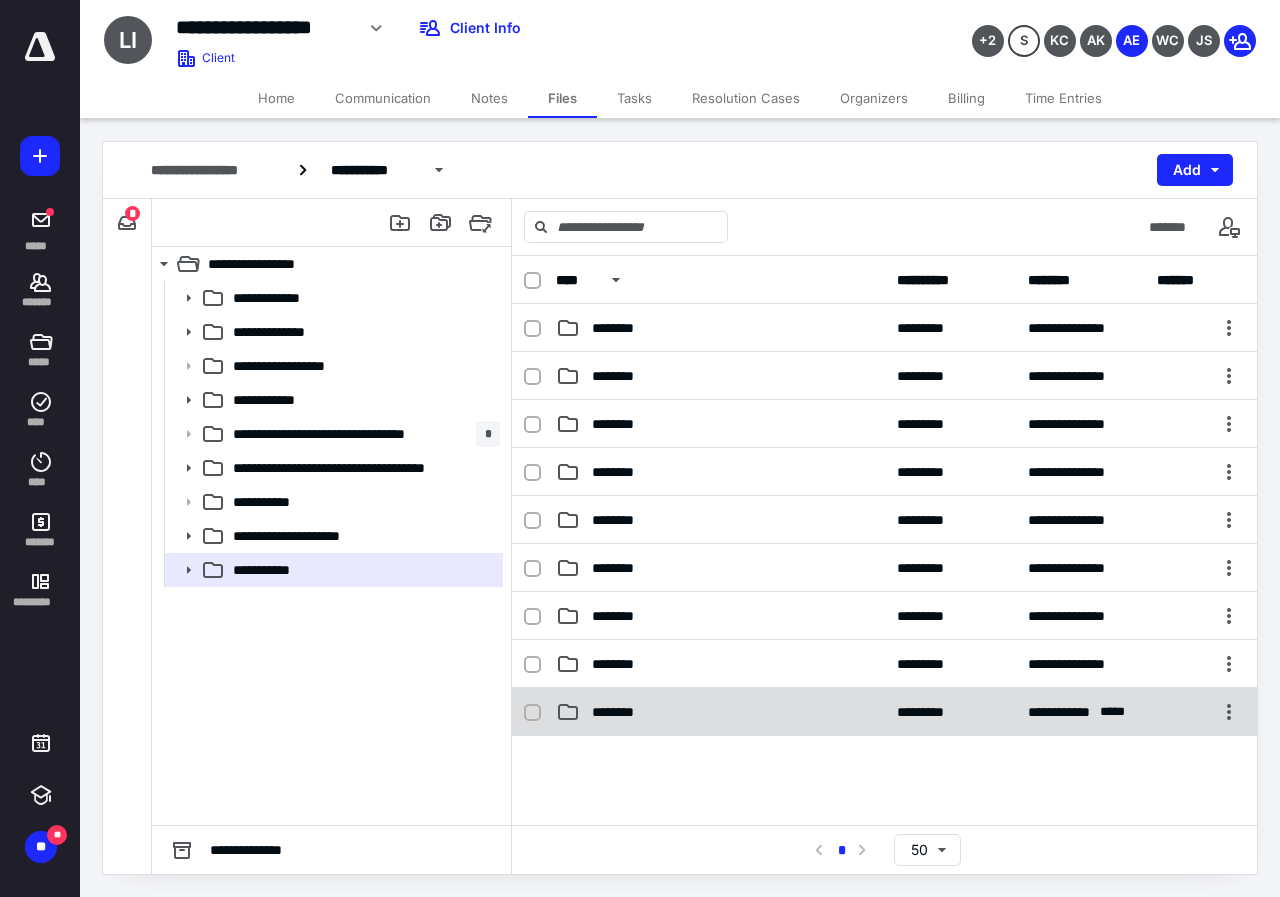 click on "********" at bounding box center (720, 712) 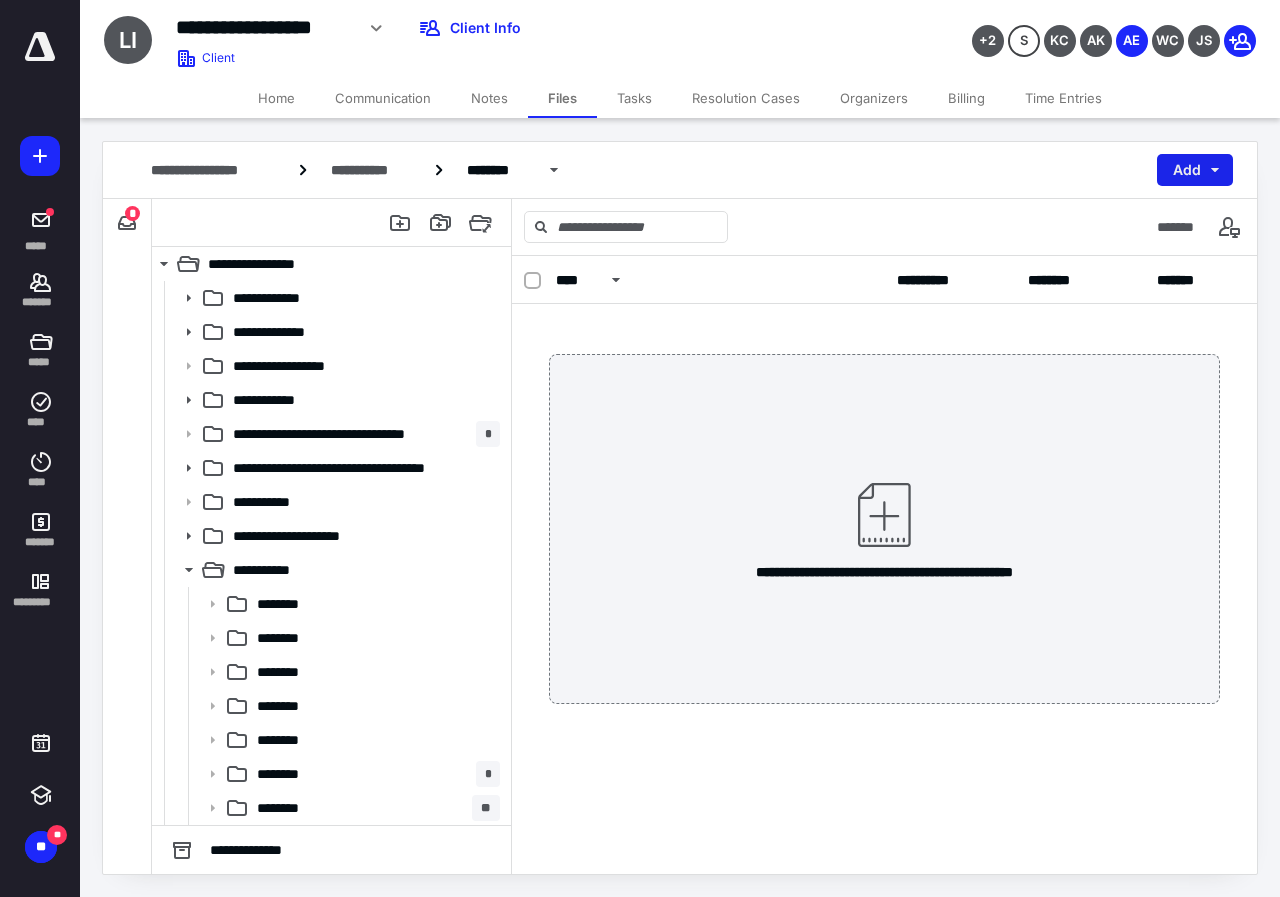 click on "Add" at bounding box center (1195, 170) 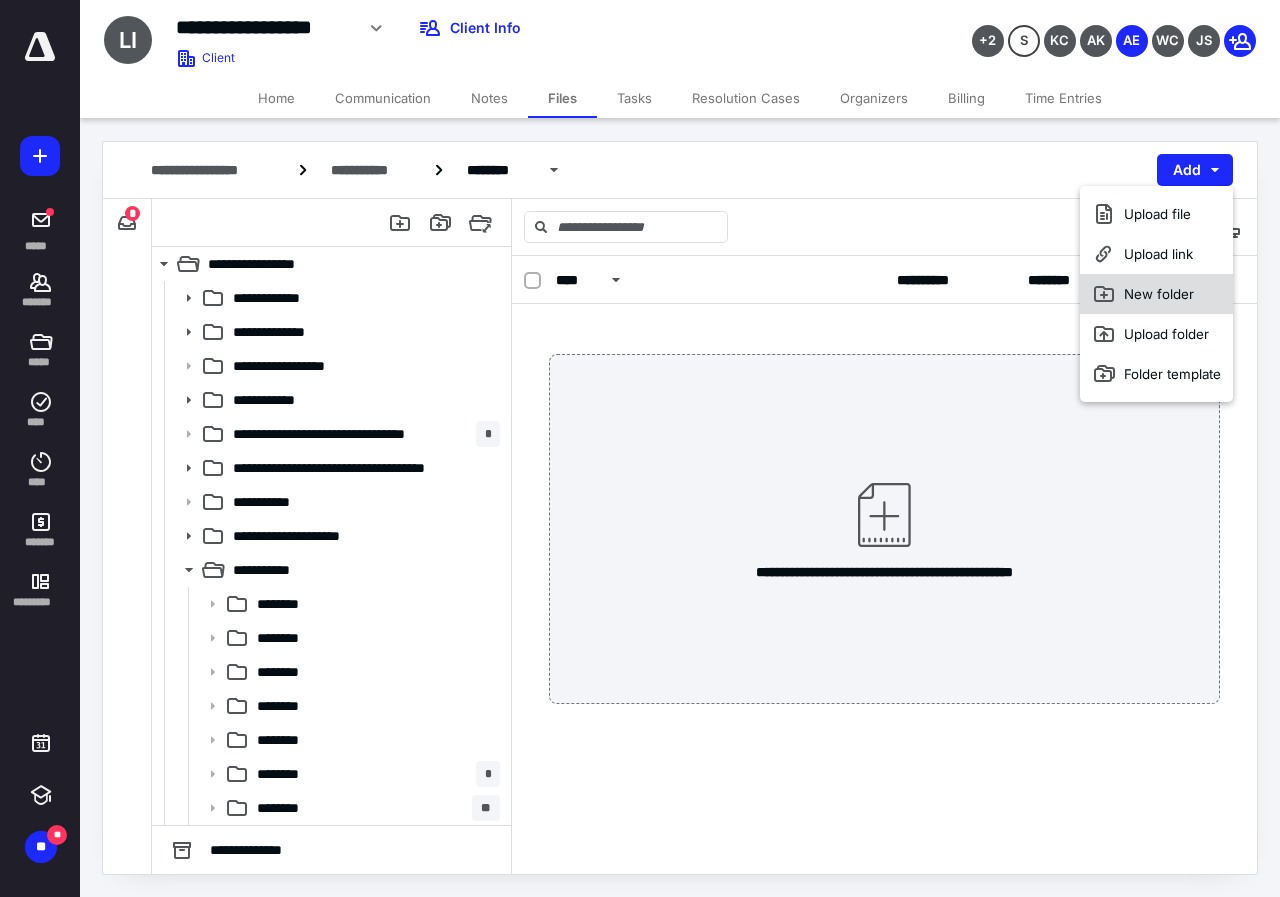 click on "New folder" at bounding box center [1156, 294] 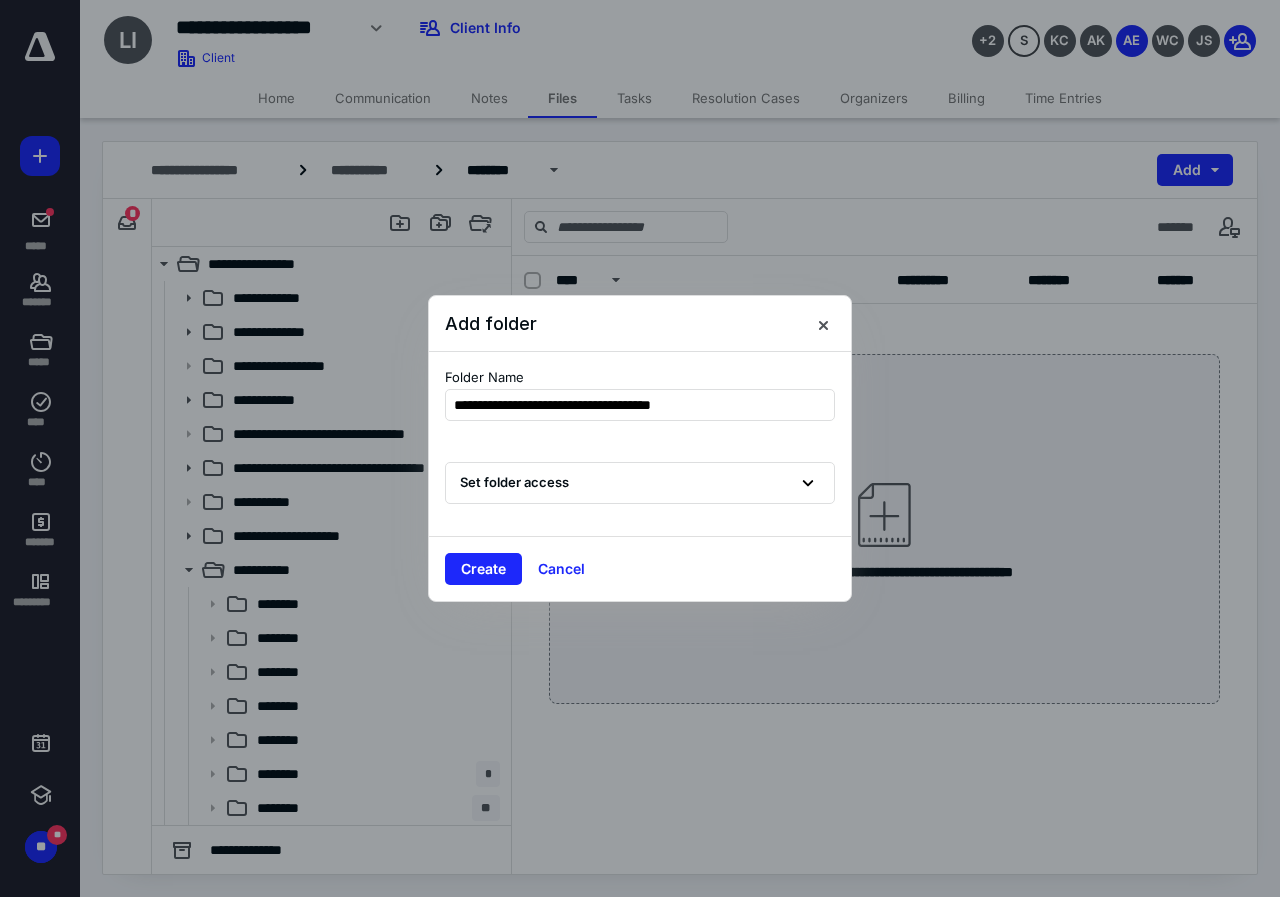 type on "**********" 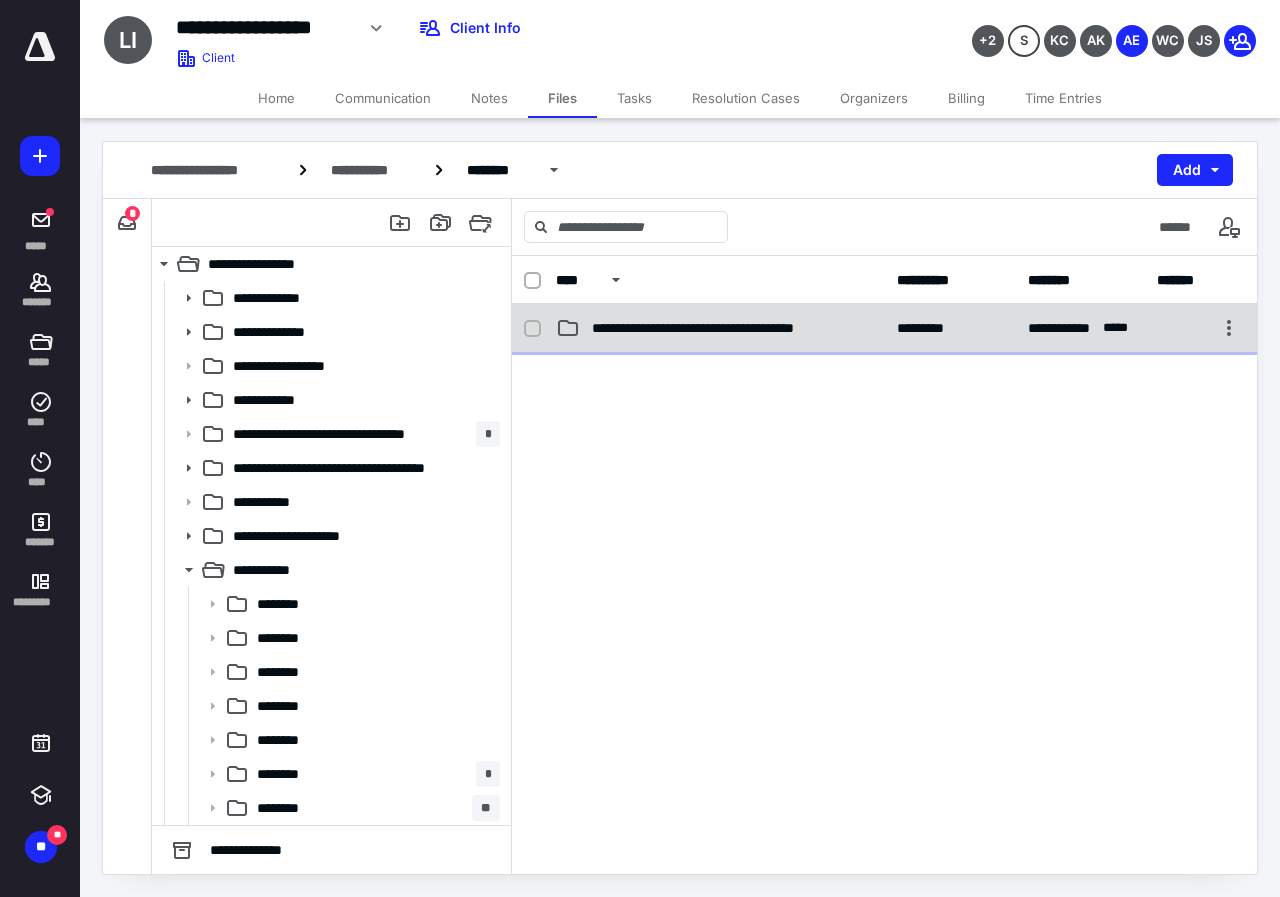 click on "**********" at bounding box center (728, 328) 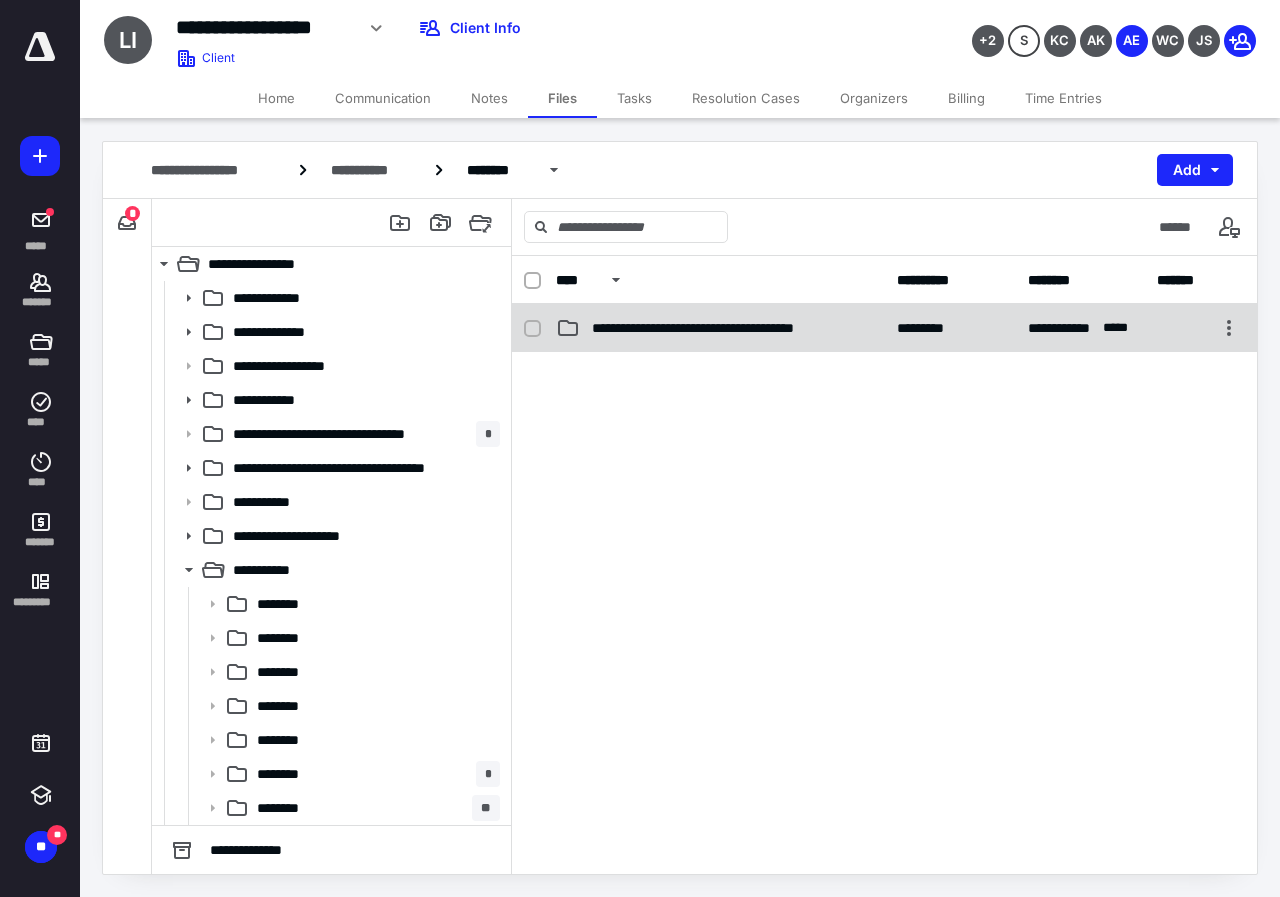 checkbox on "false" 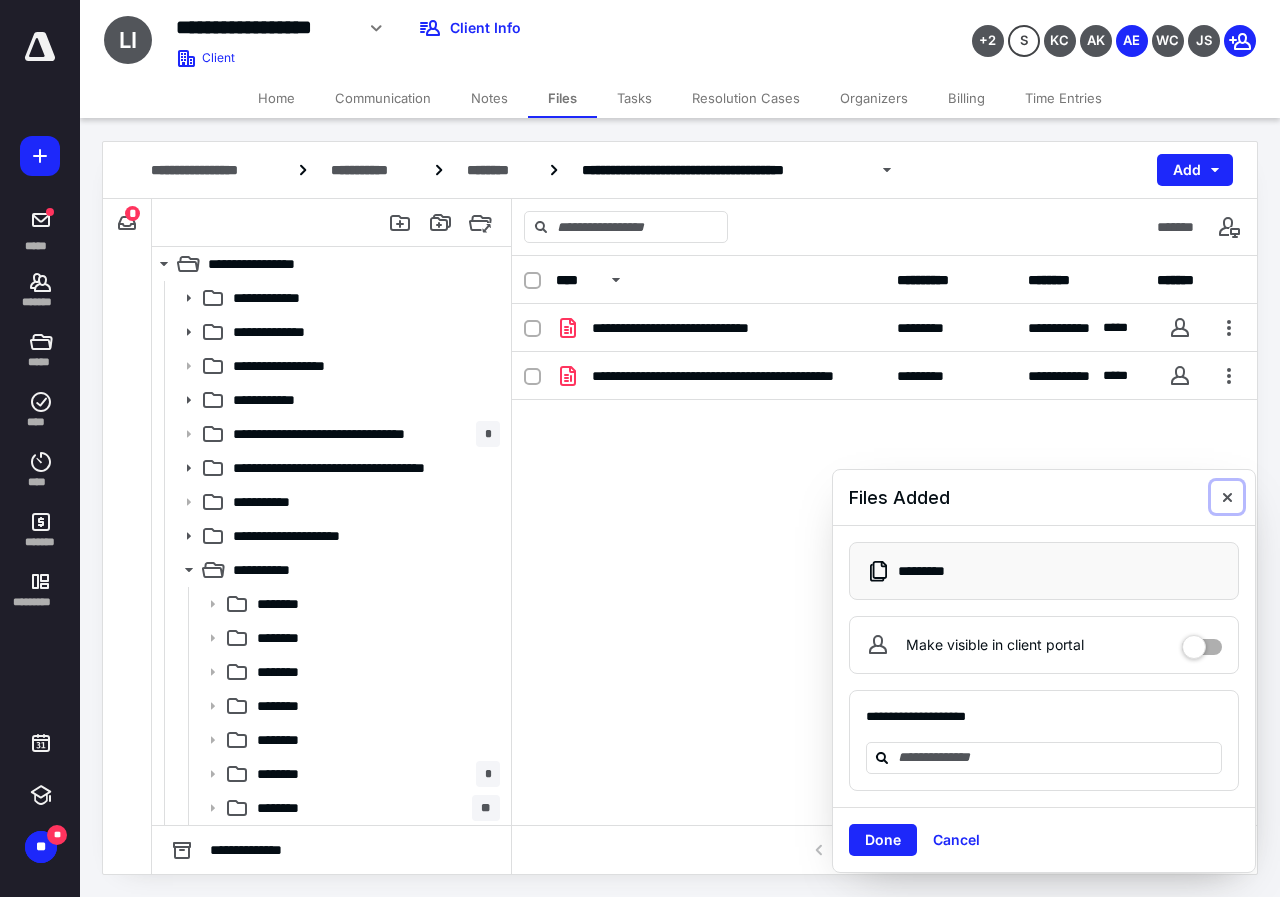 click at bounding box center (1227, 497) 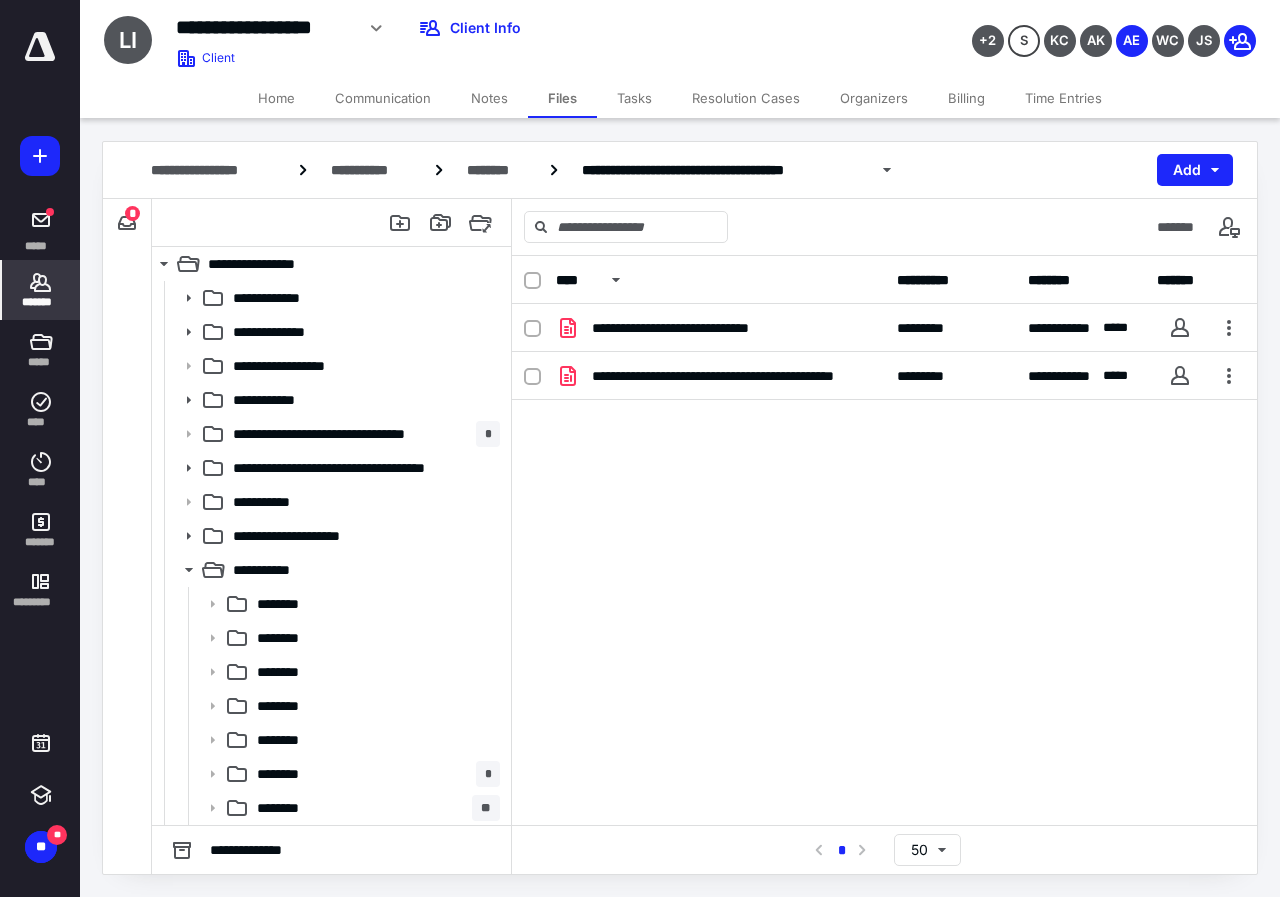click 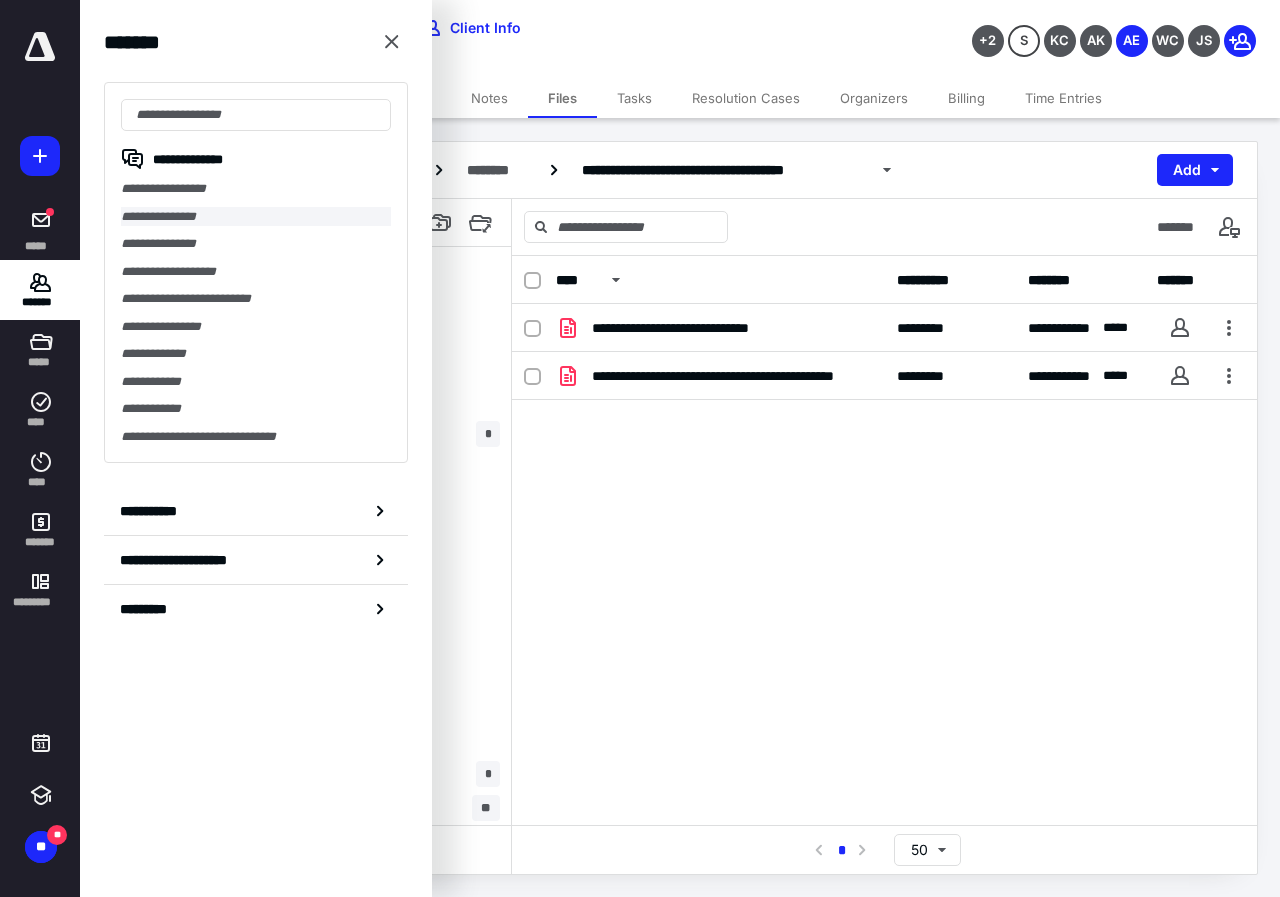 click on "**********" at bounding box center (256, 217) 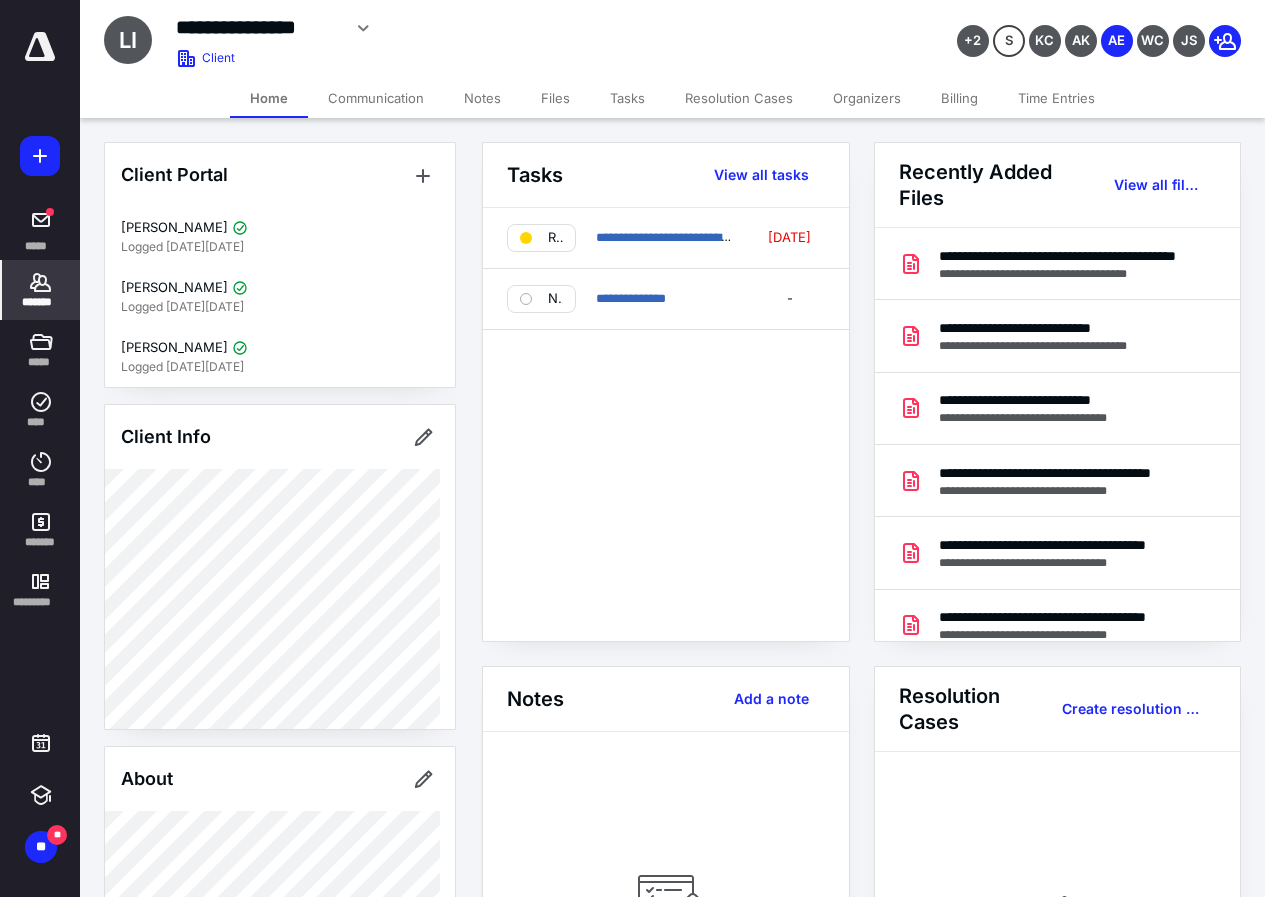 click on "Files" at bounding box center [555, 98] 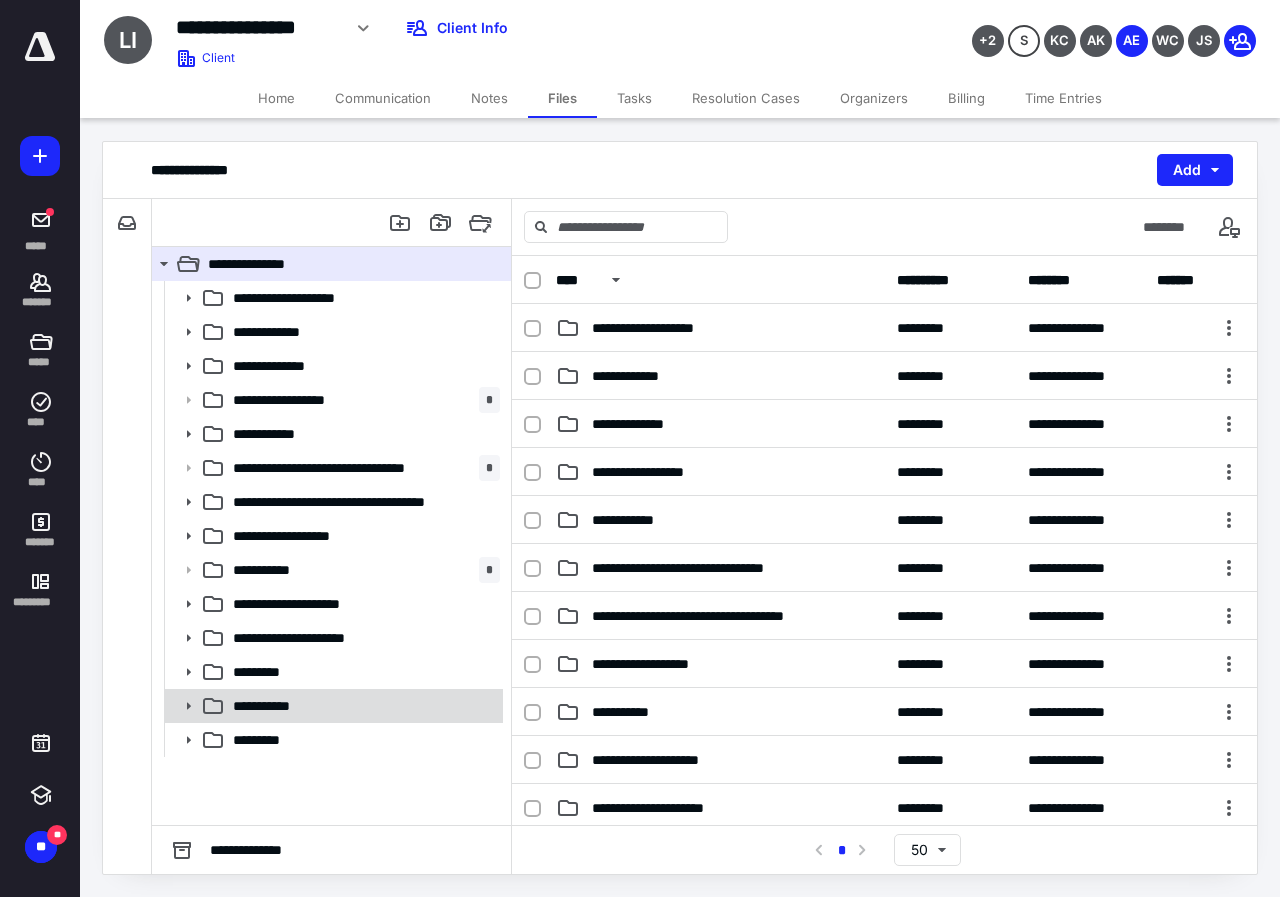 click on "**********" at bounding box center [272, 706] 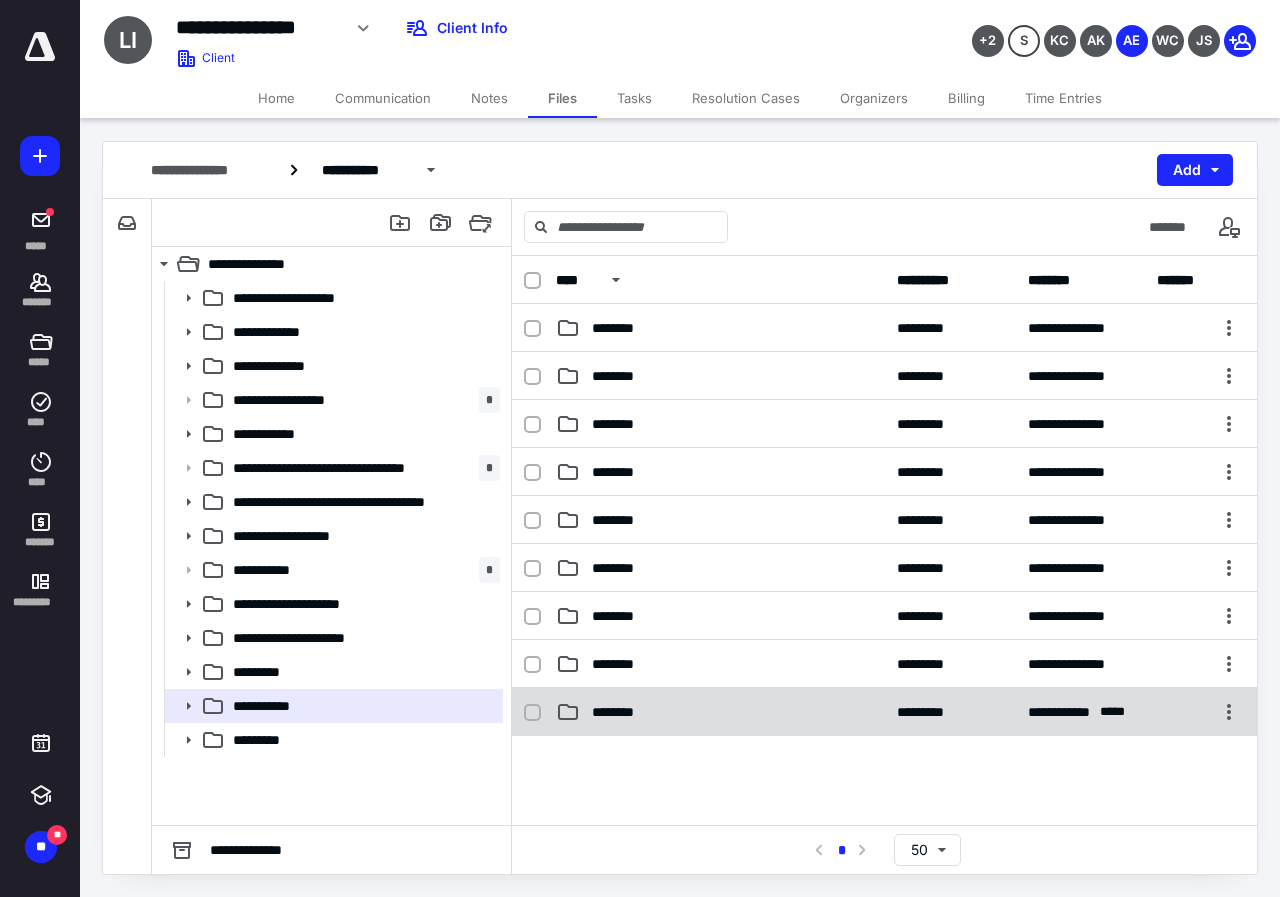 click on "**********" at bounding box center (884, 712) 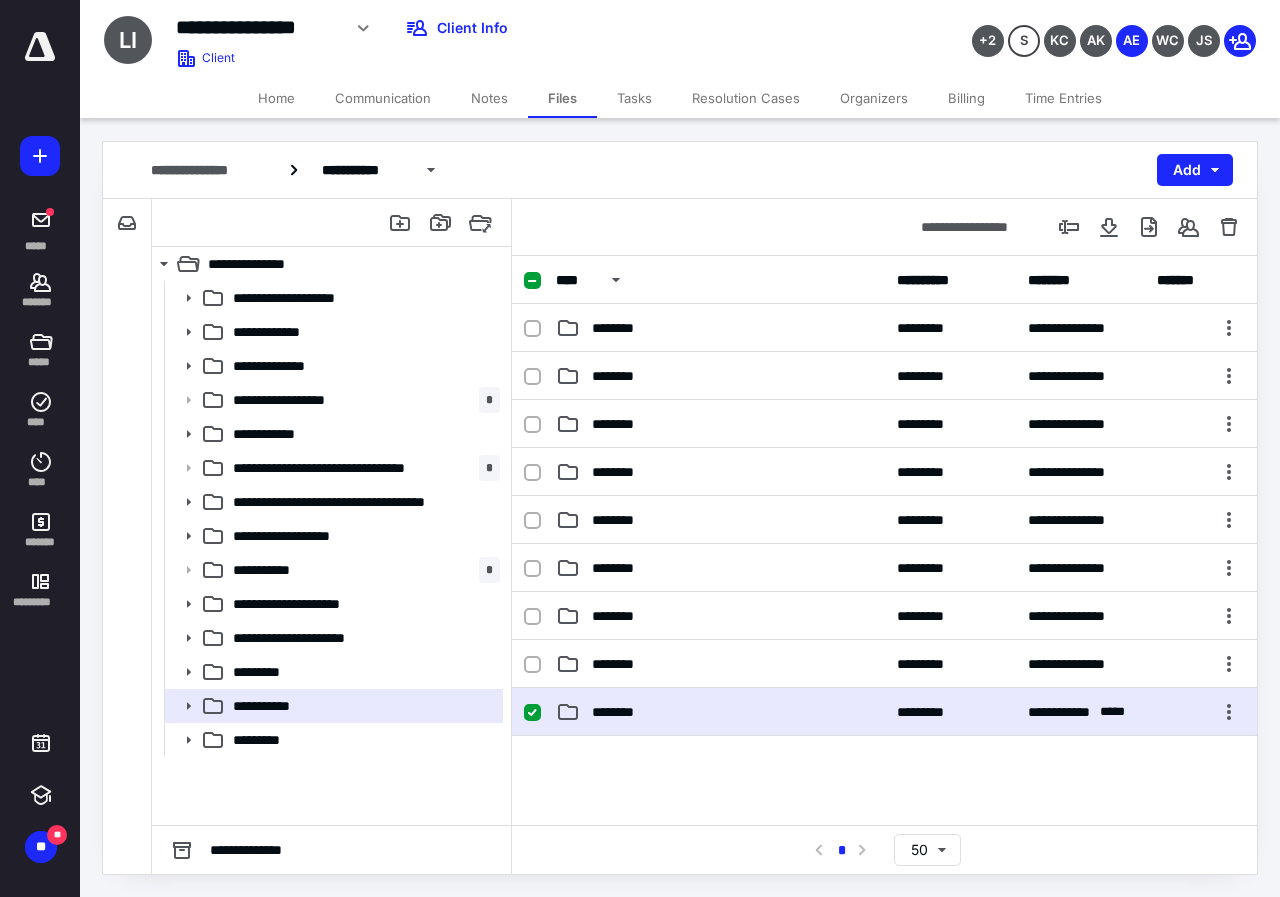 click on "**********" at bounding box center (884, 712) 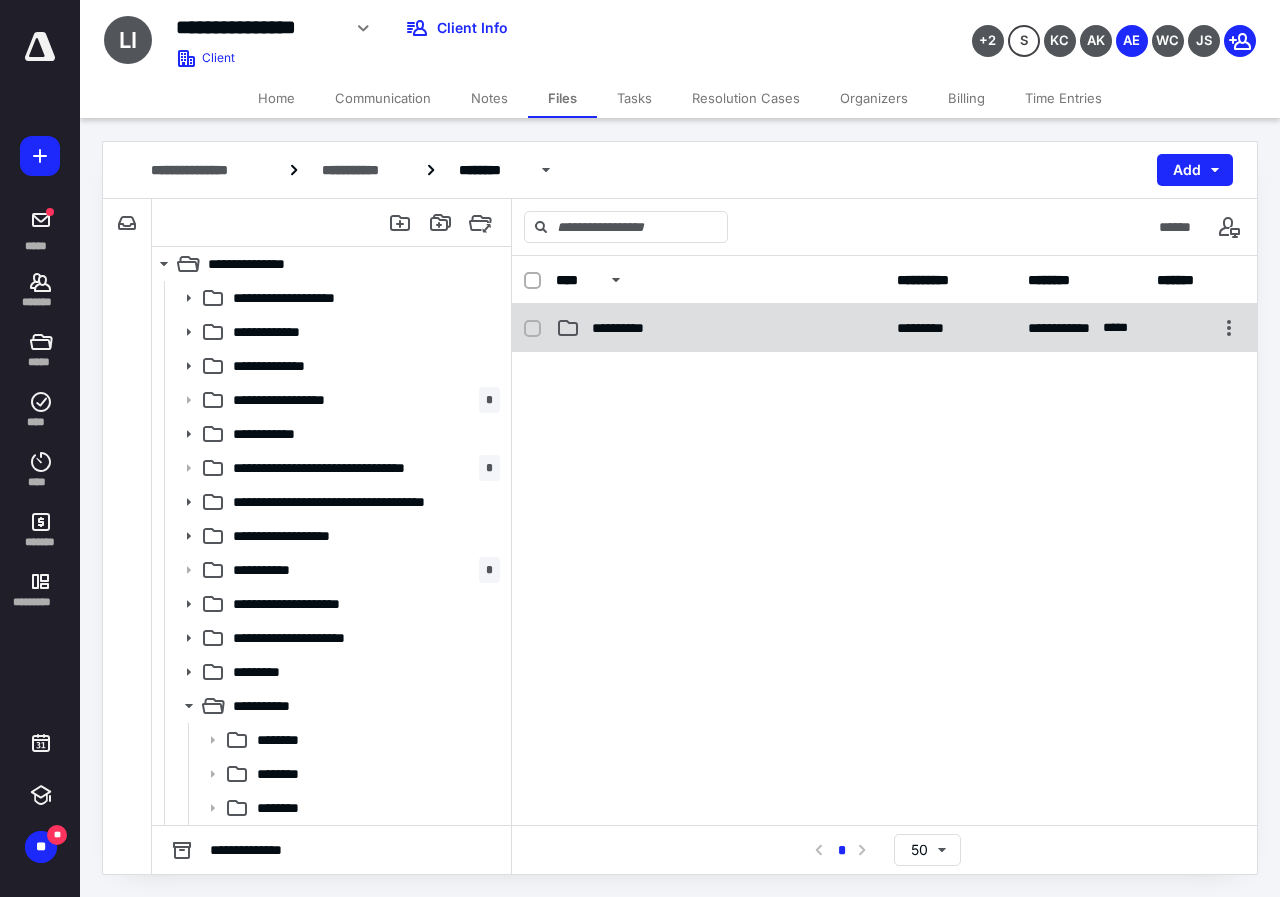 click on "**********" at bounding box center (627, 328) 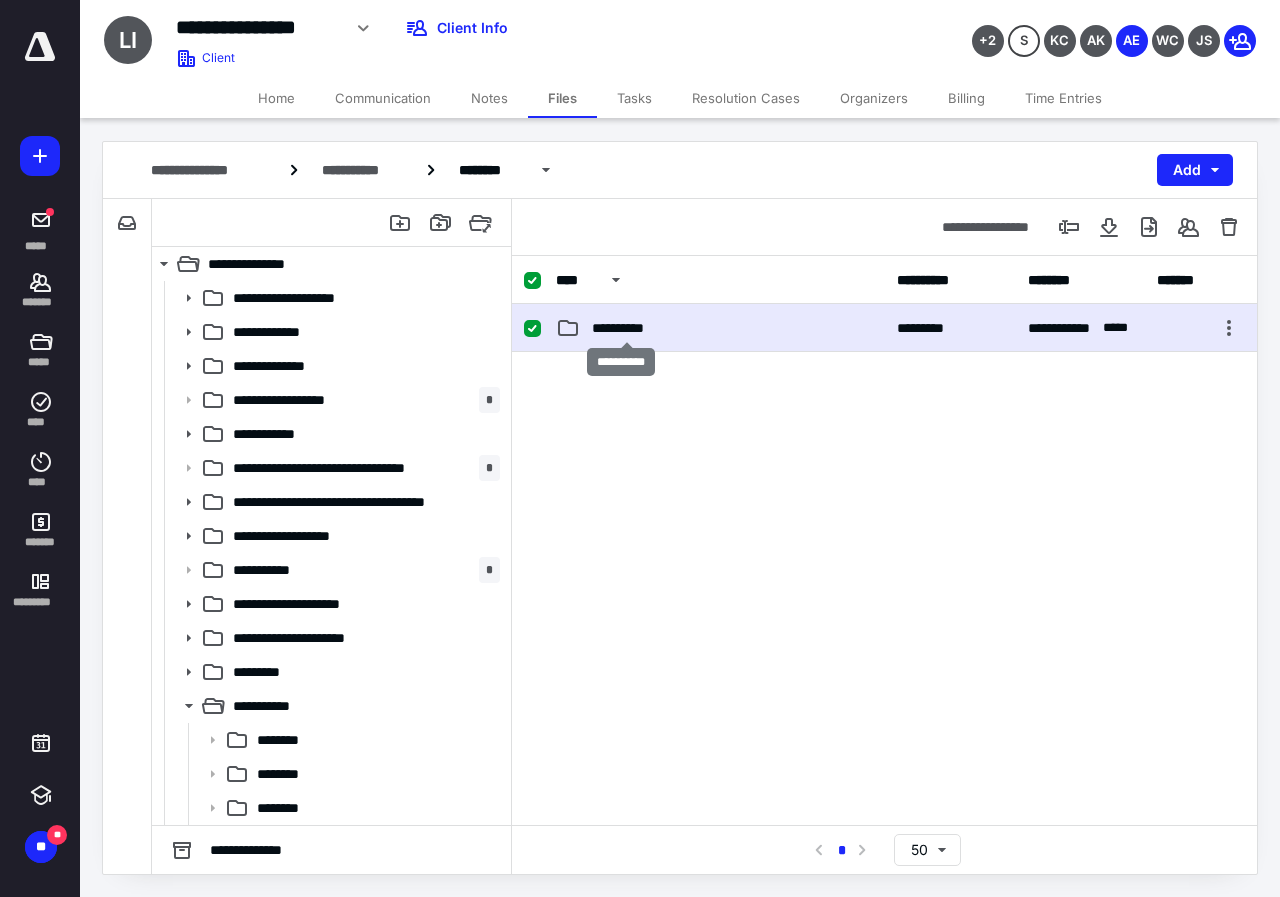 click on "**********" at bounding box center (627, 328) 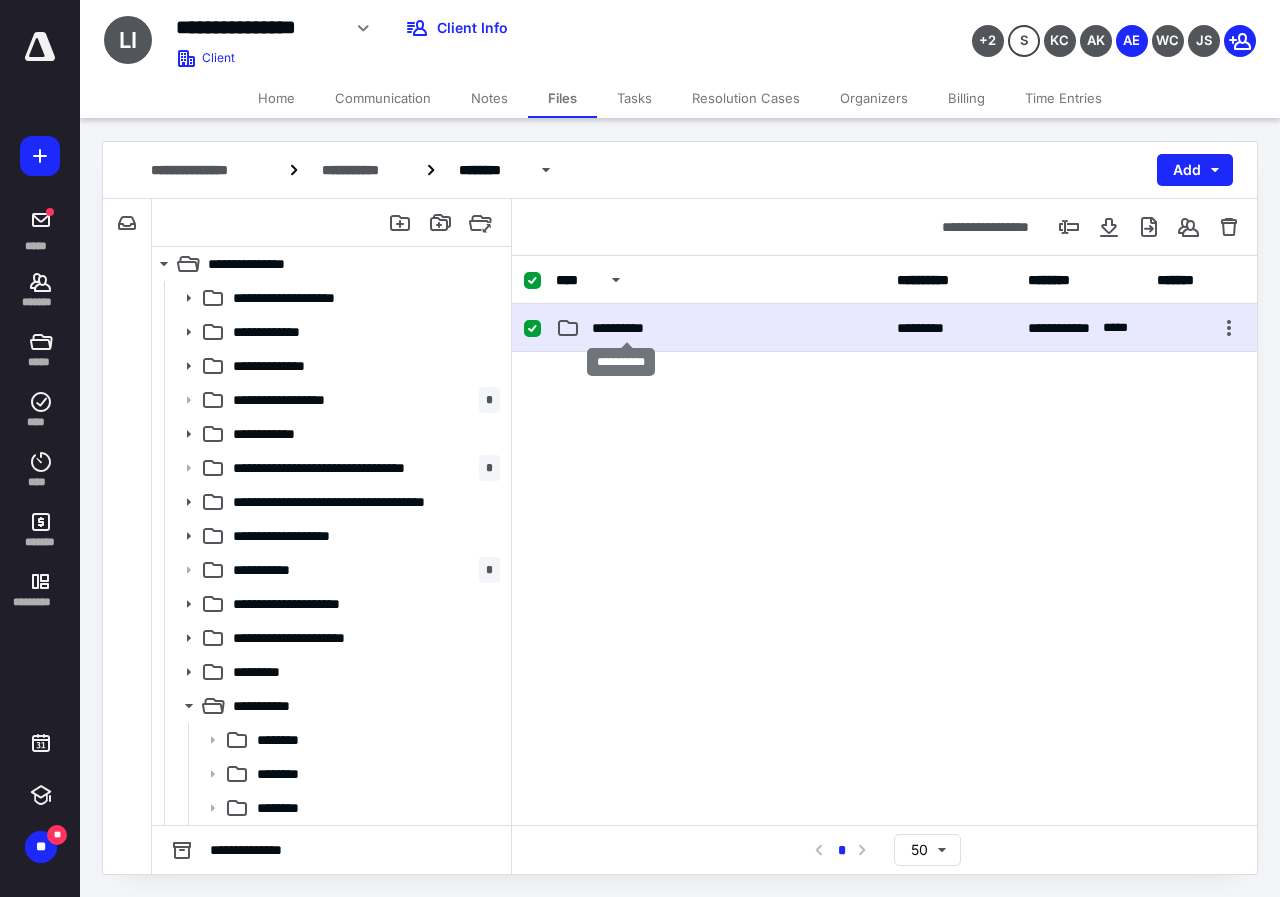 checkbox on "false" 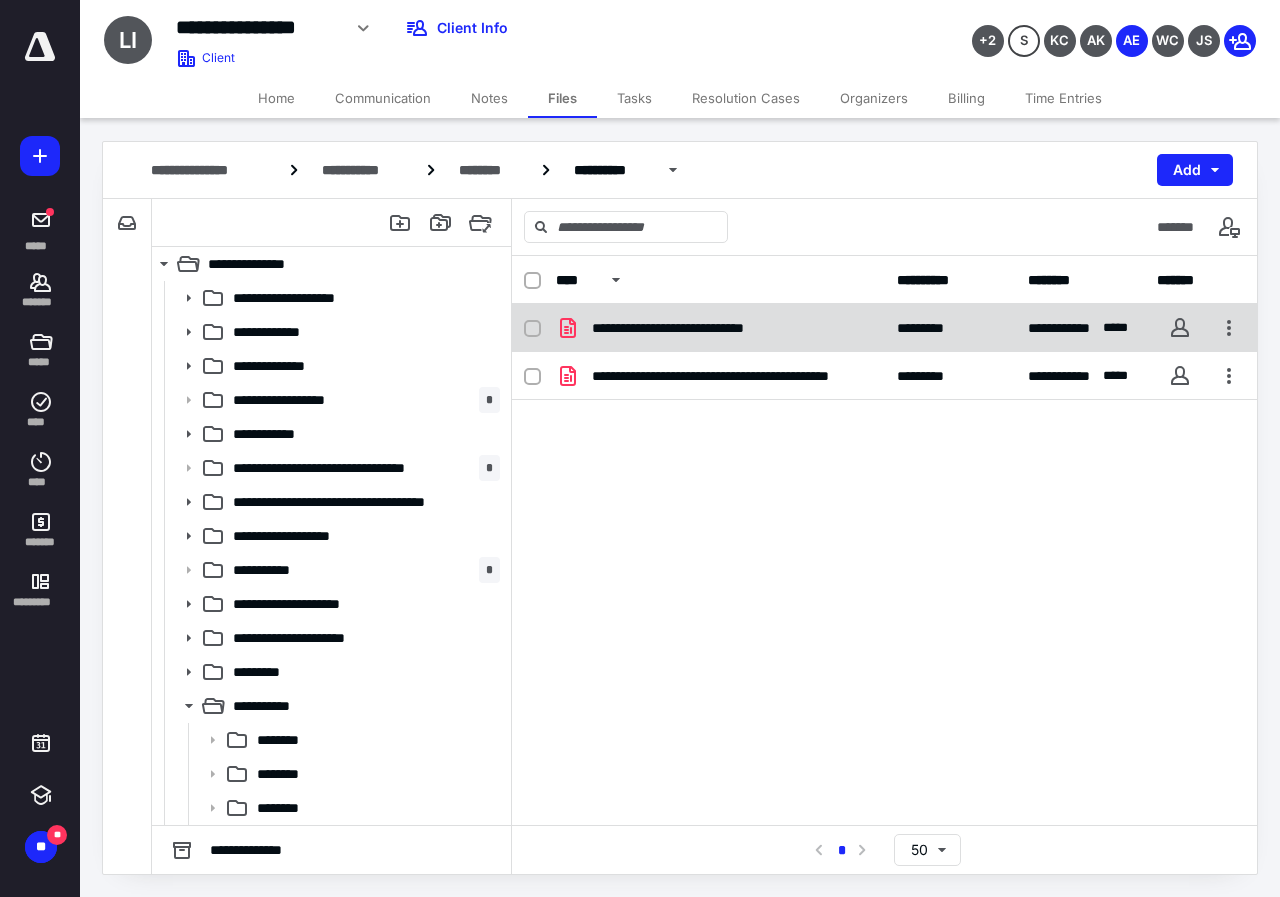click on "**********" at bounding box center [712, 328] 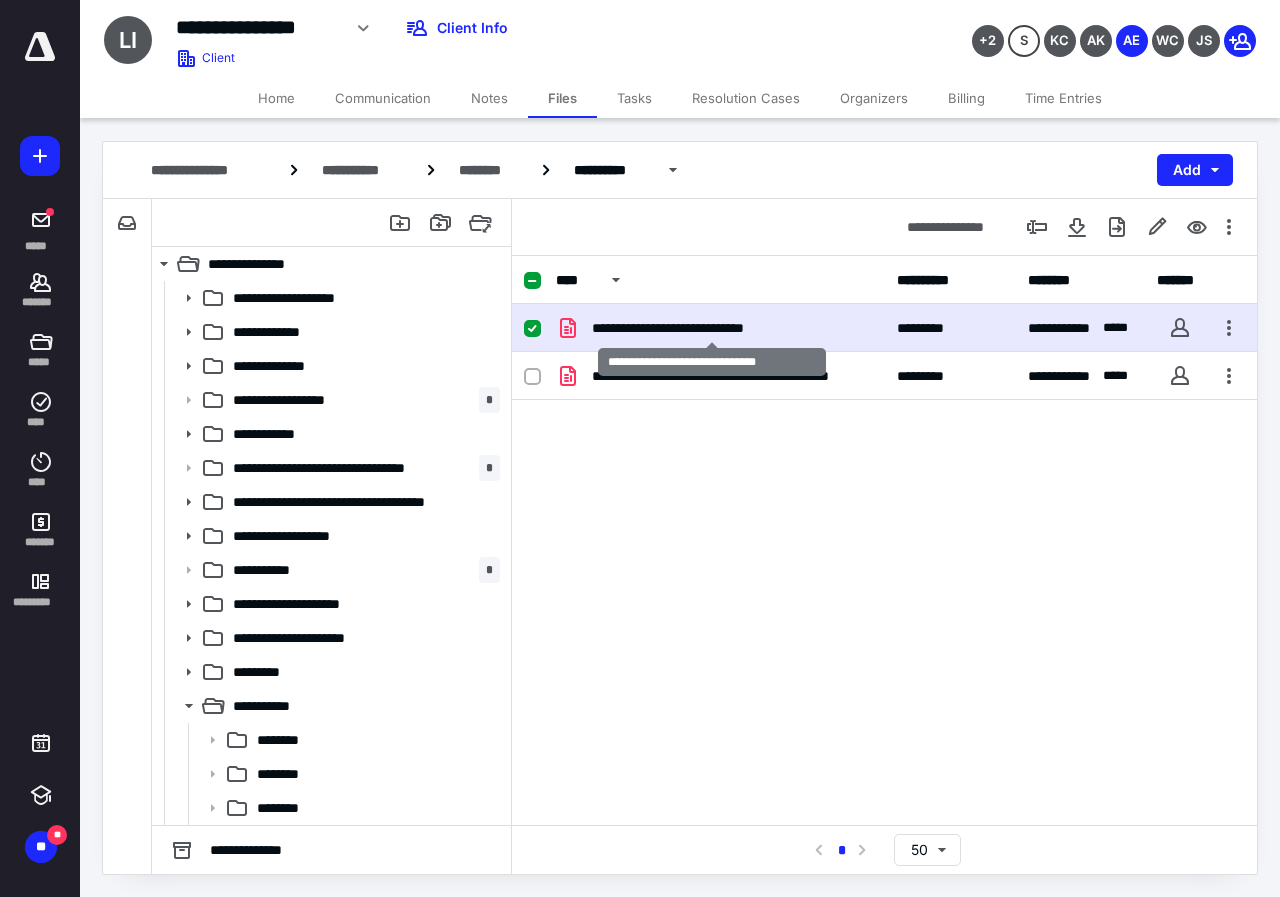 click on "**********" at bounding box center [712, 328] 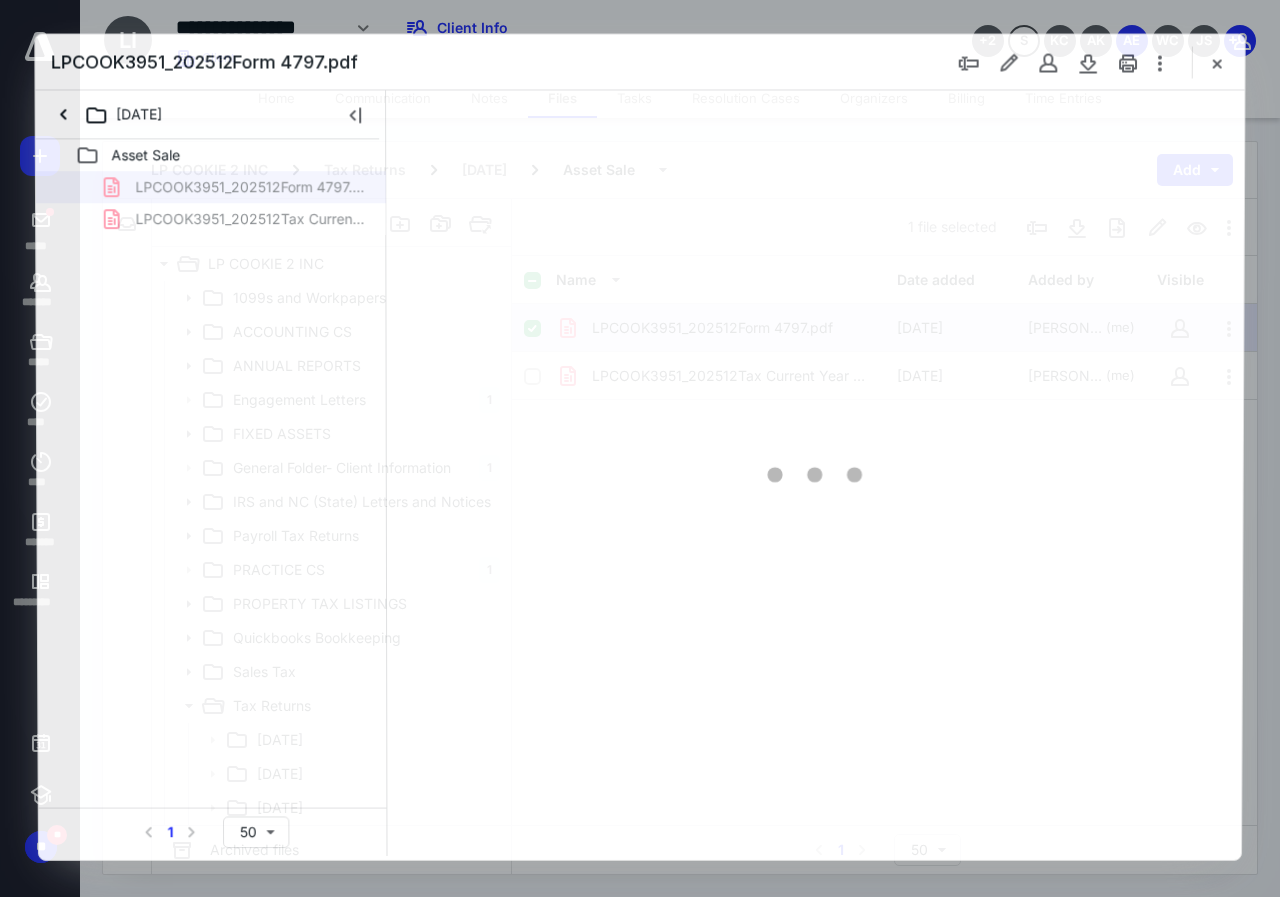 scroll, scrollTop: 0, scrollLeft: 0, axis: both 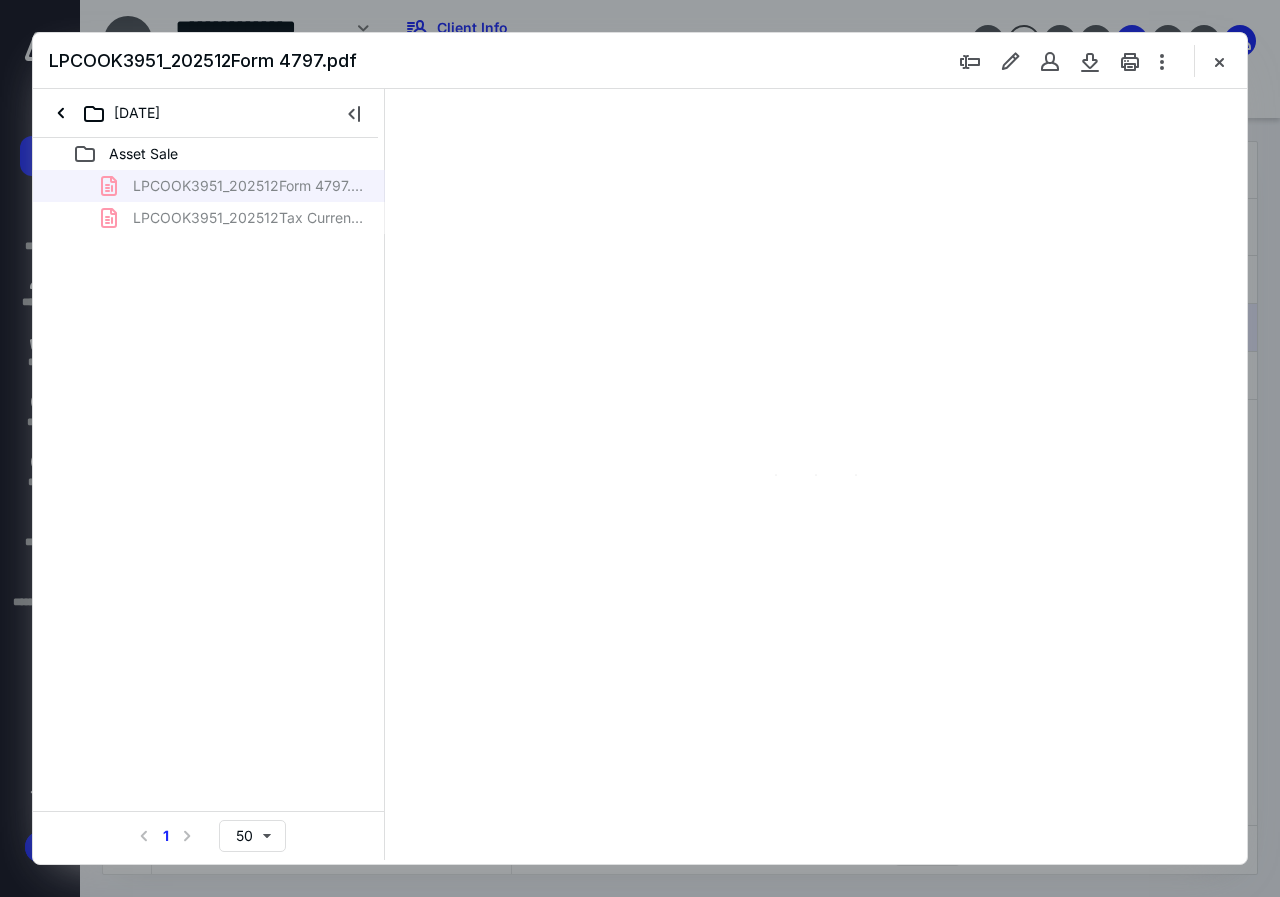 type on "130" 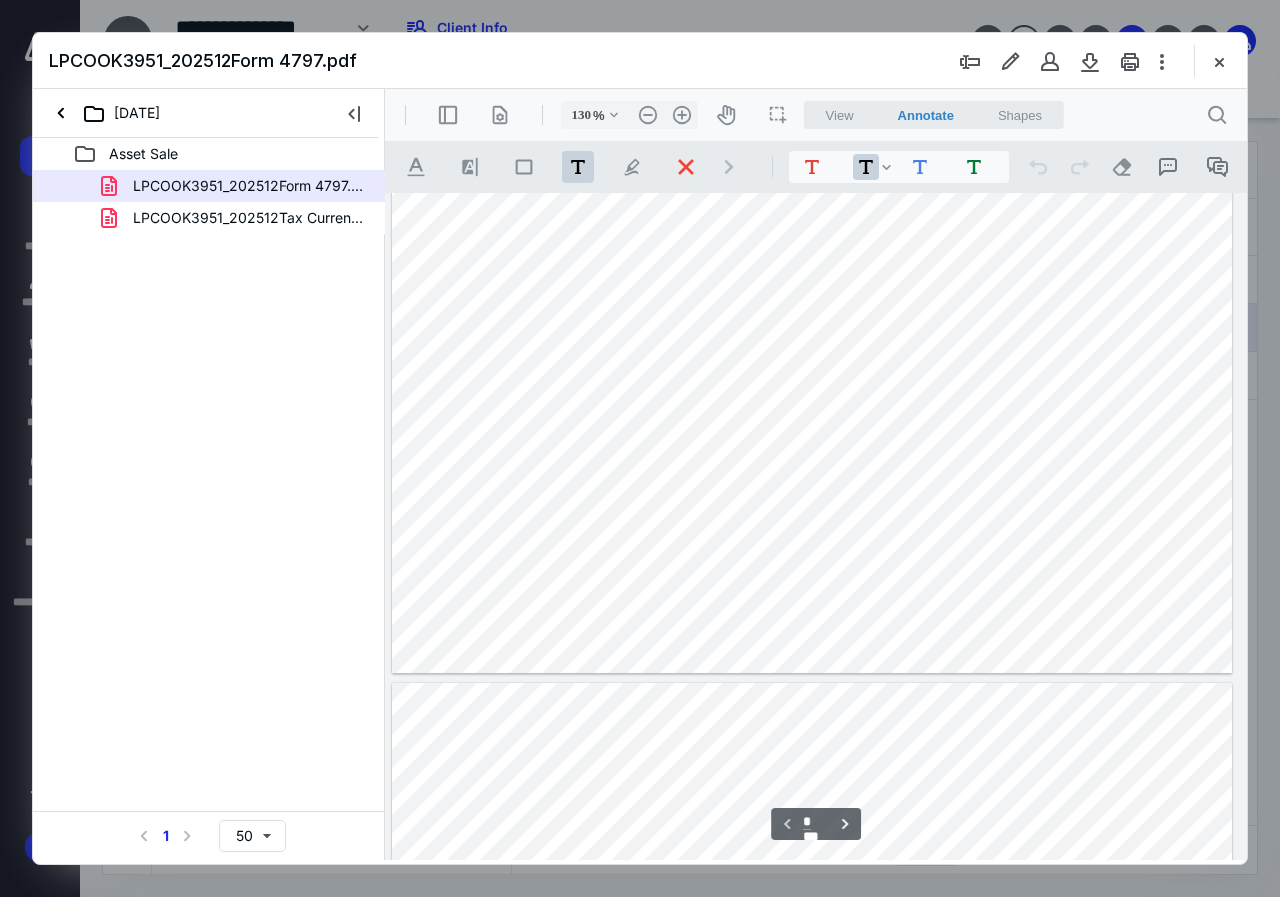 scroll, scrollTop: 609, scrollLeft: 114, axis: both 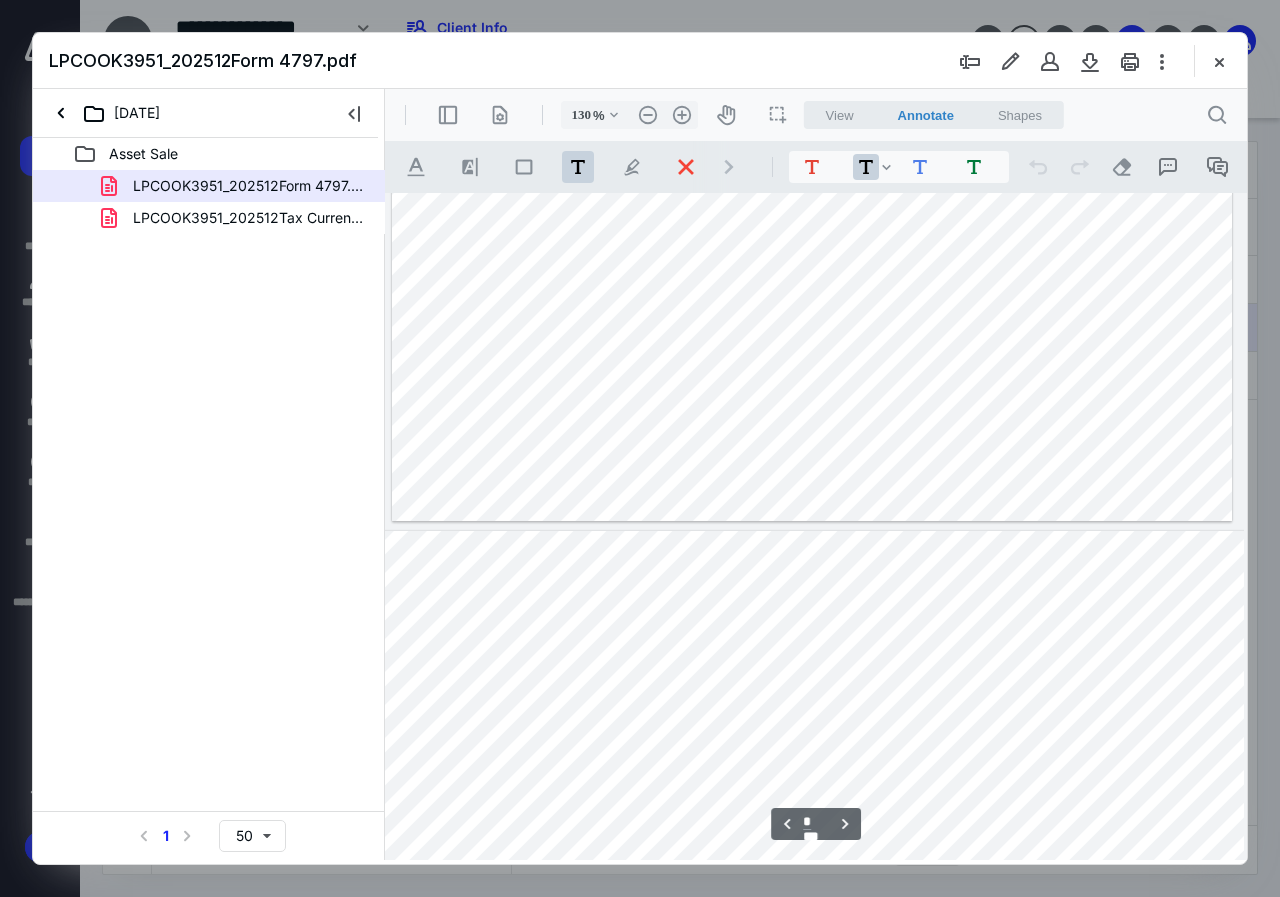 type on "*" 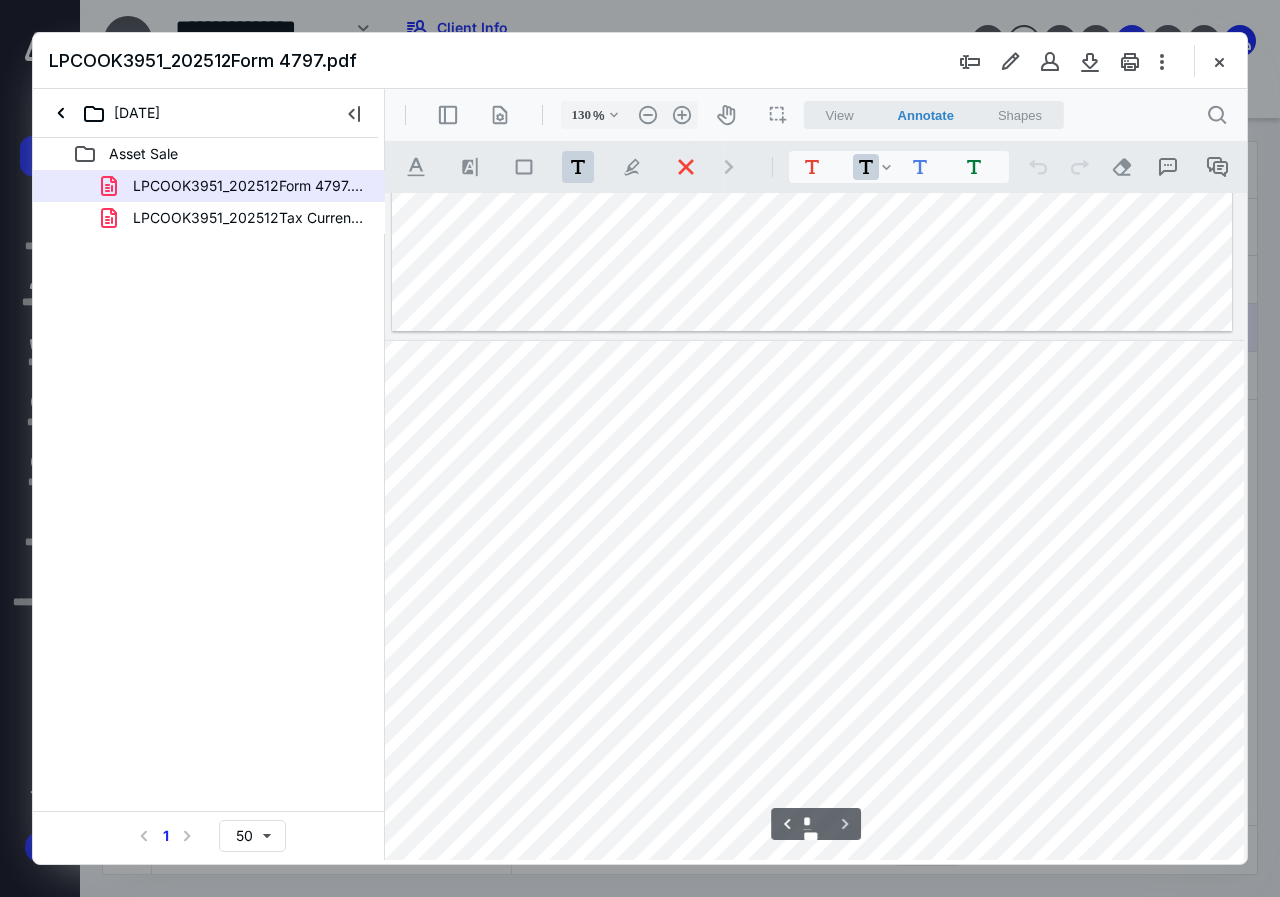 scroll, scrollTop: 2028, scrollLeft: 114, axis: both 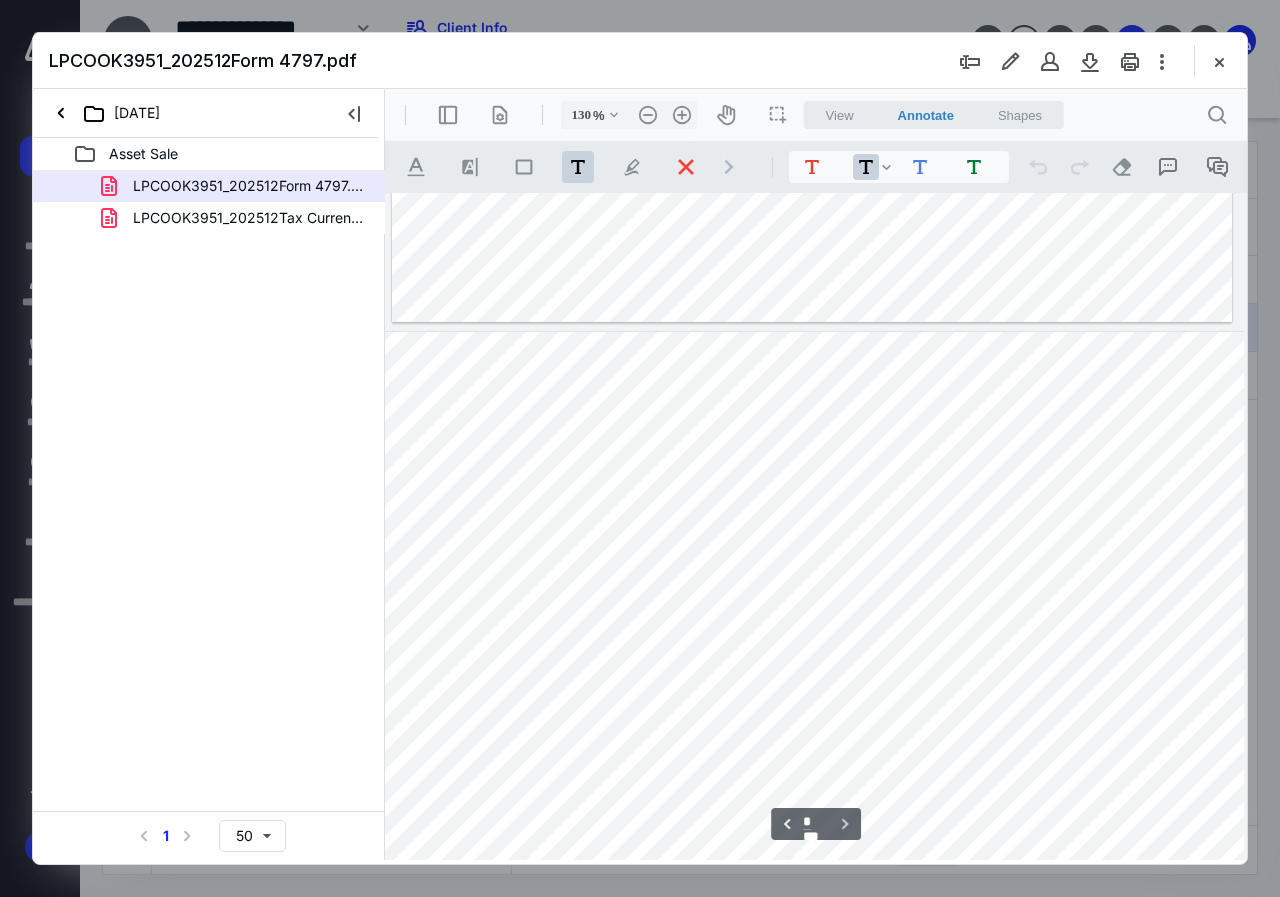 drag, startPoint x: 1239, startPoint y: 369, endPoint x: 1660, endPoint y: 697, distance: 533.69 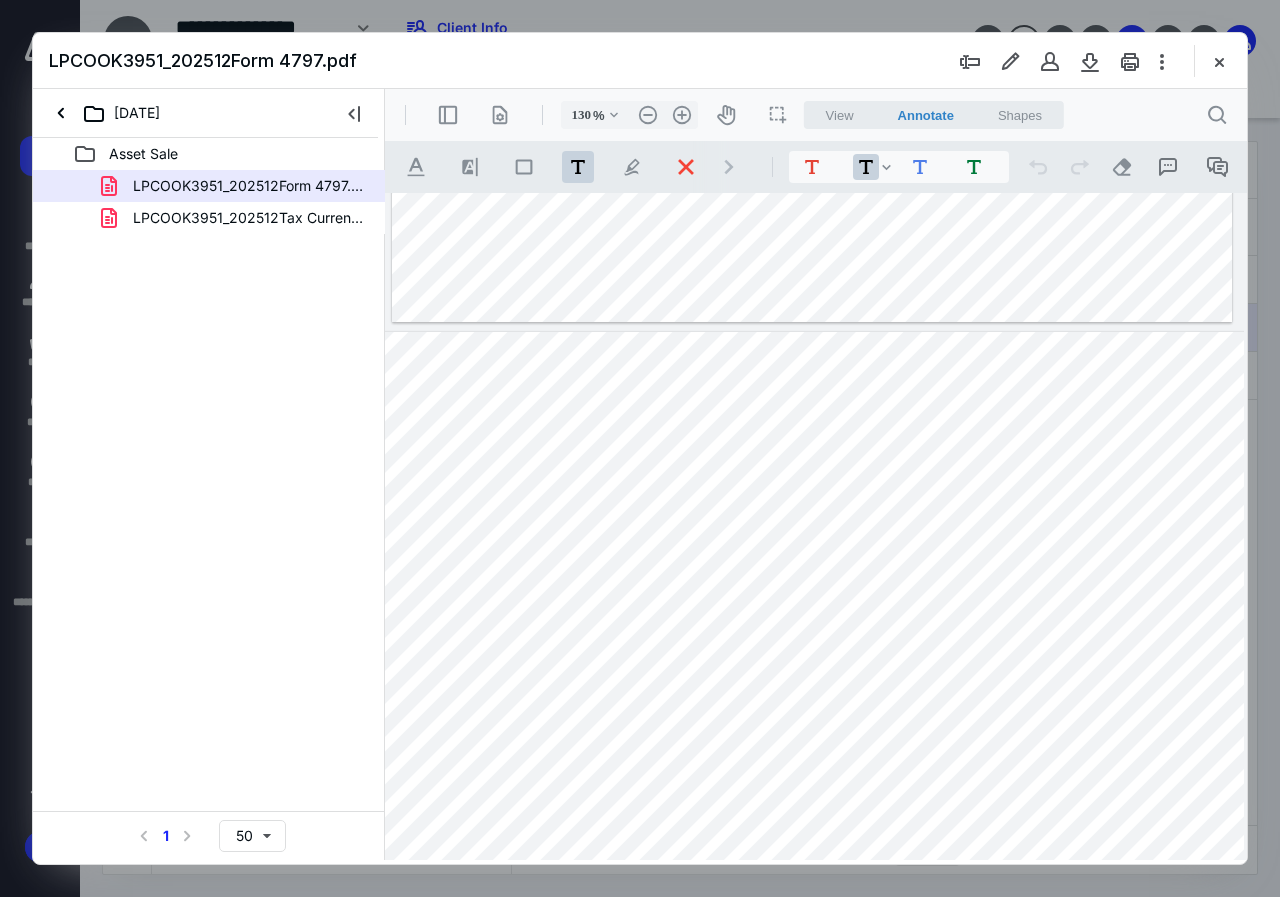 click at bounding box center [1219, 61] 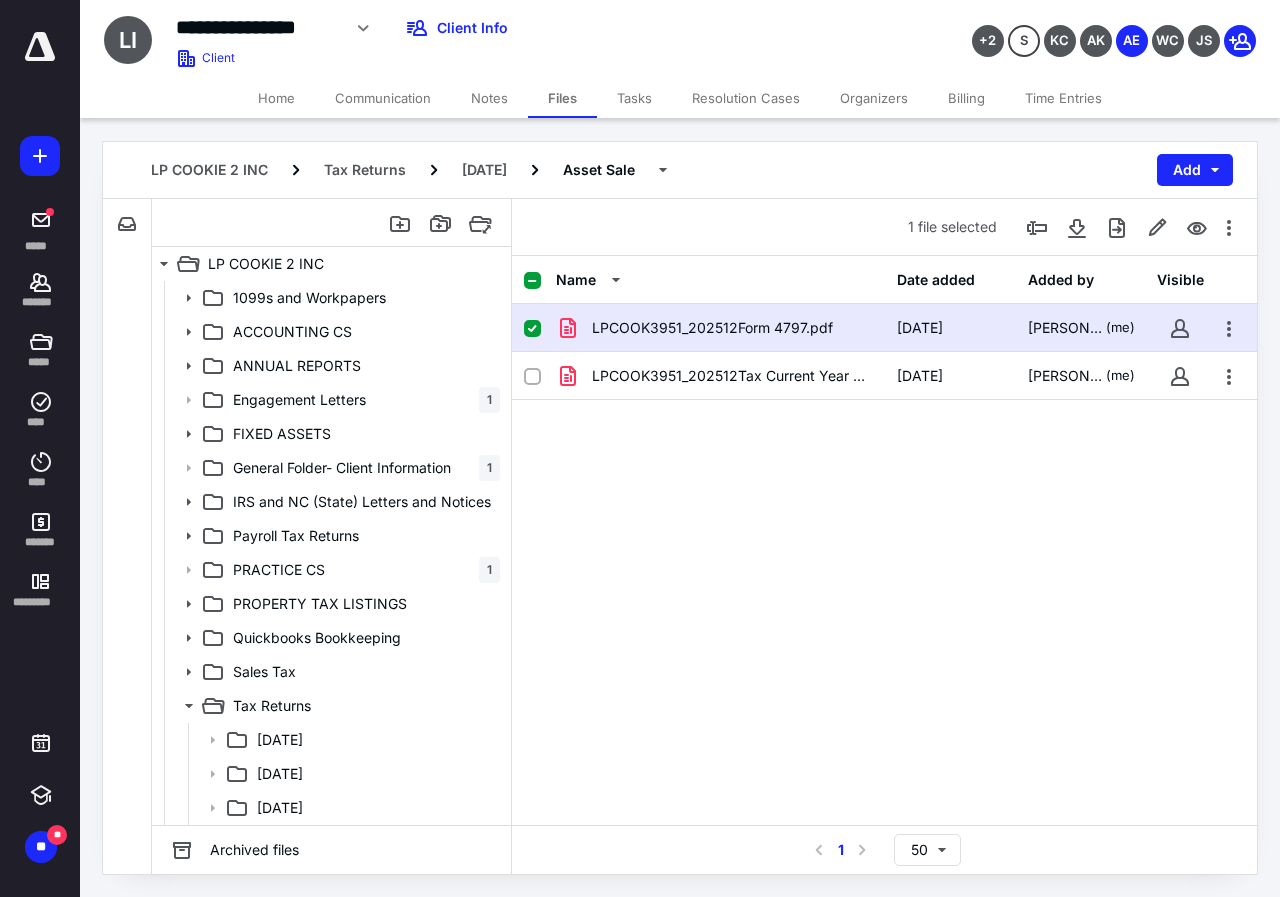 click 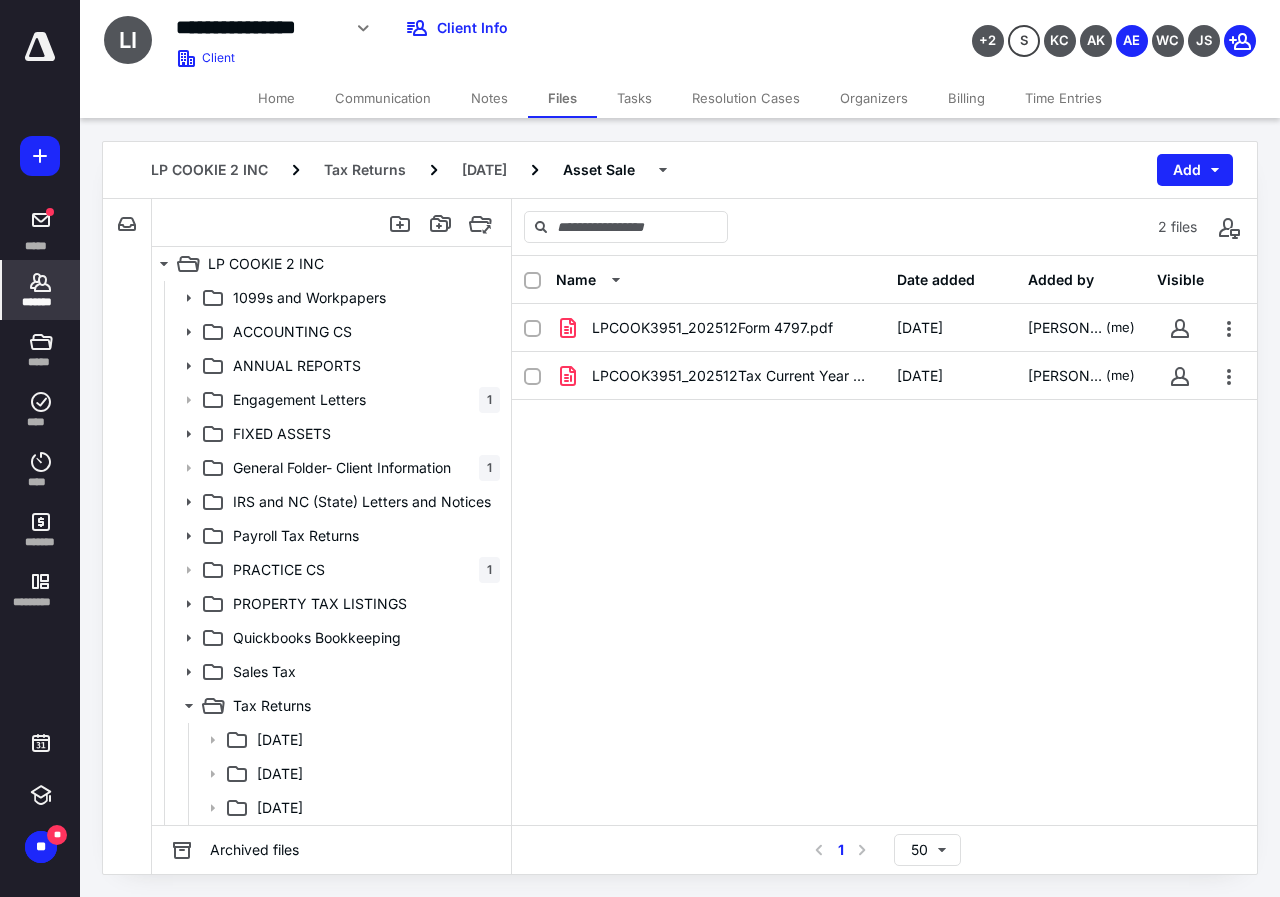 click 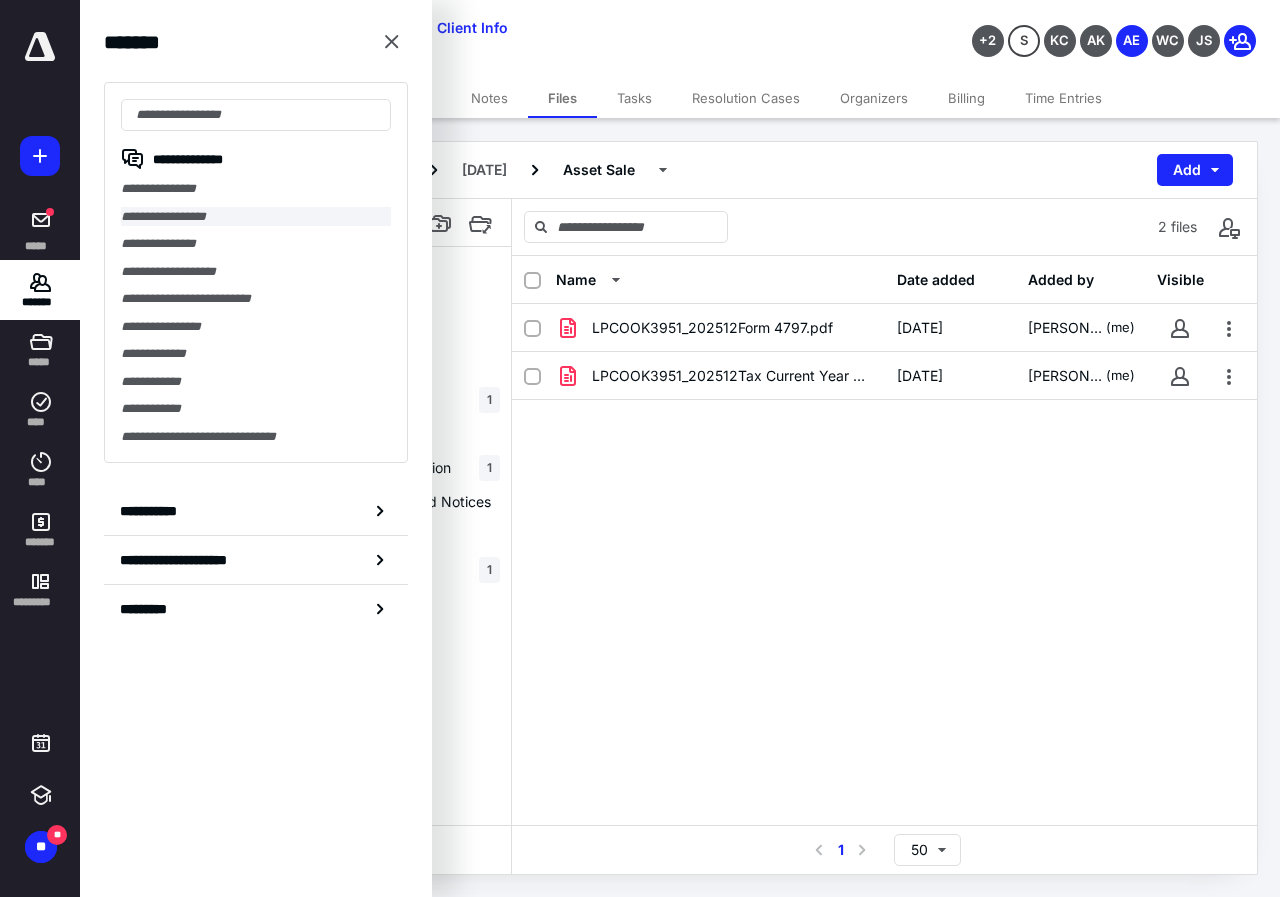 click on "**********" at bounding box center [256, 217] 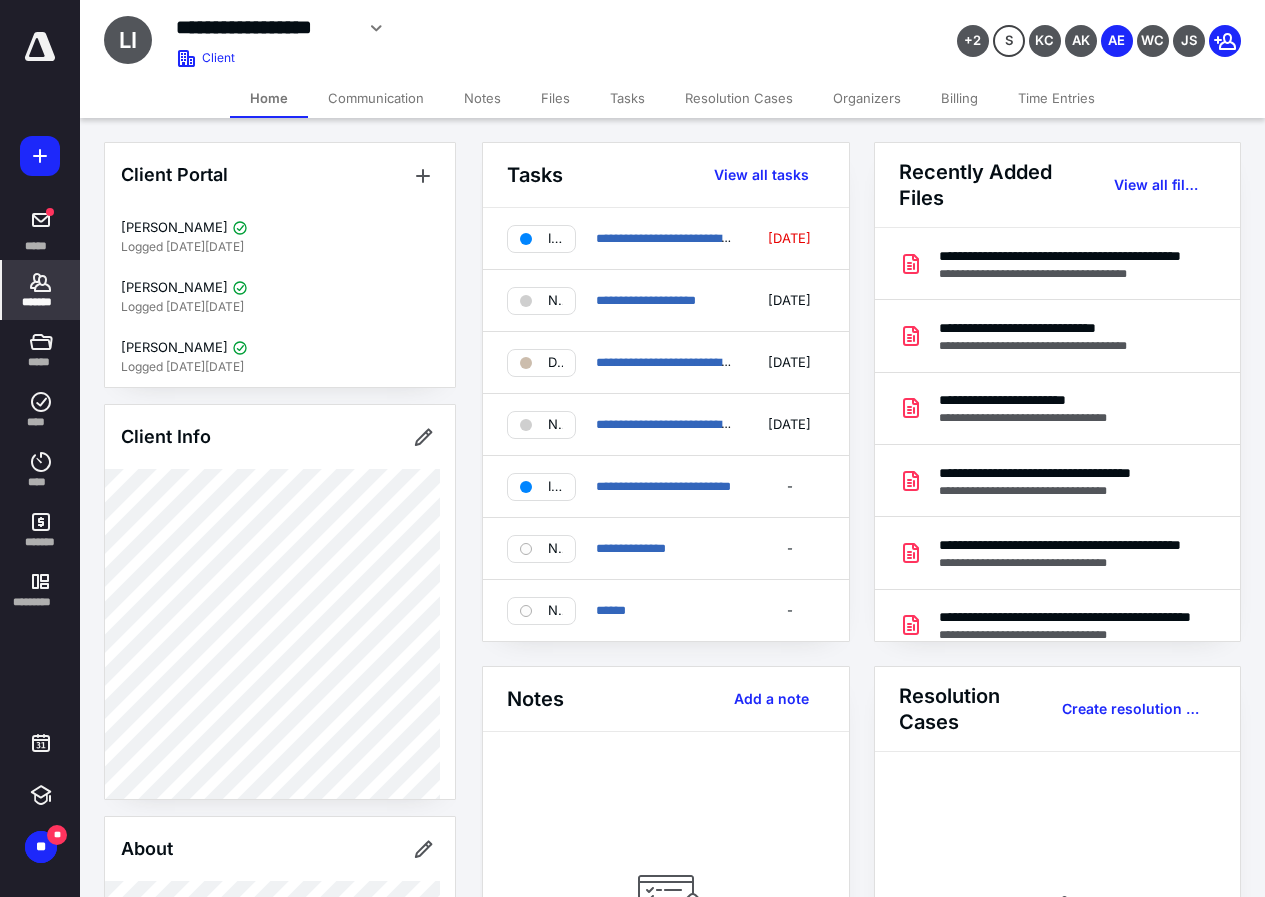 click on "Files" at bounding box center [555, 98] 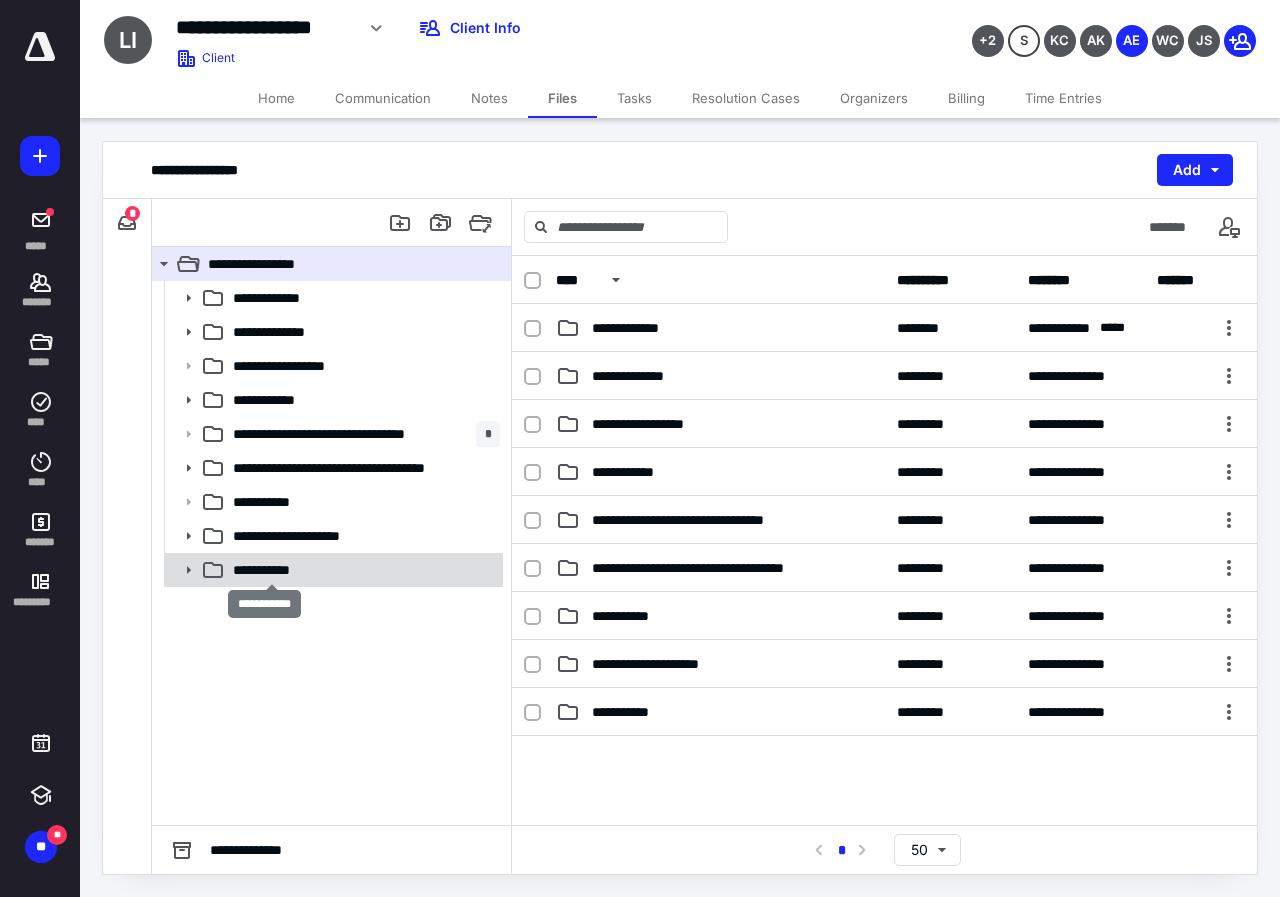 click on "**********" at bounding box center (272, 570) 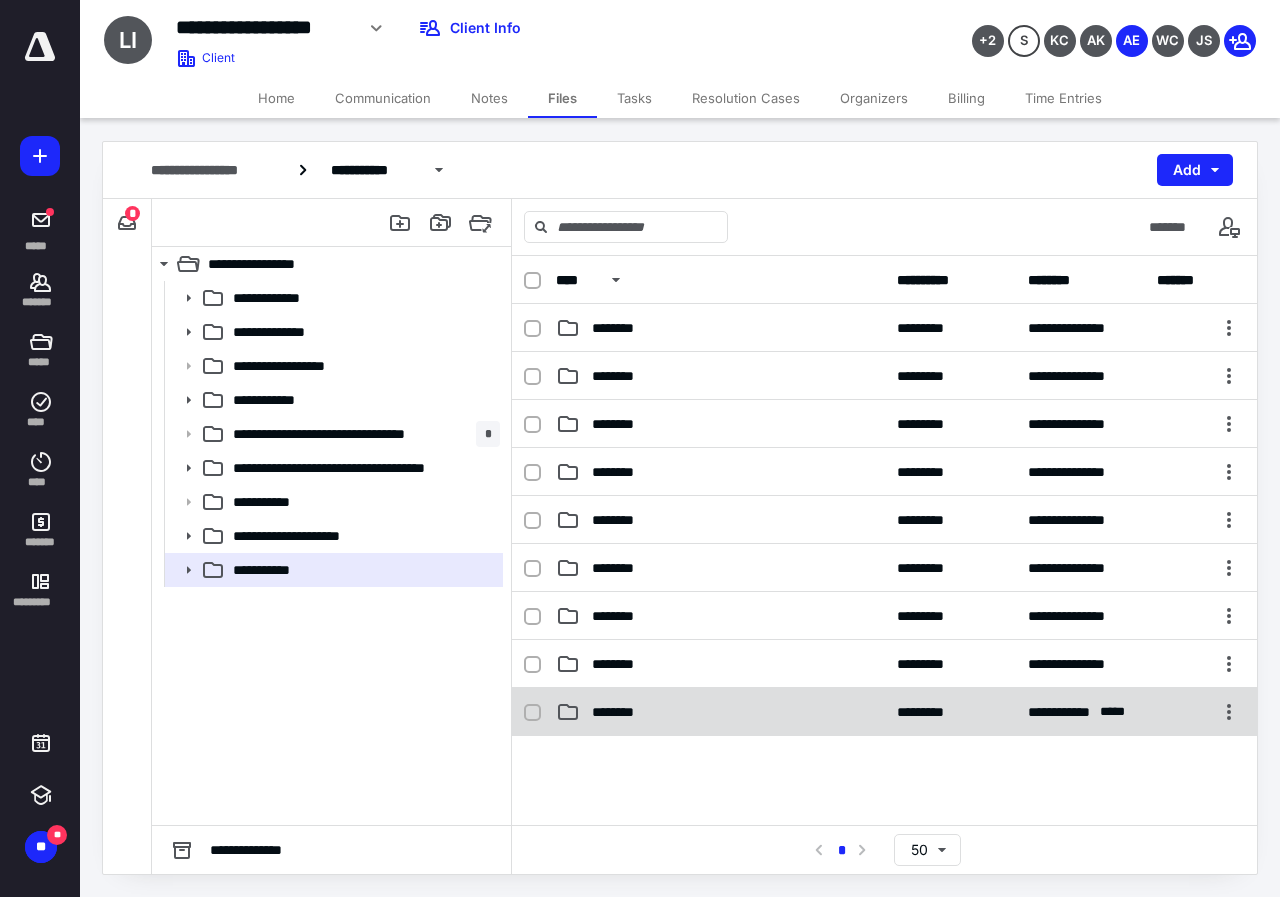 click on "********" at bounding box center [621, 712] 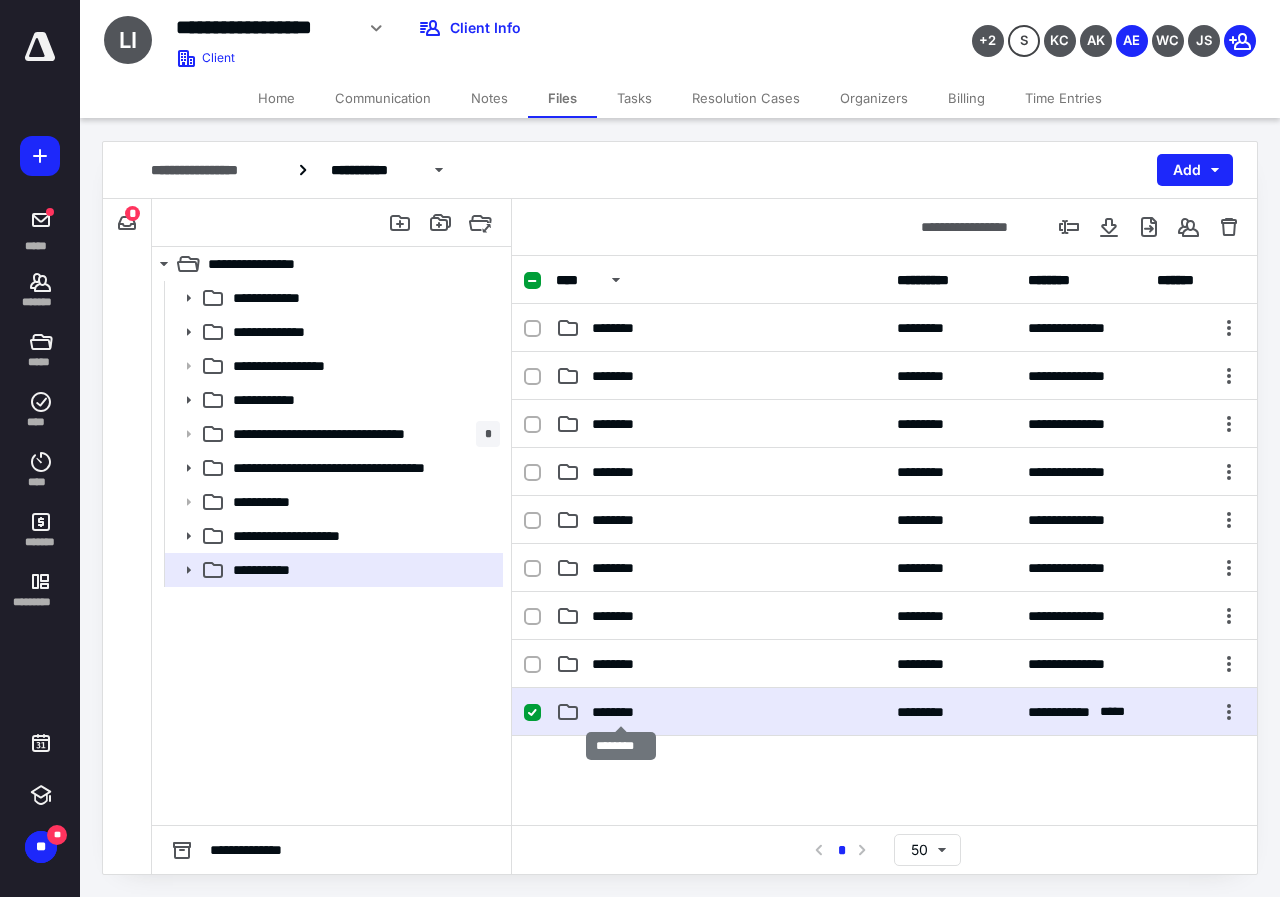 click on "********" at bounding box center (621, 712) 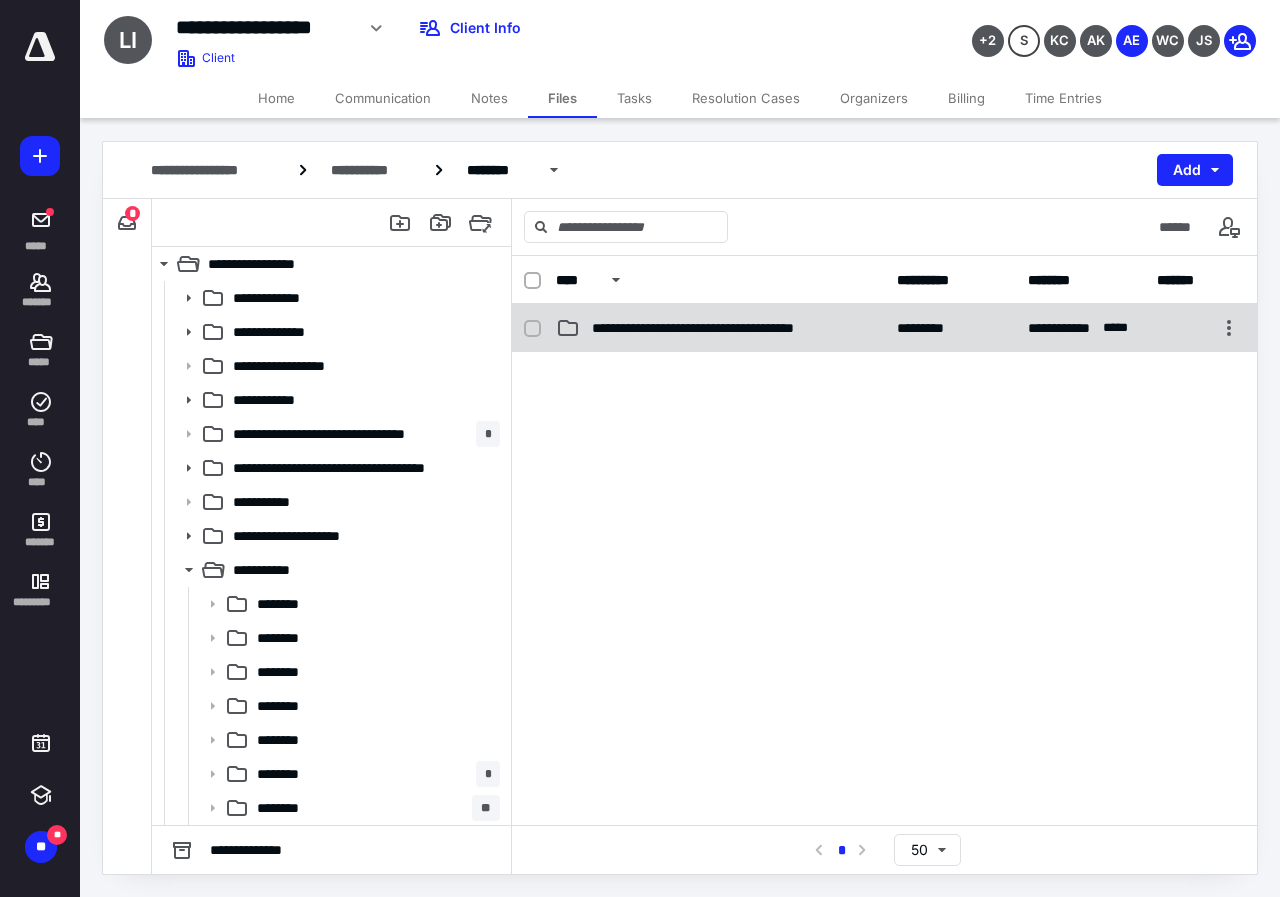 click on "**********" at bounding box center (728, 328) 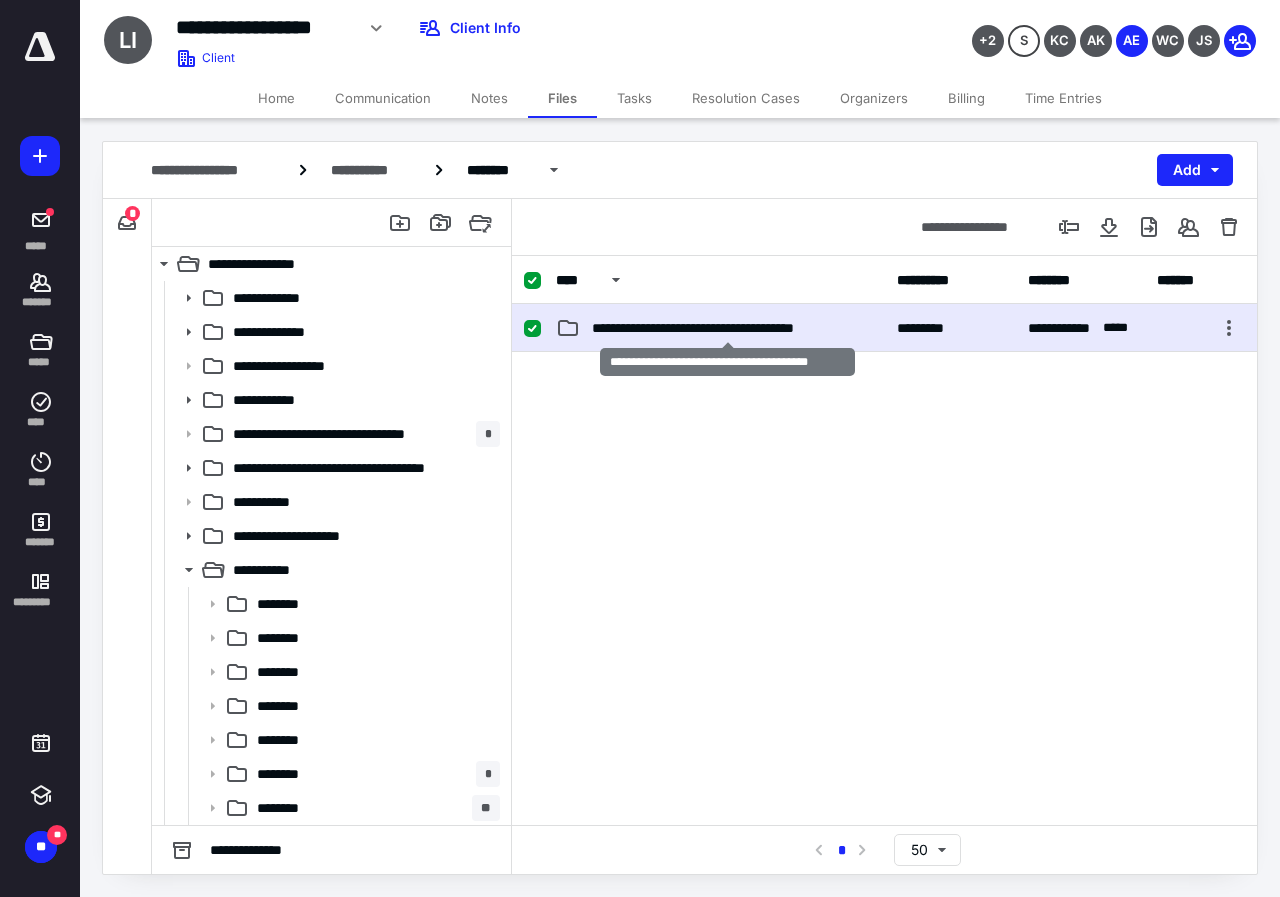 click on "**********" at bounding box center [728, 328] 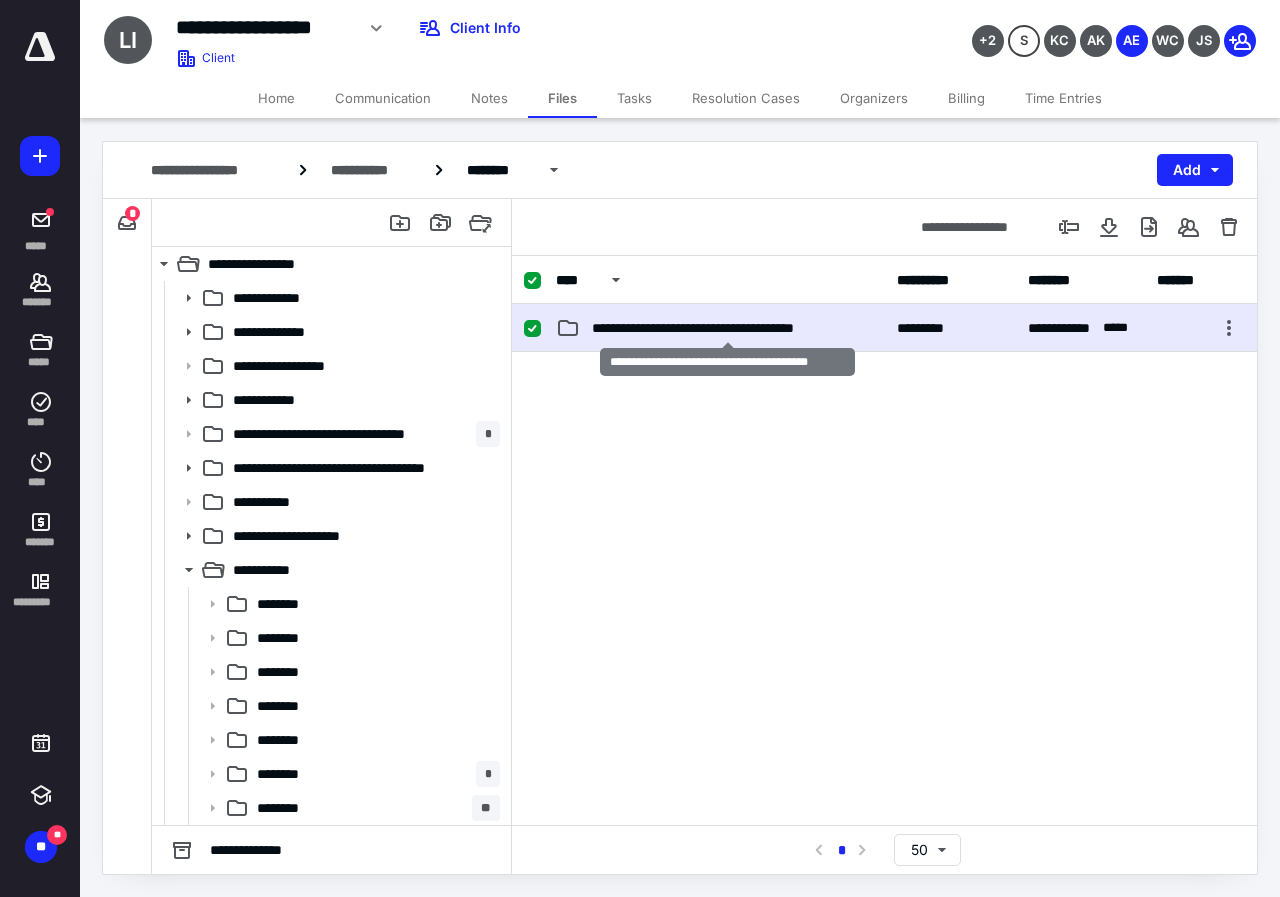 checkbox on "false" 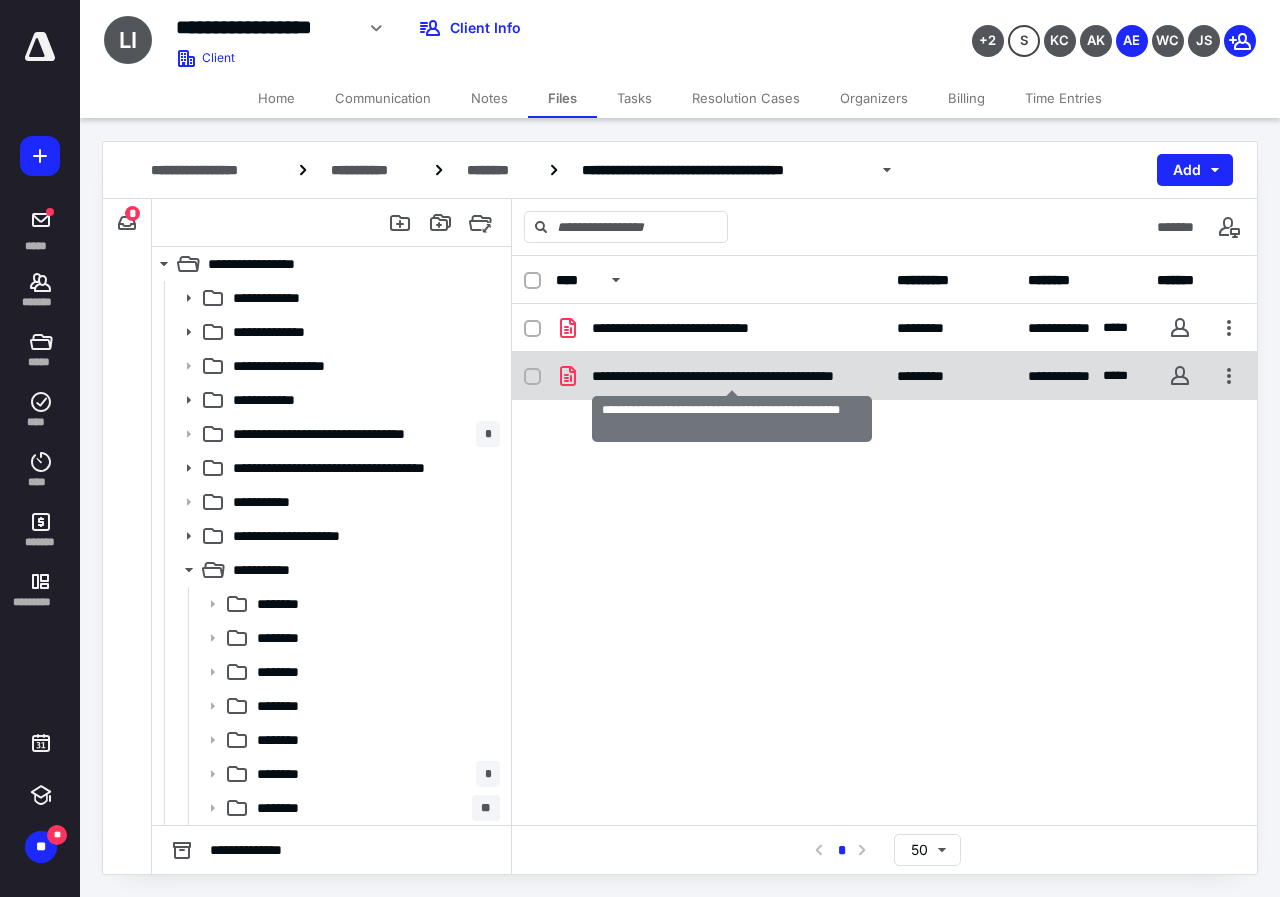 click on "**********" at bounding box center (732, 376) 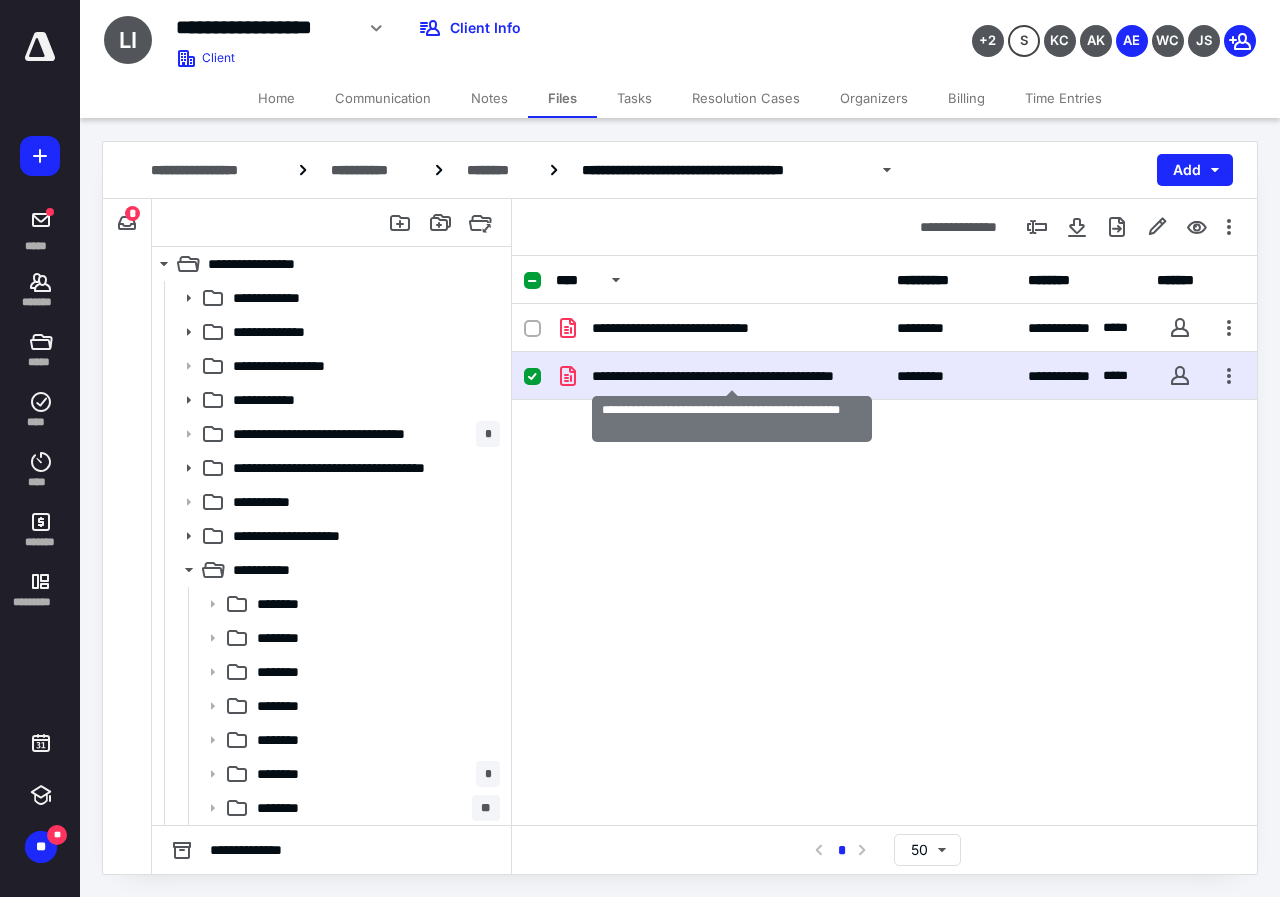 click on "**********" at bounding box center (732, 376) 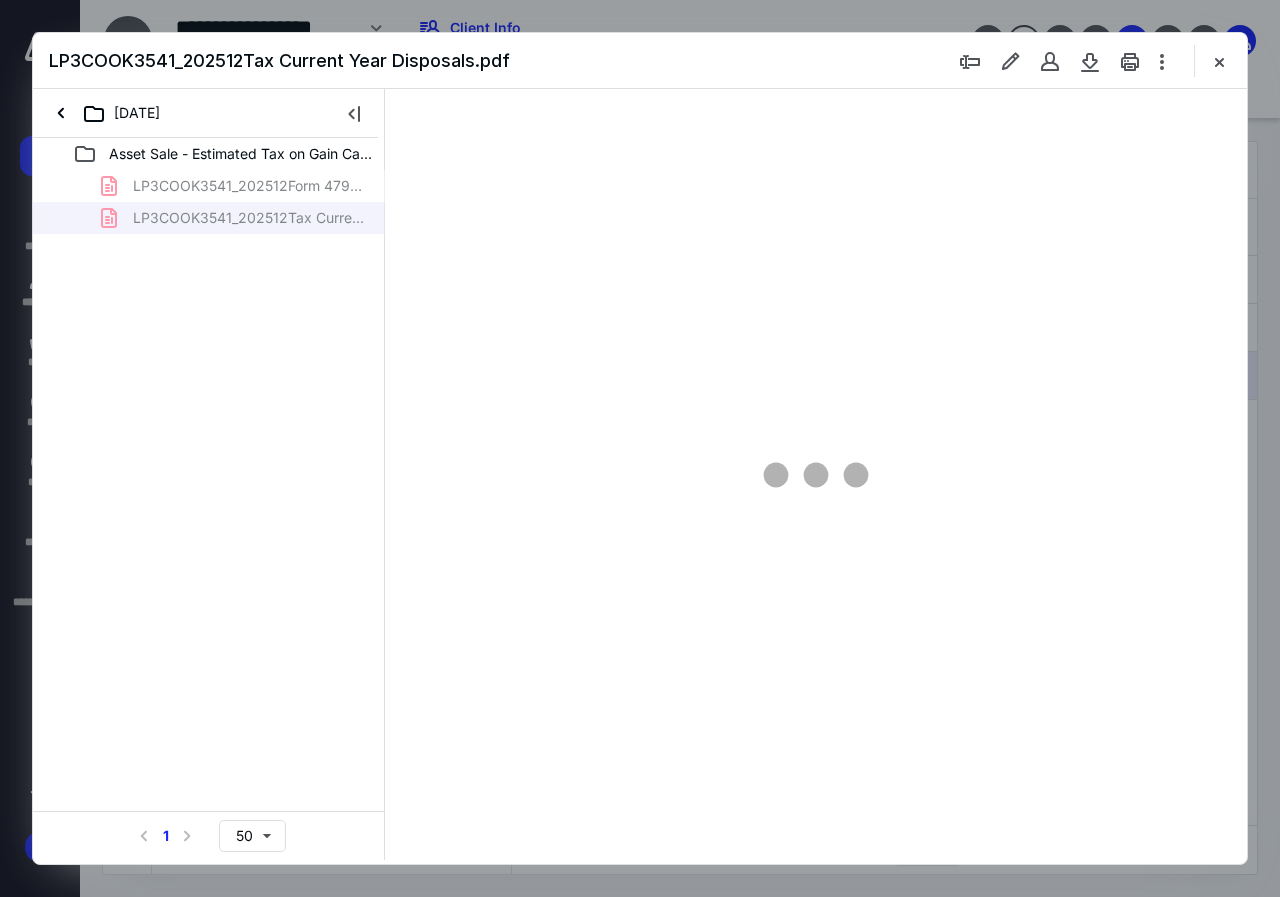 scroll, scrollTop: 0, scrollLeft: 0, axis: both 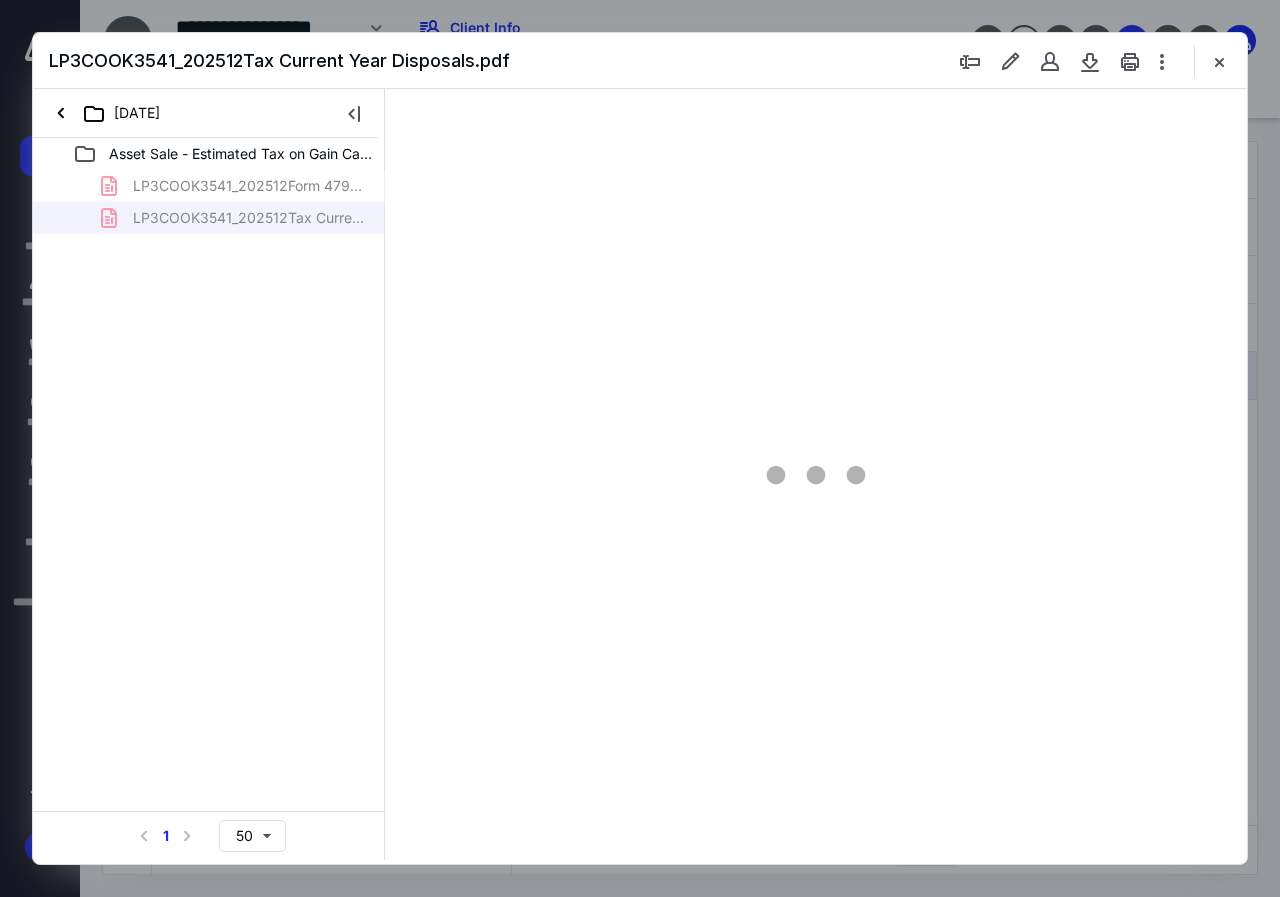 type on "130" 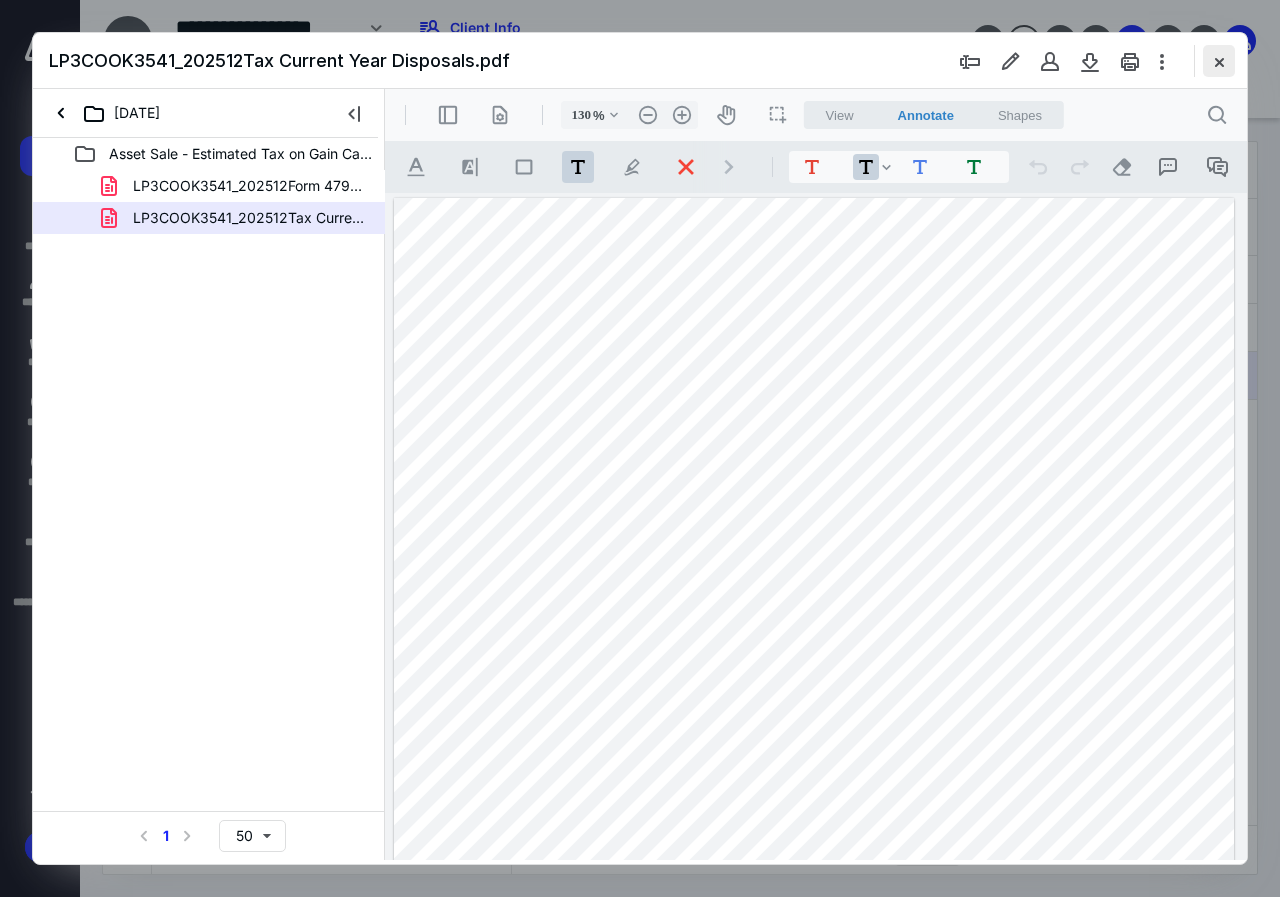 click at bounding box center (1219, 61) 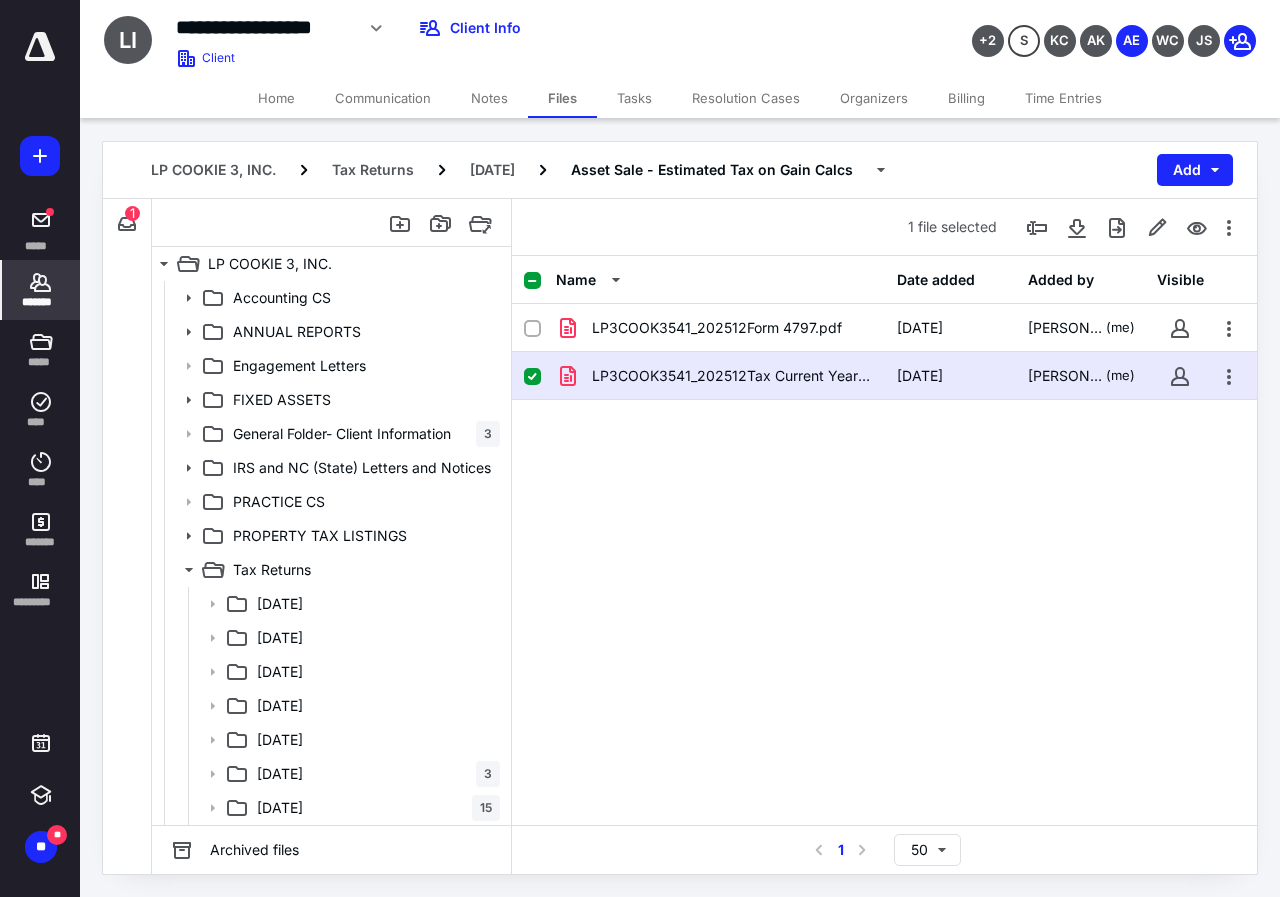 click on "*******" at bounding box center [41, 302] 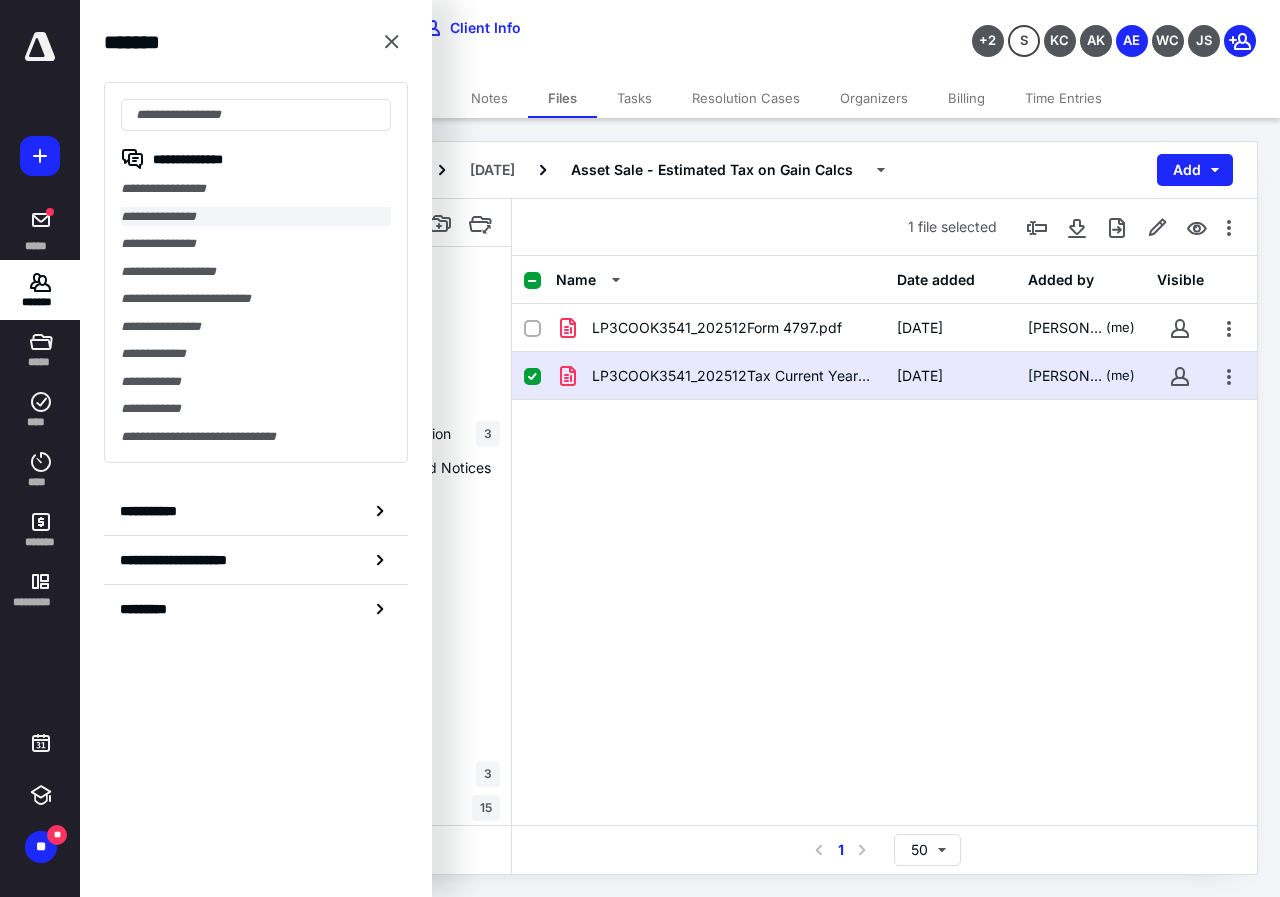 click on "**********" at bounding box center [256, 217] 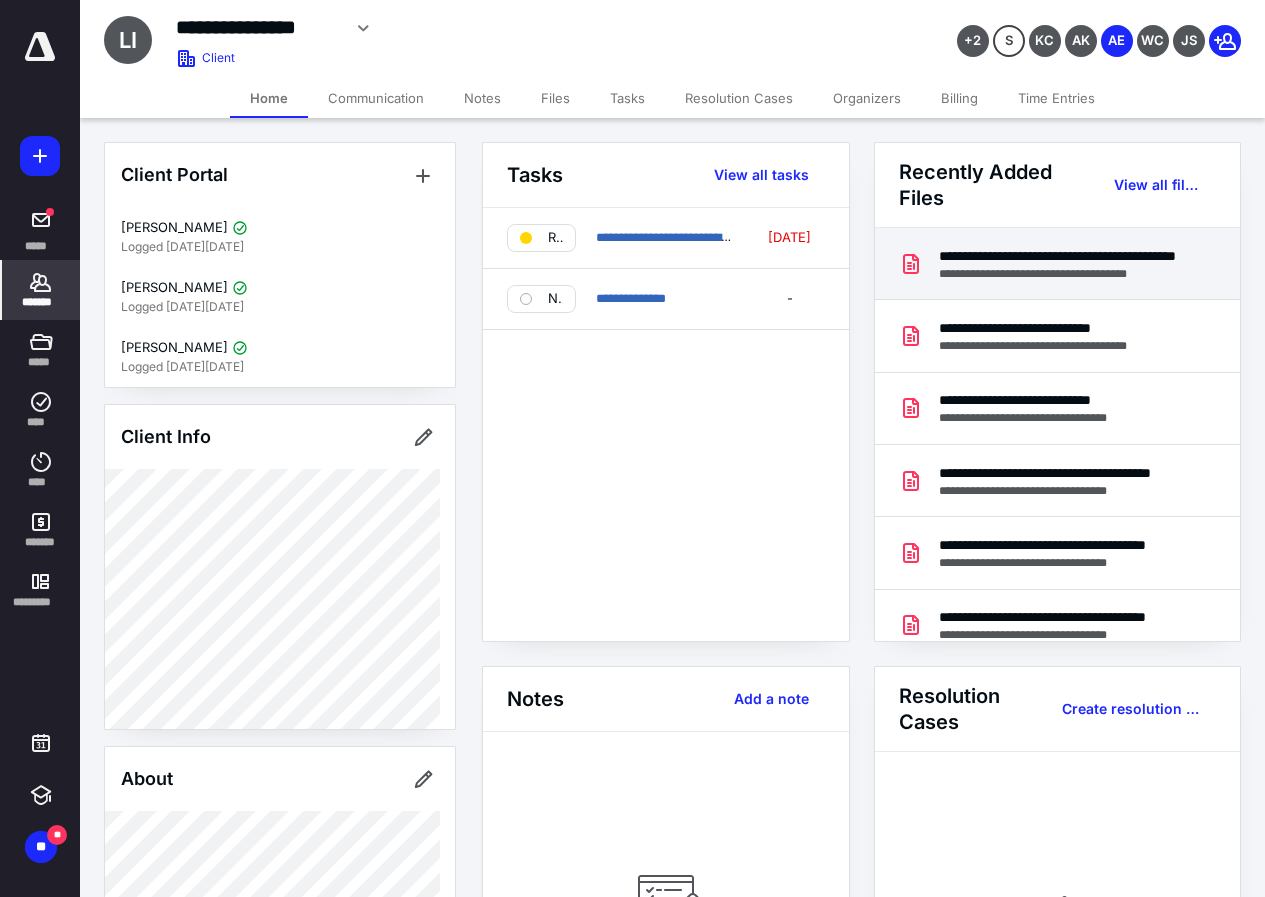 click on "**********" at bounding box center (1066, 274) 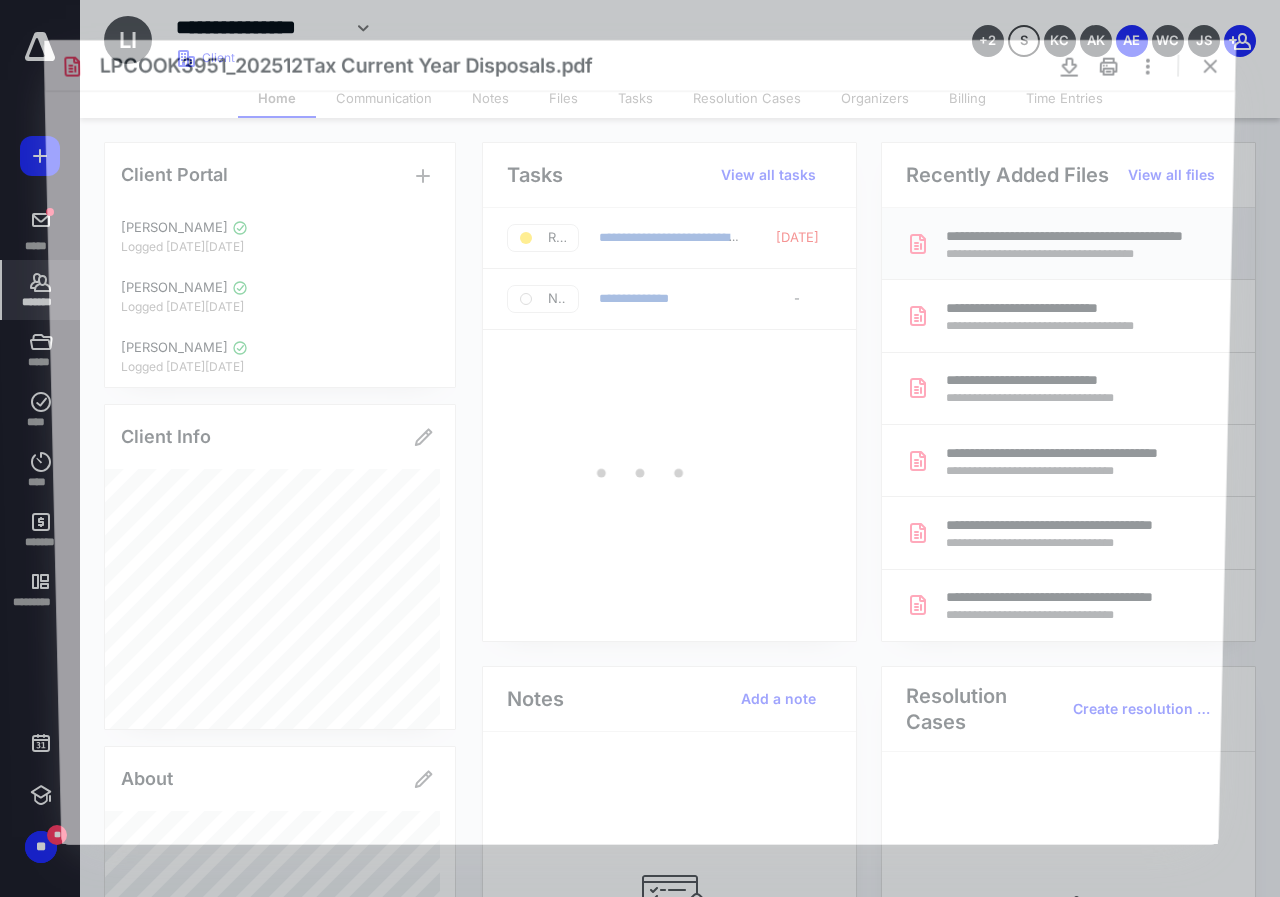 scroll, scrollTop: 0, scrollLeft: 0, axis: both 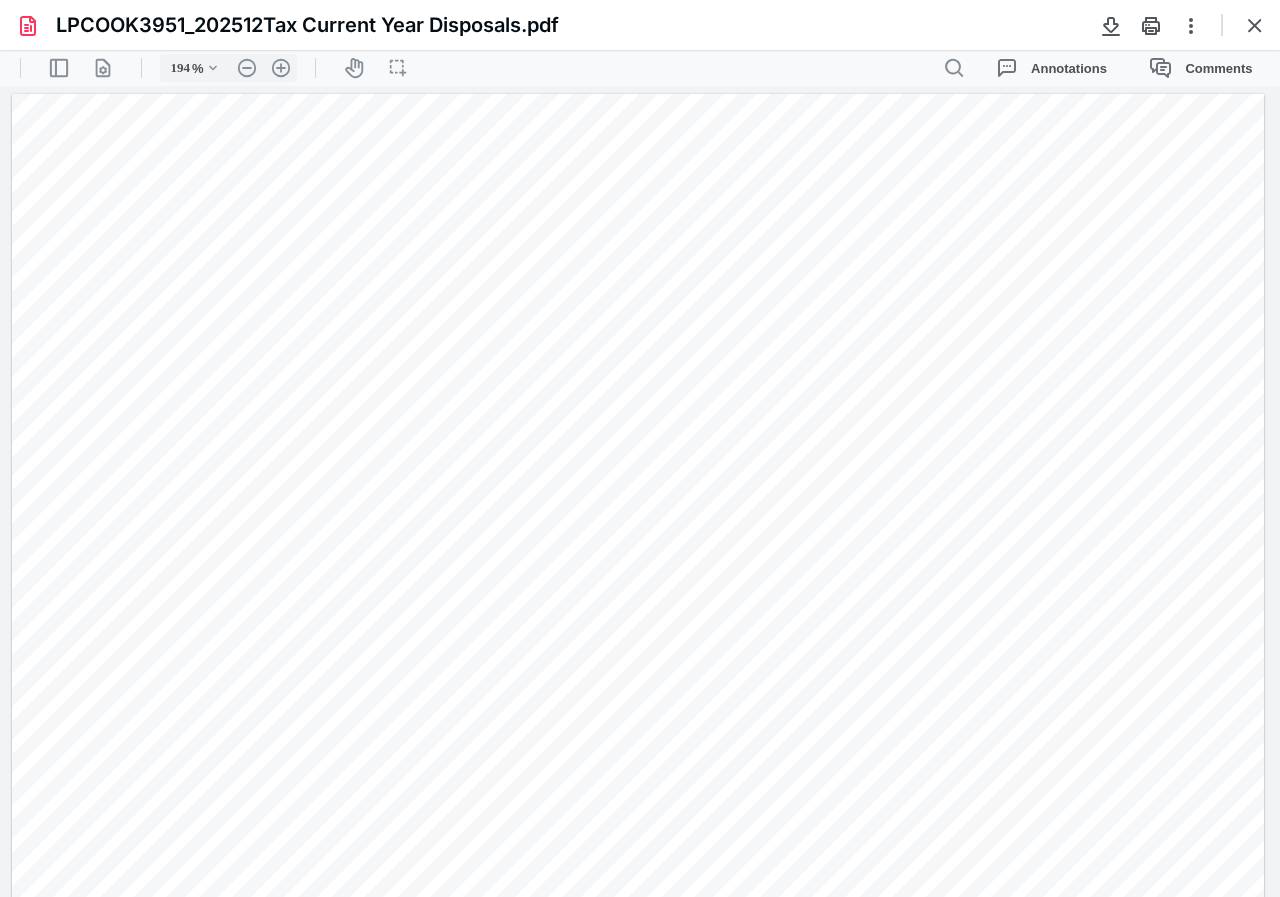type on "193" 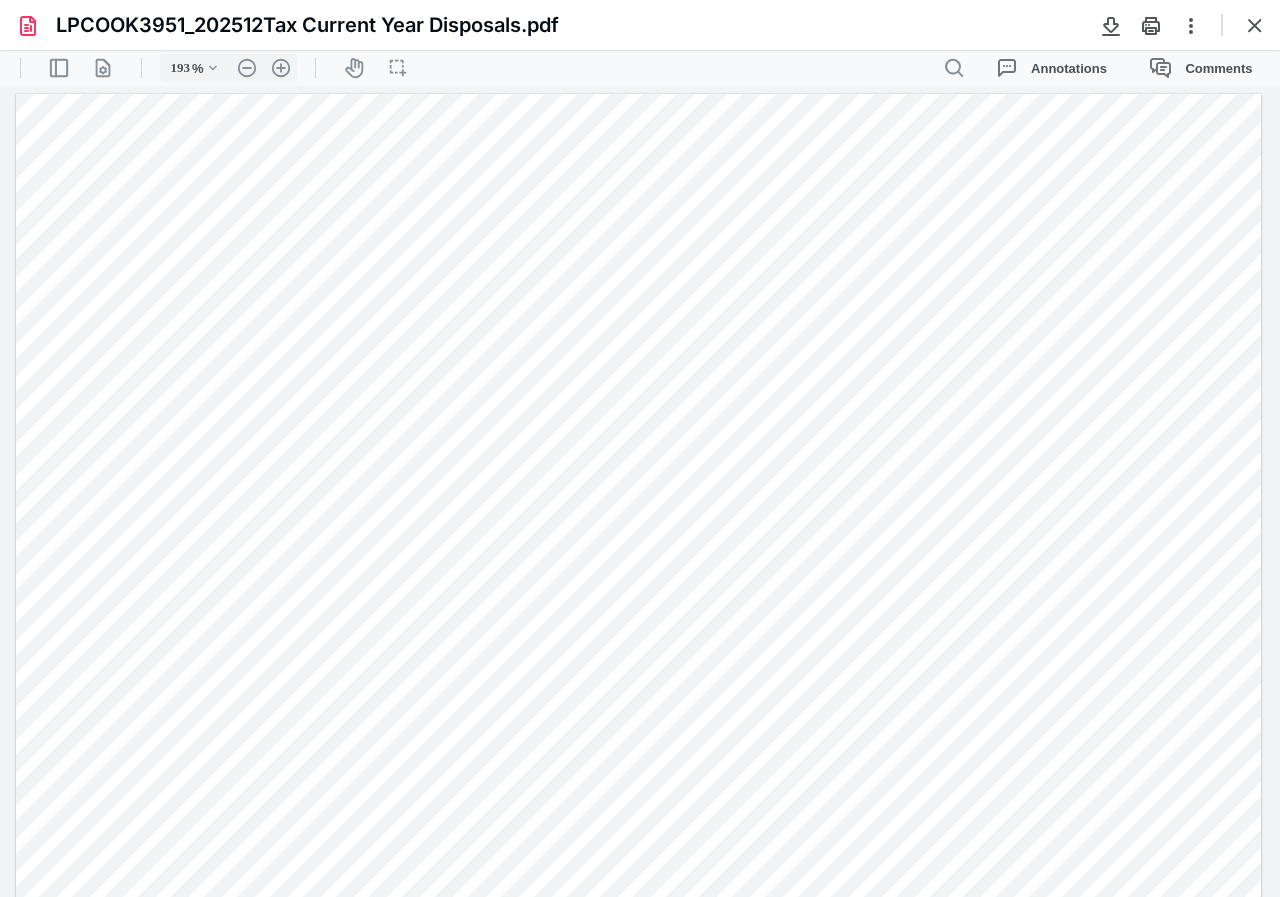 click at bounding box center (1255, 25) 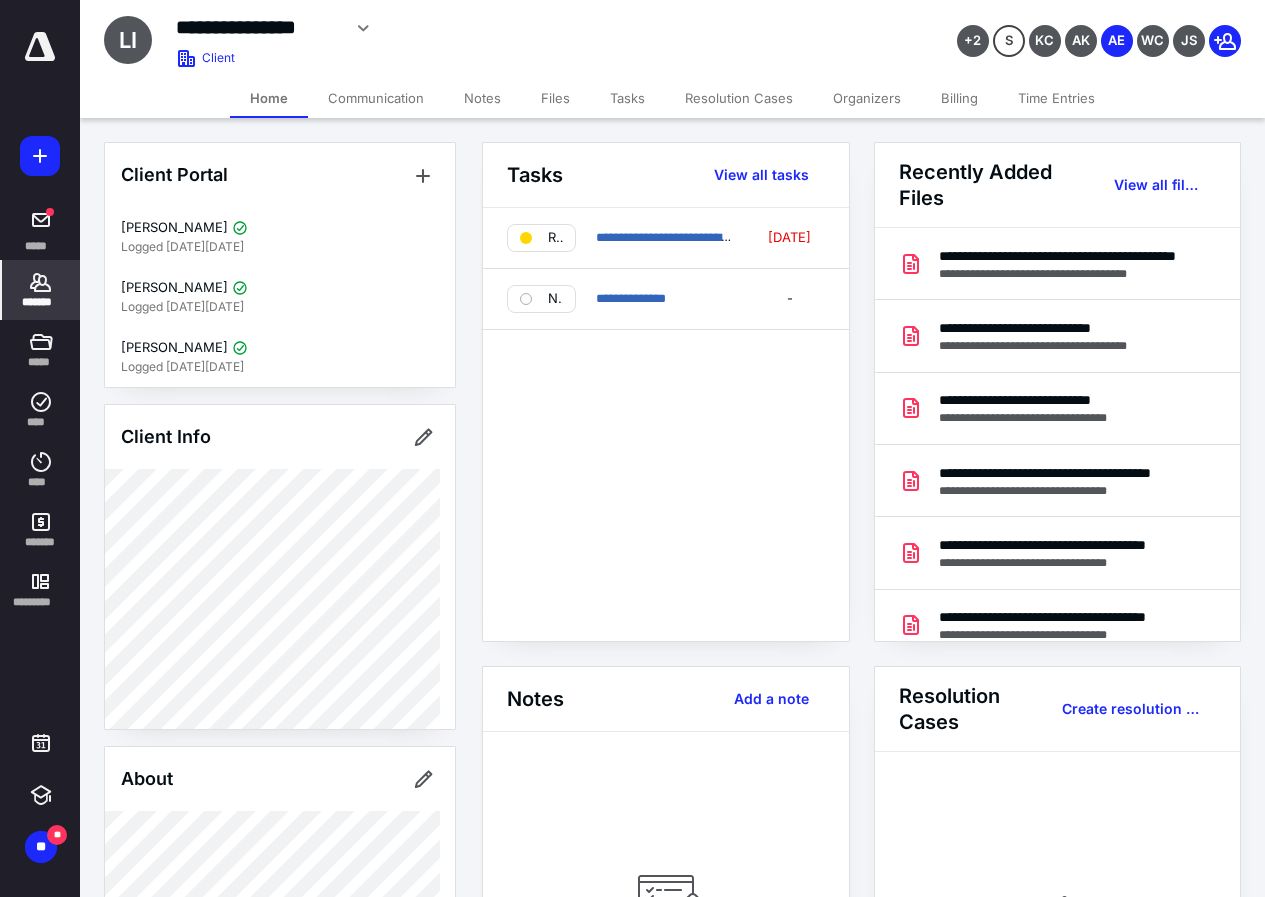 click on "Files" at bounding box center (555, 98) 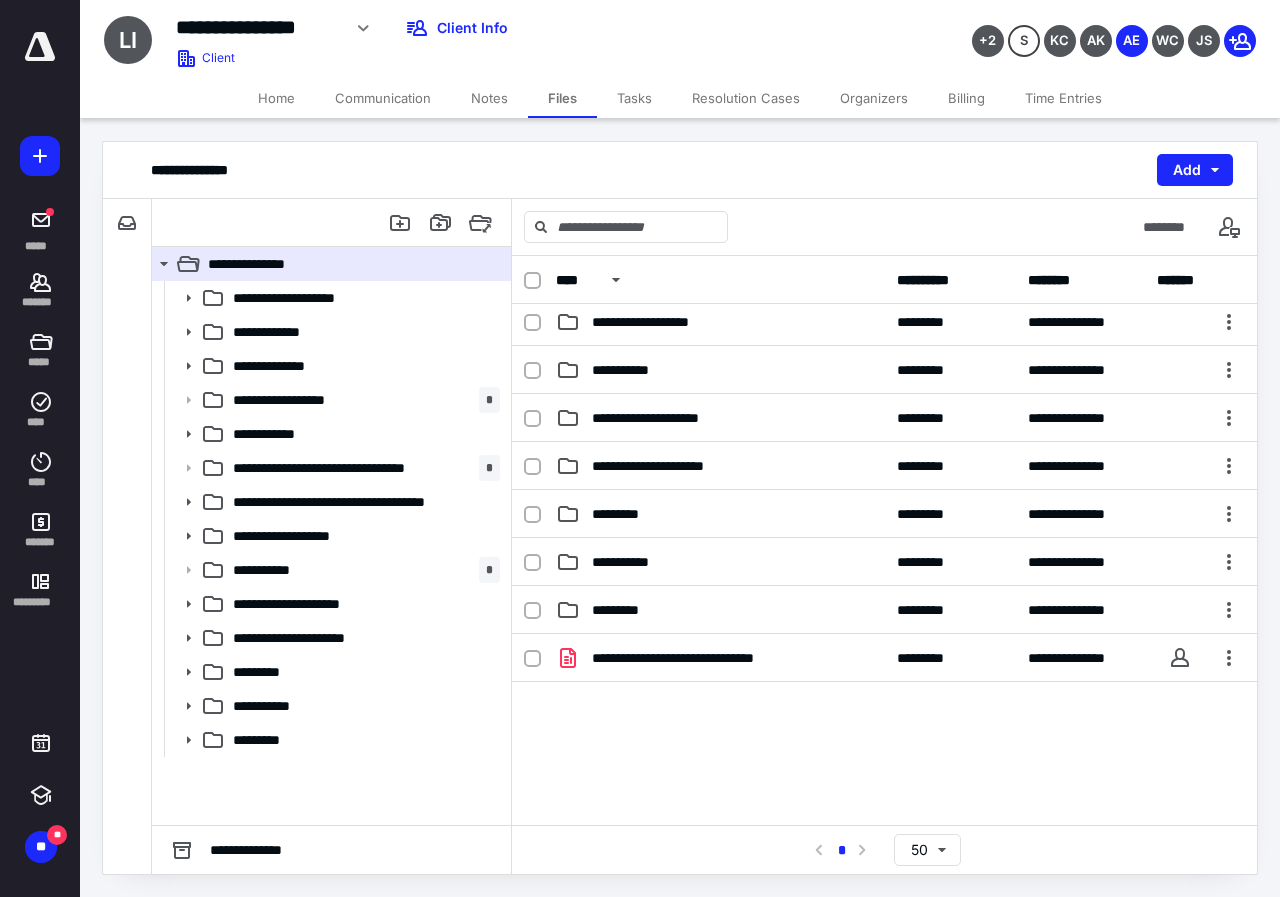 scroll, scrollTop: 400, scrollLeft: 0, axis: vertical 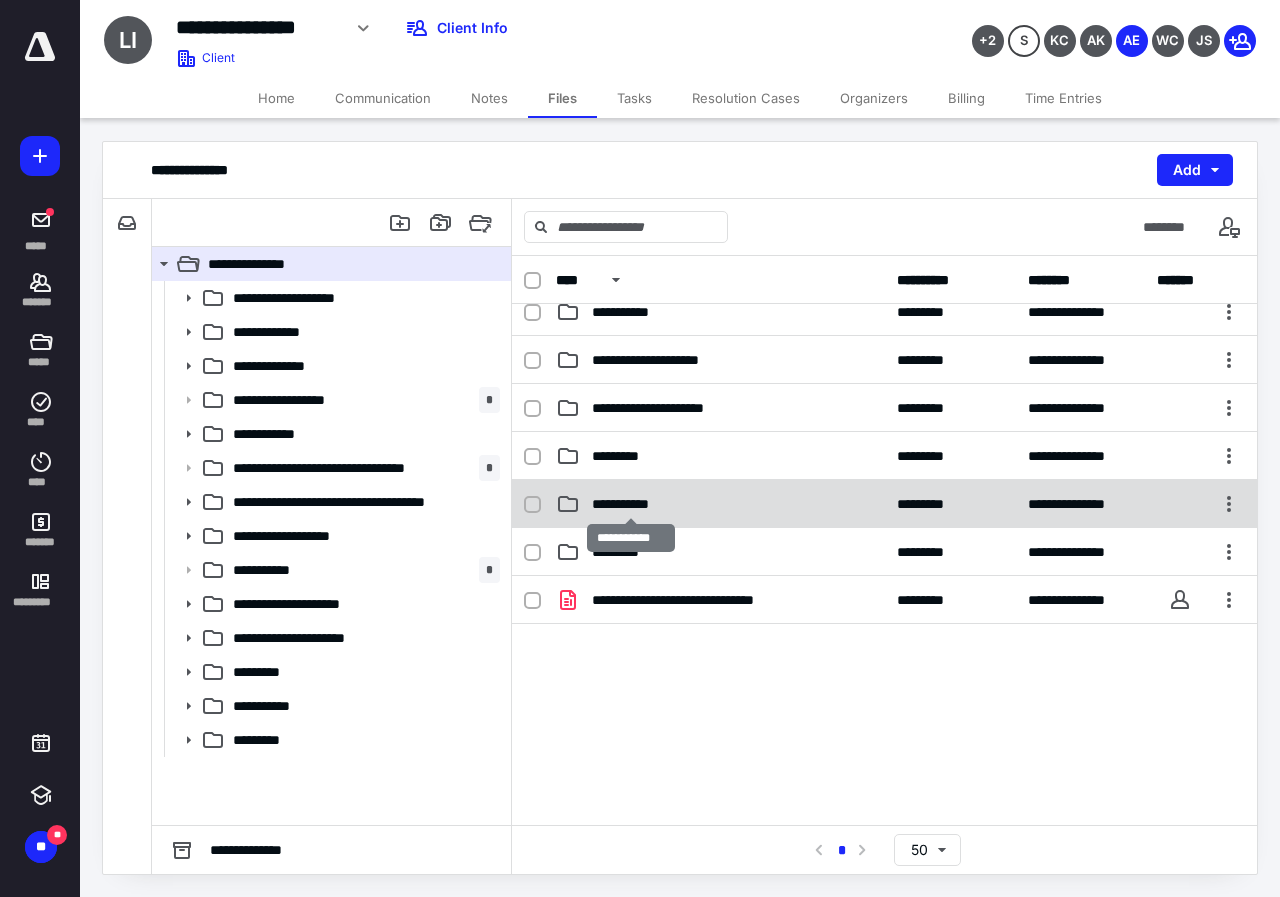 click on "**********" at bounding box center [631, 504] 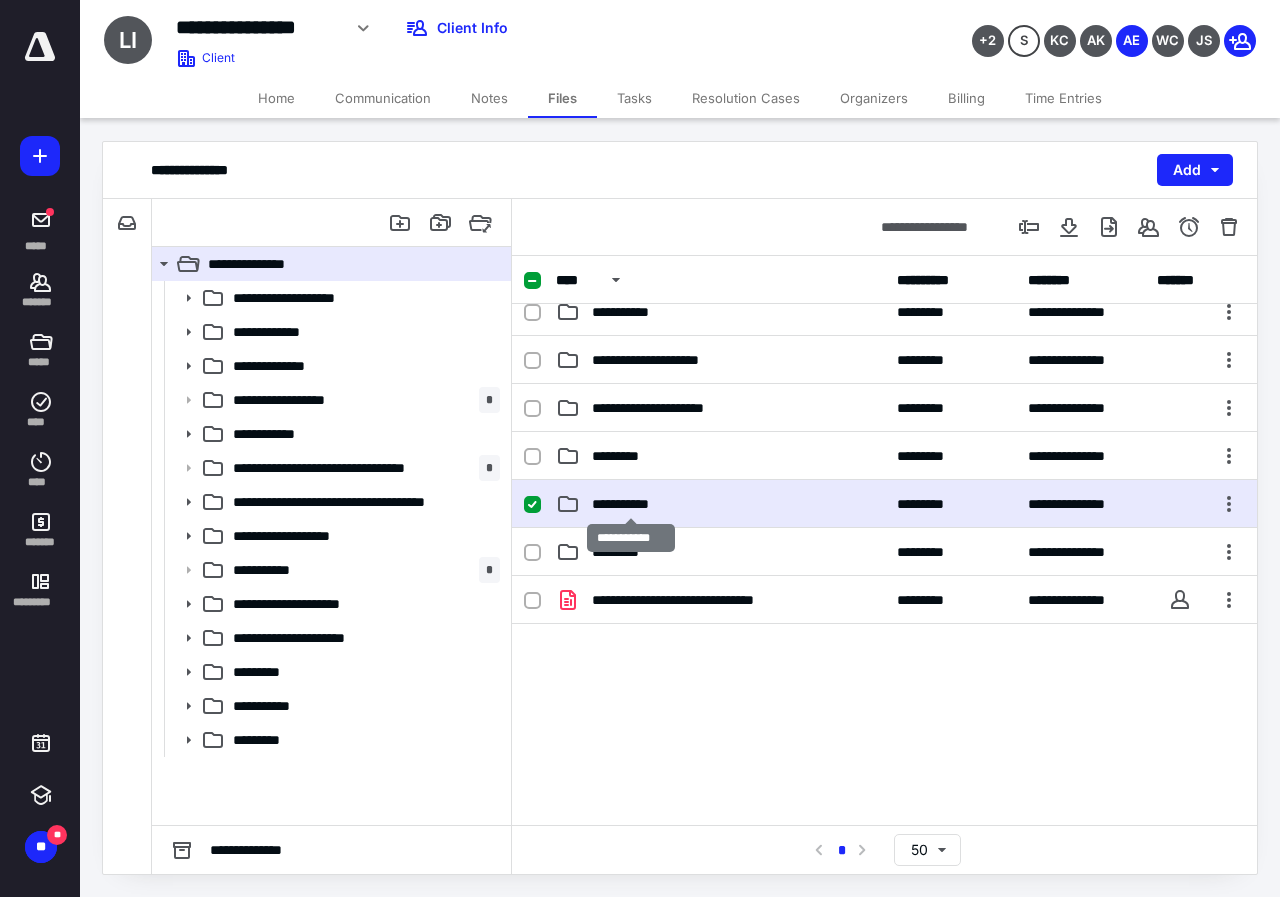 click on "**********" at bounding box center [631, 504] 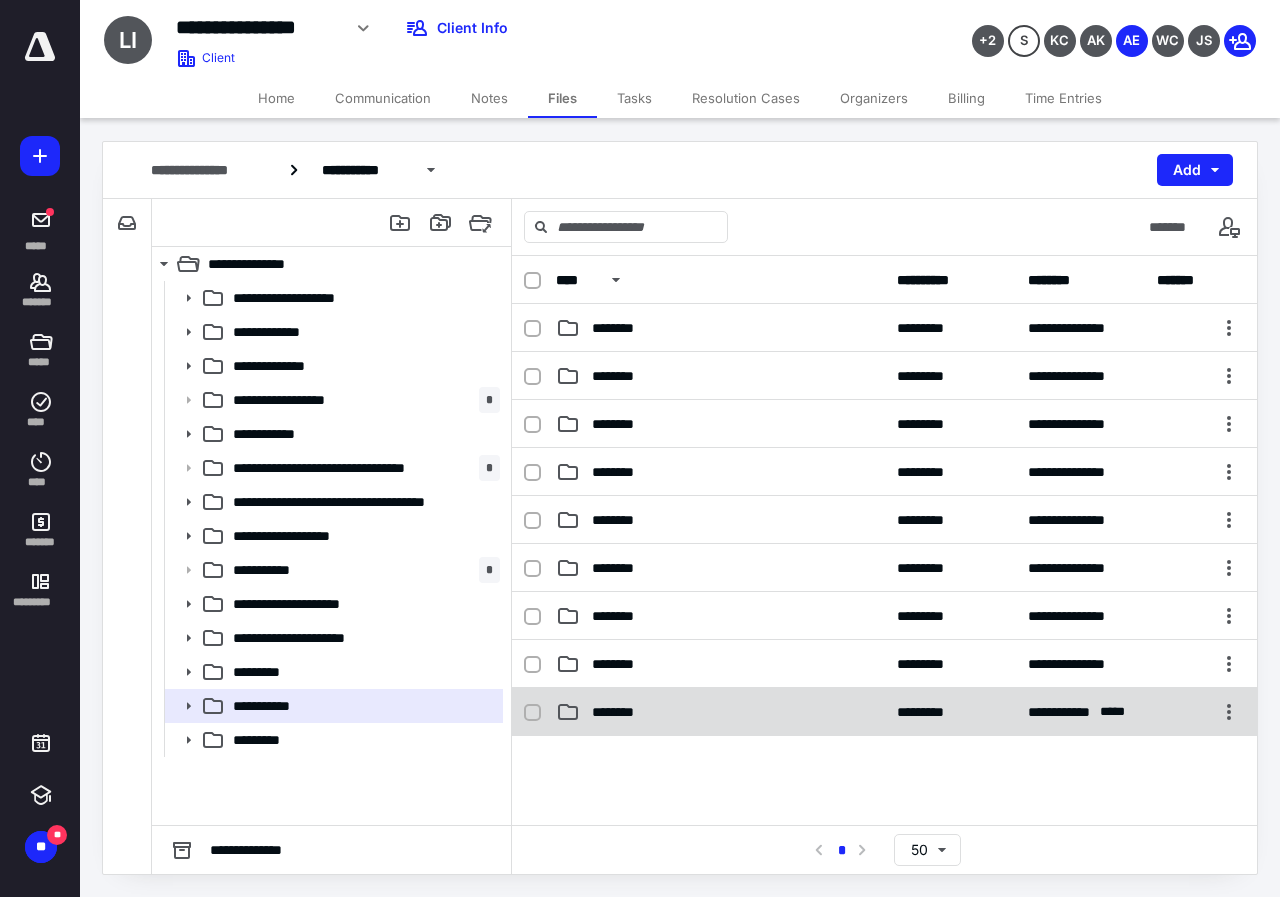 click on "********" at bounding box center (621, 712) 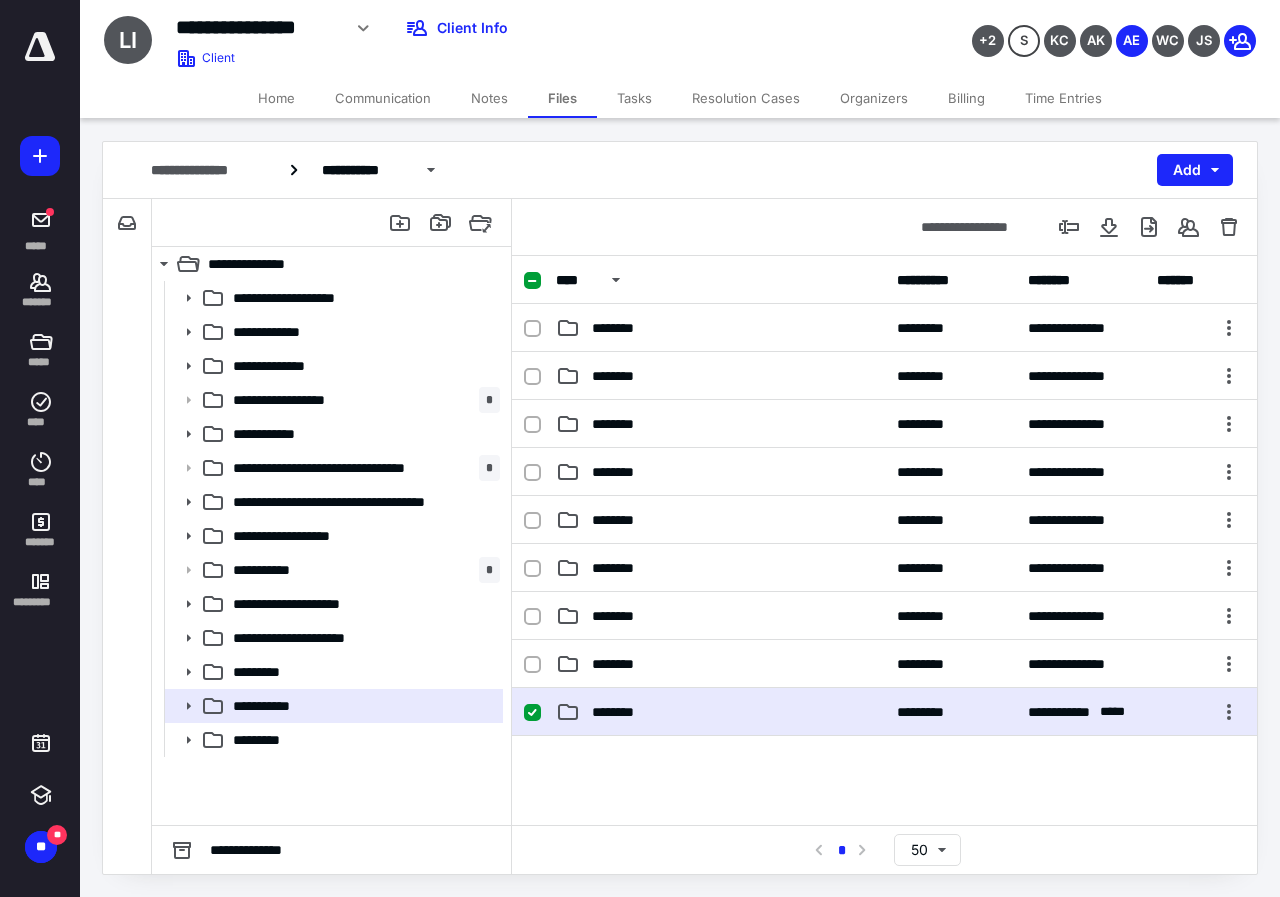 click on "********" at bounding box center (621, 712) 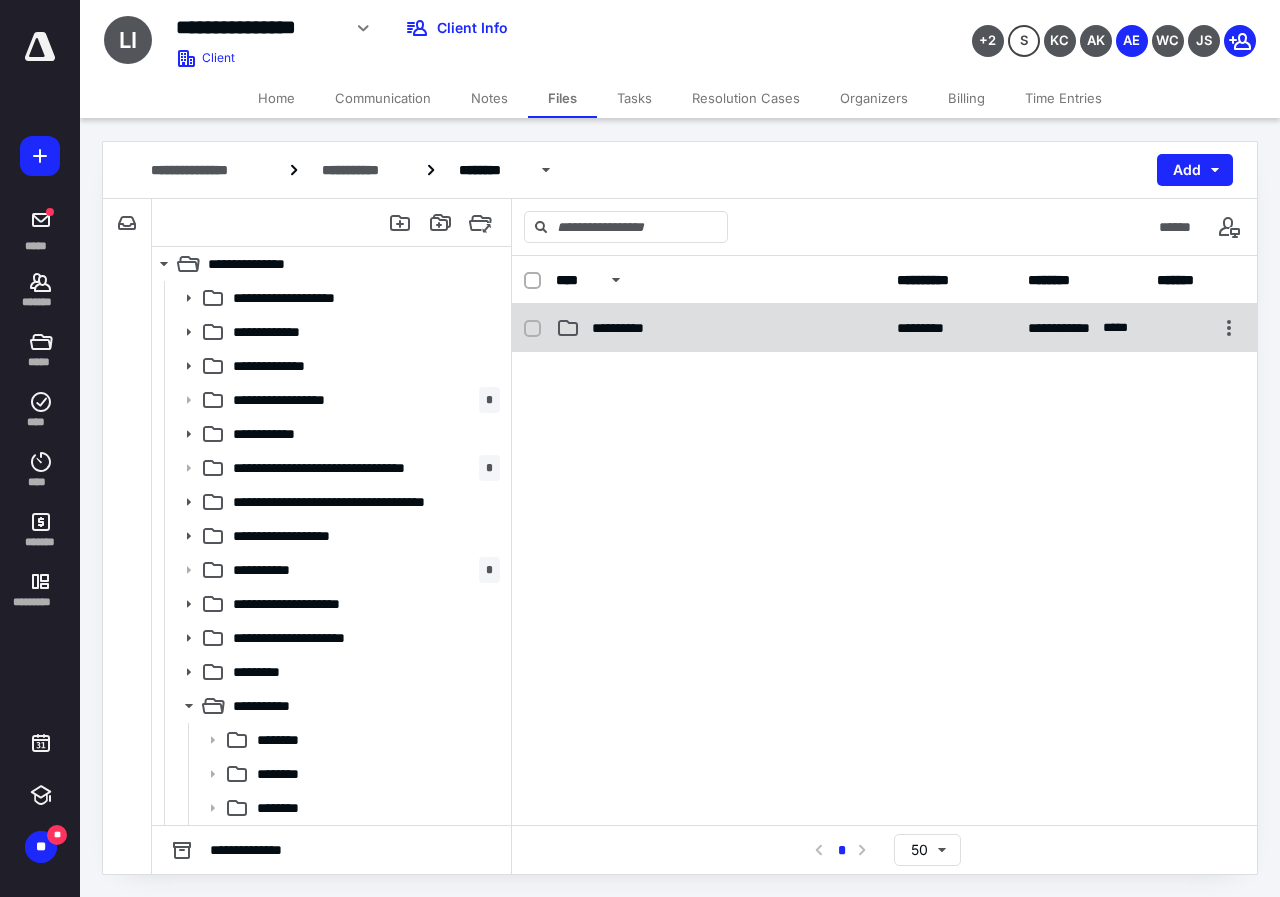 click on "**********" at bounding box center (720, 328) 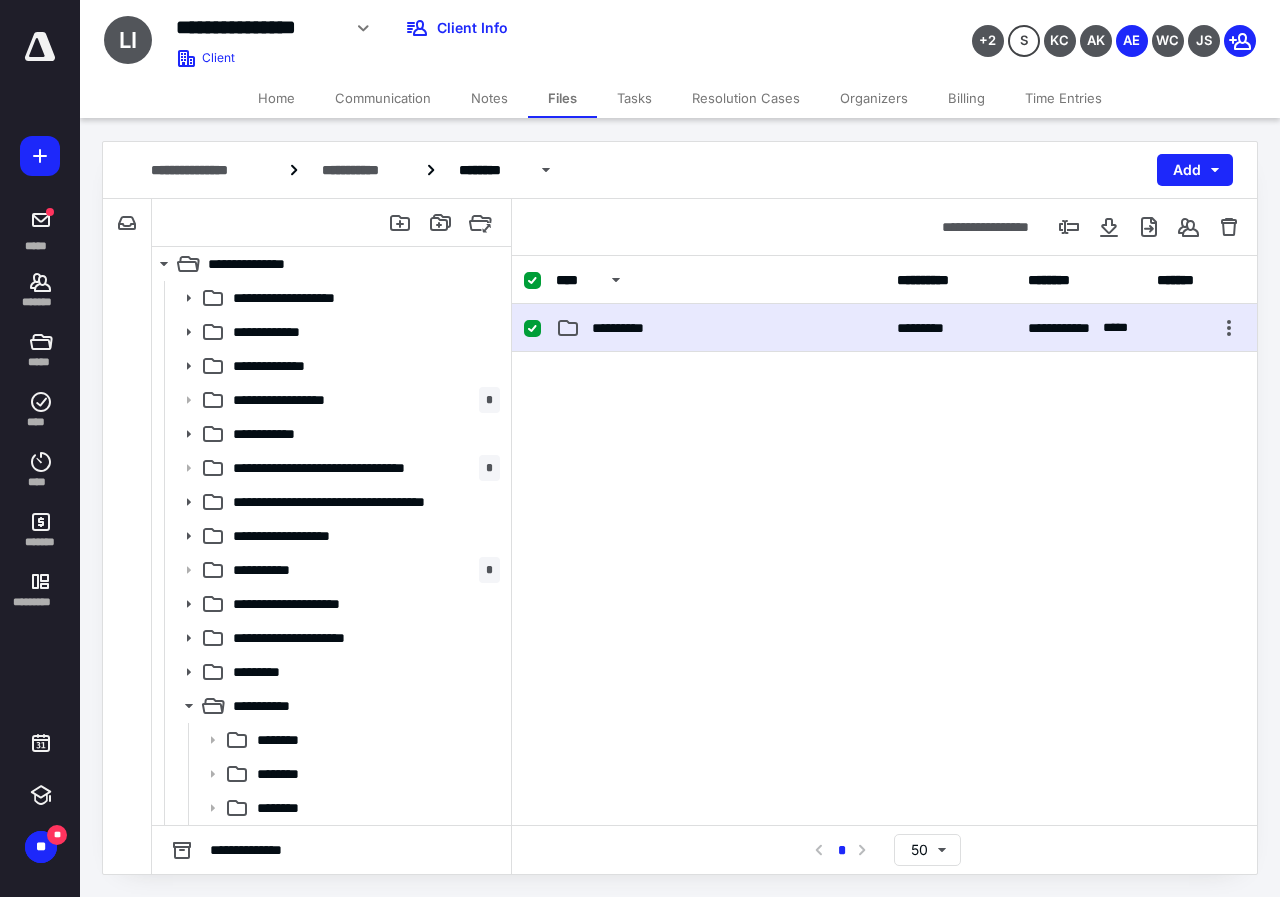click on "**********" at bounding box center (720, 328) 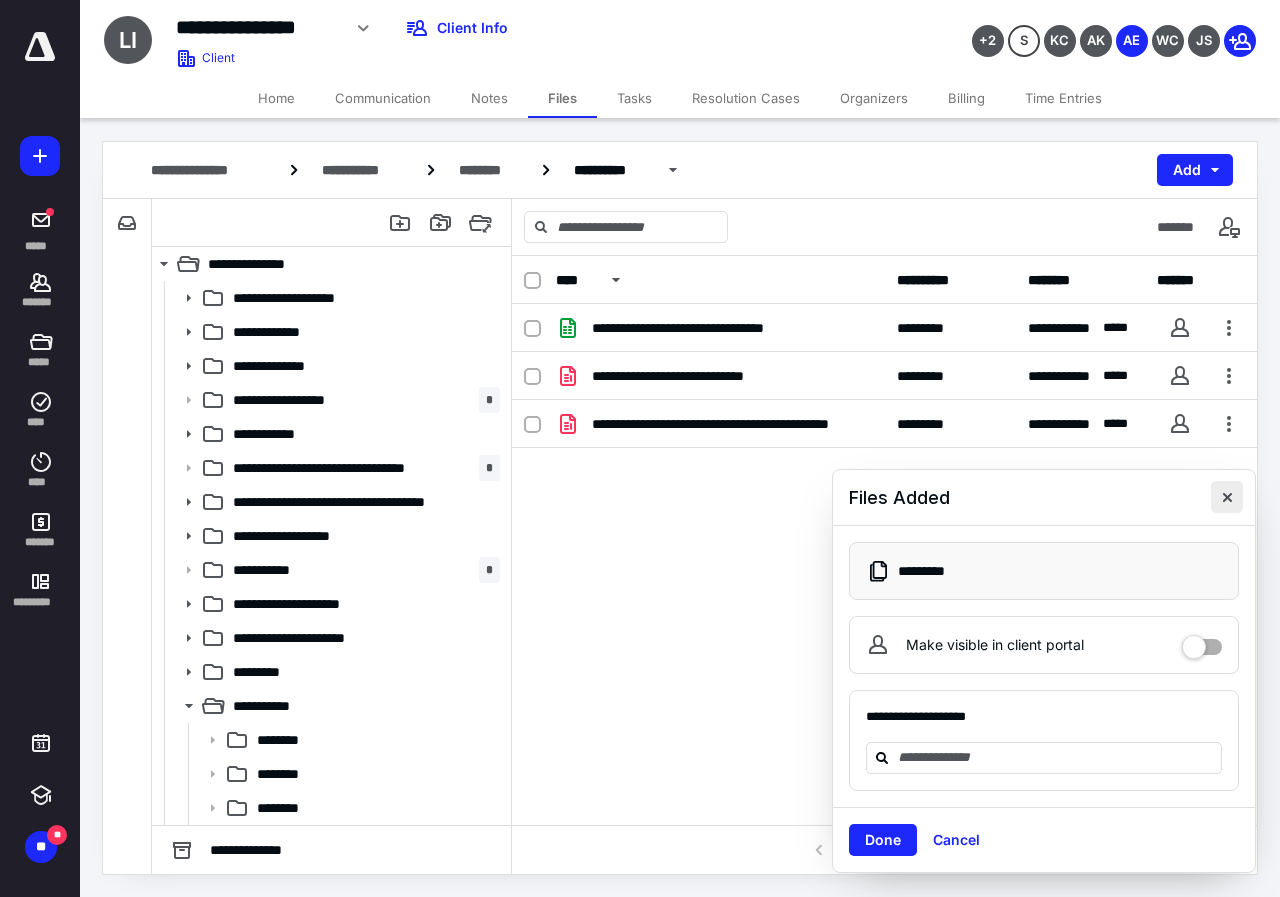 click at bounding box center [1227, 497] 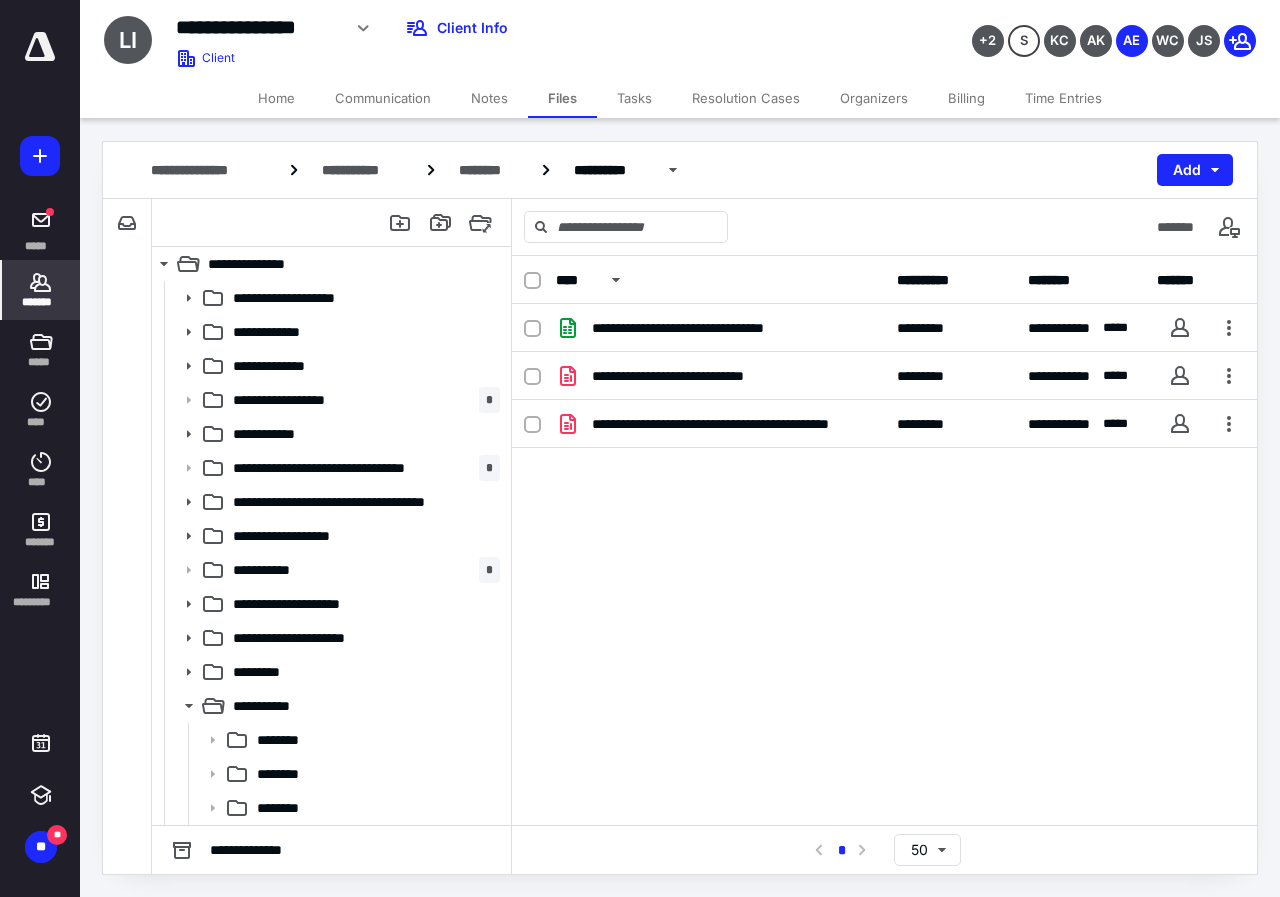 click on "*******" at bounding box center [41, 302] 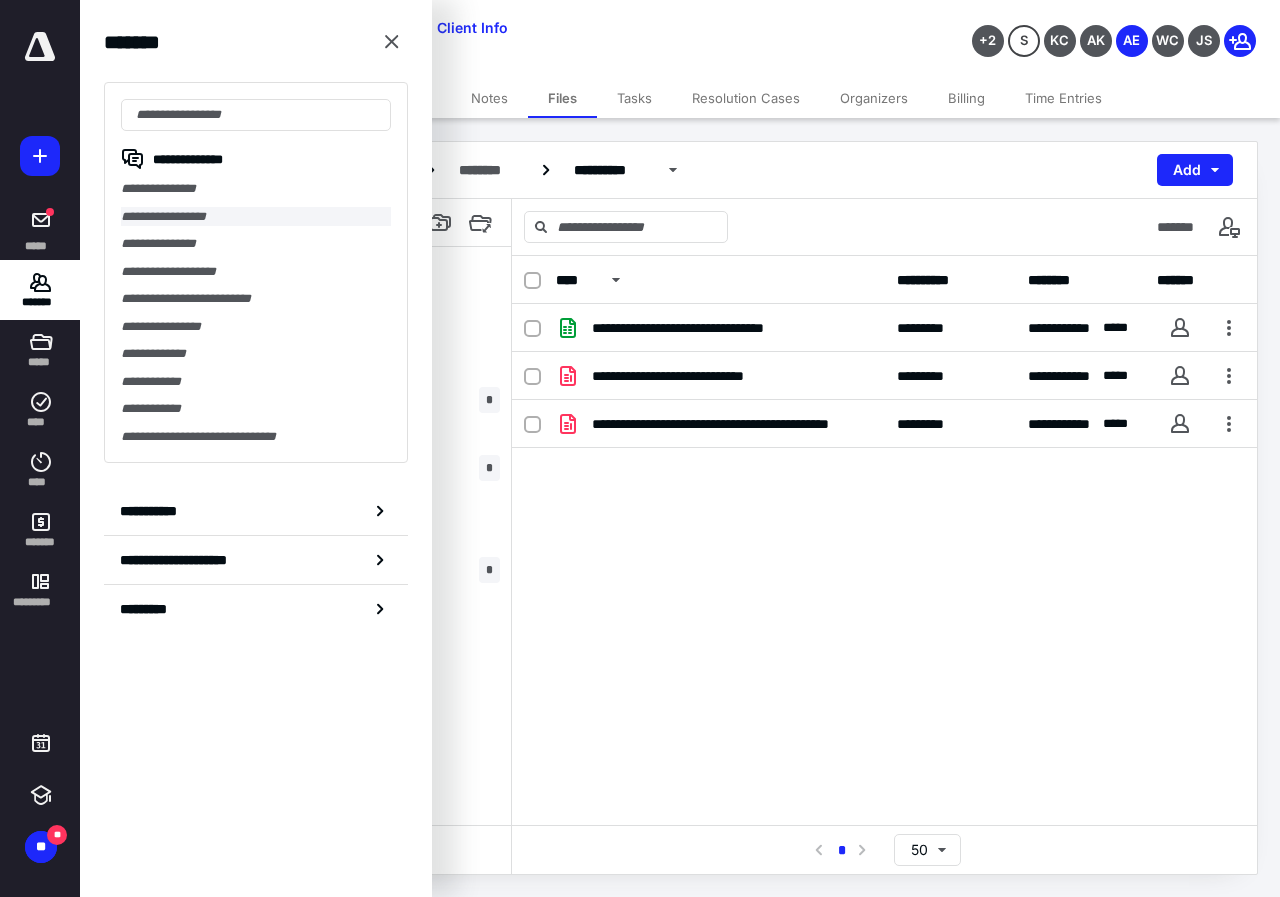 click on "**********" at bounding box center (256, 217) 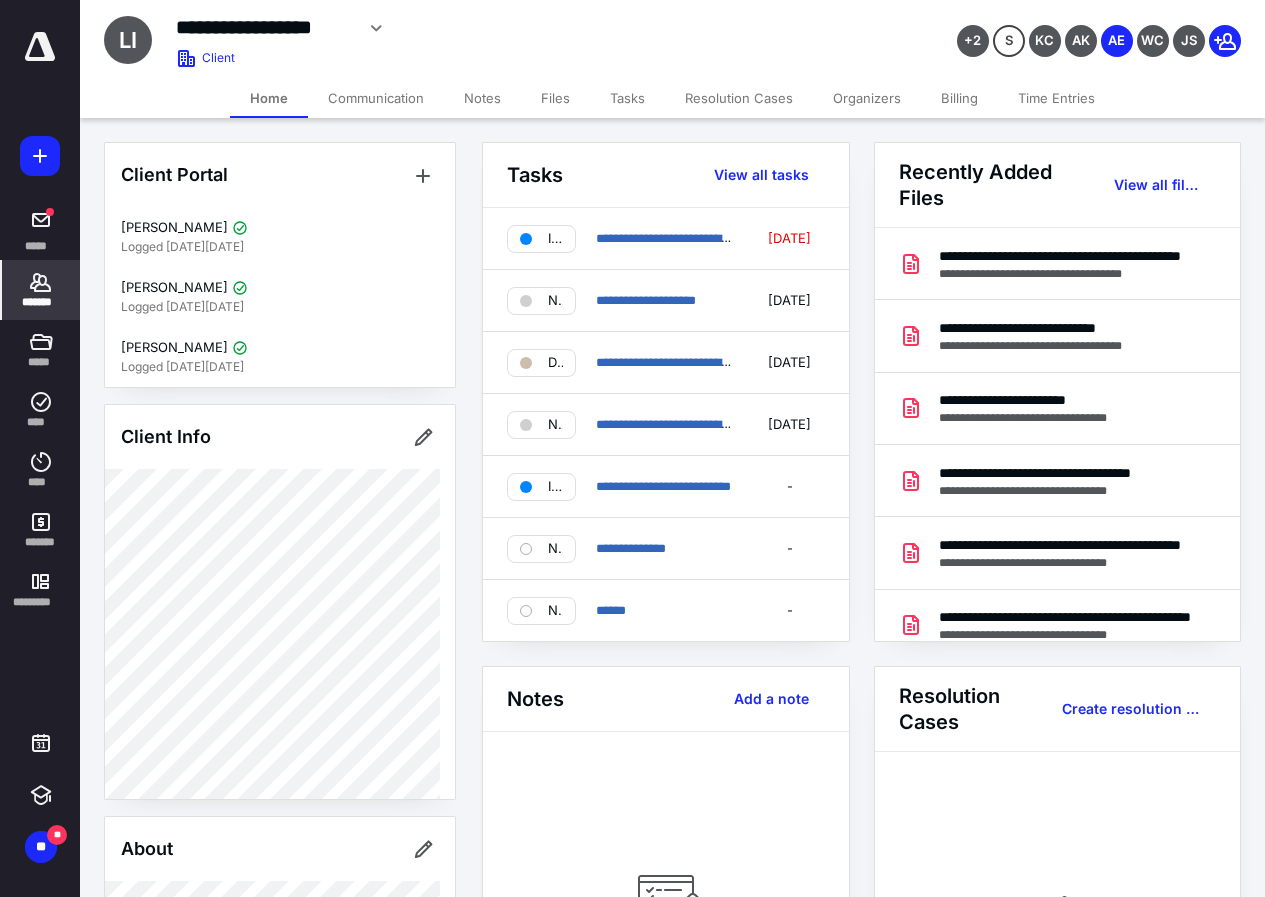 click on "Files" at bounding box center (555, 98) 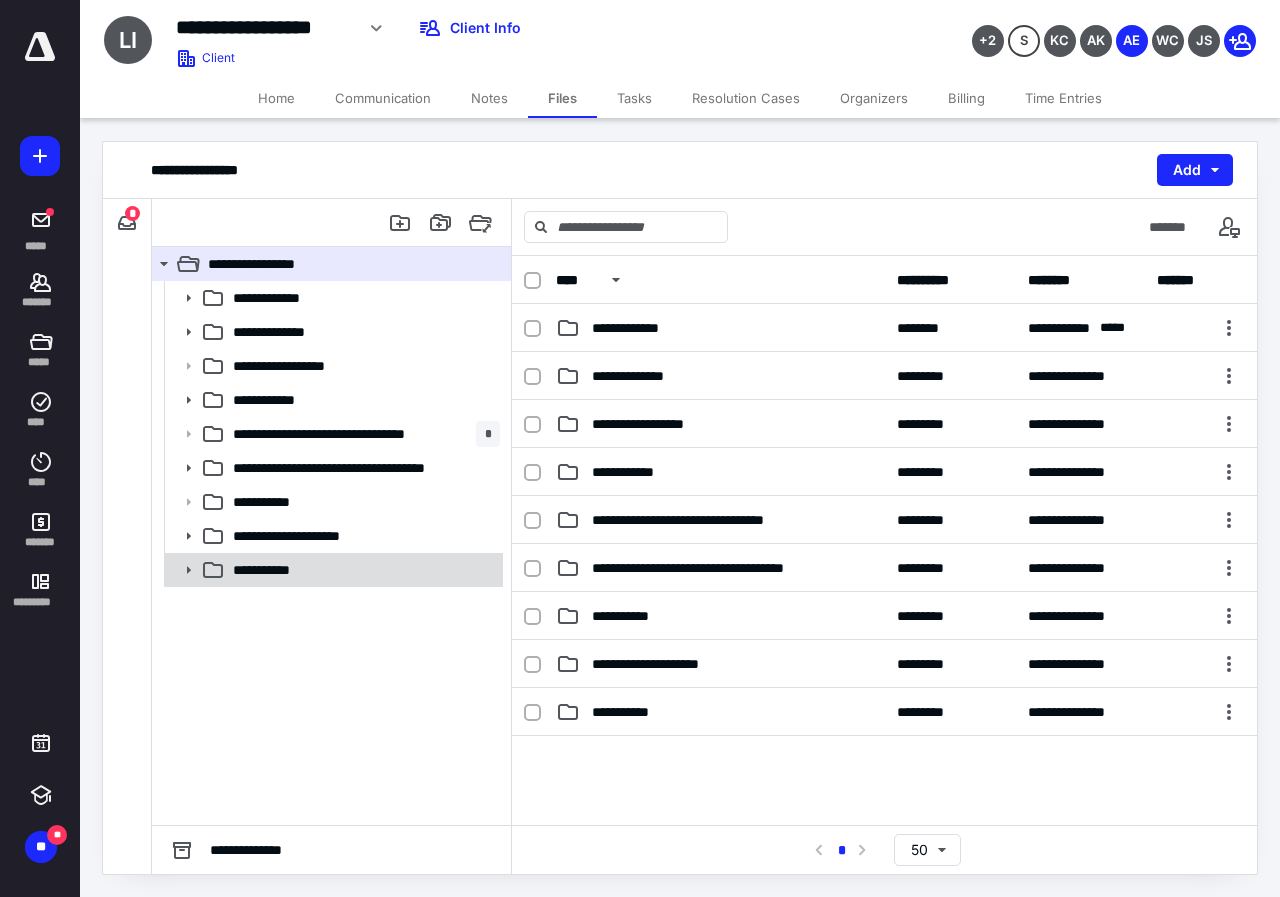click 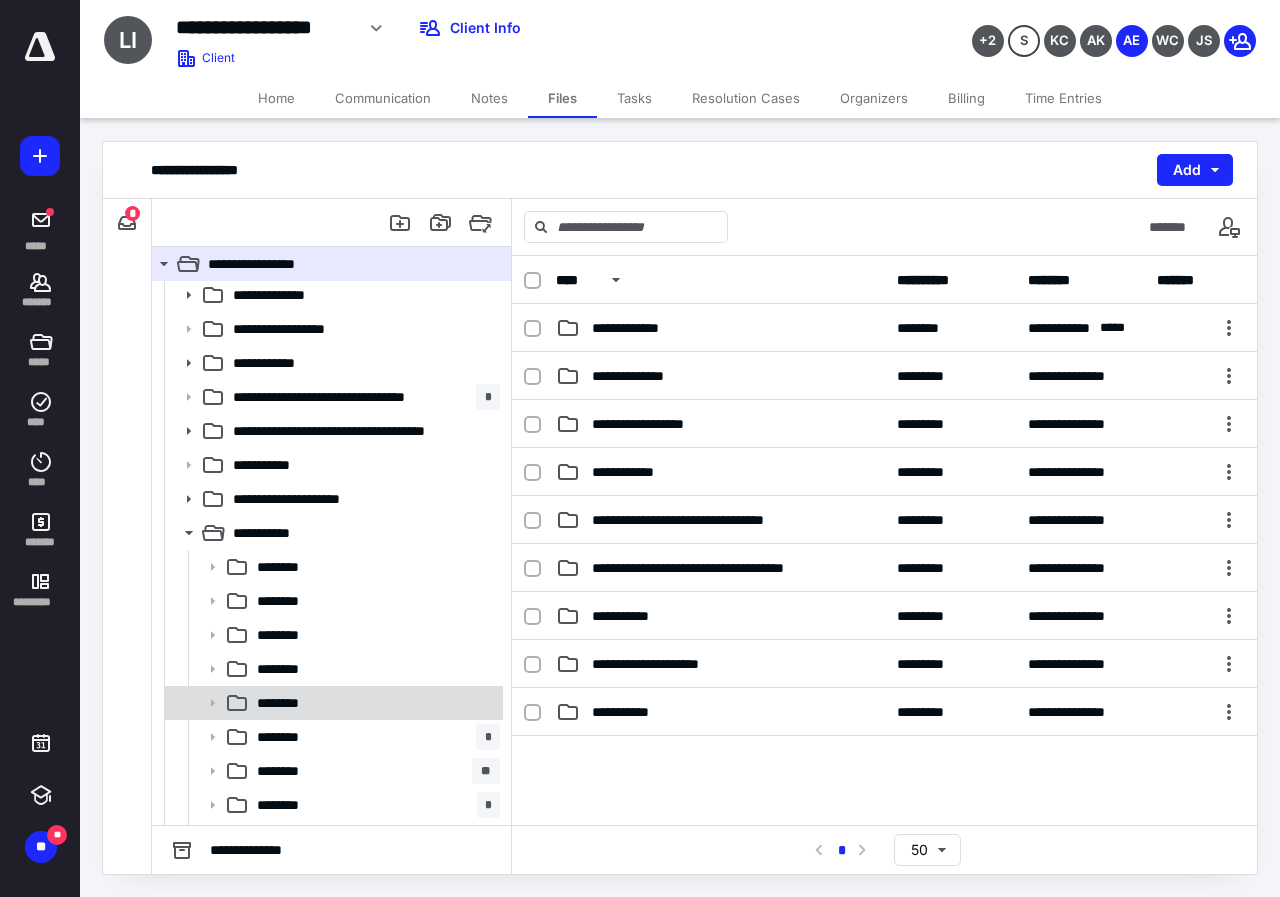 scroll, scrollTop: 68, scrollLeft: 0, axis: vertical 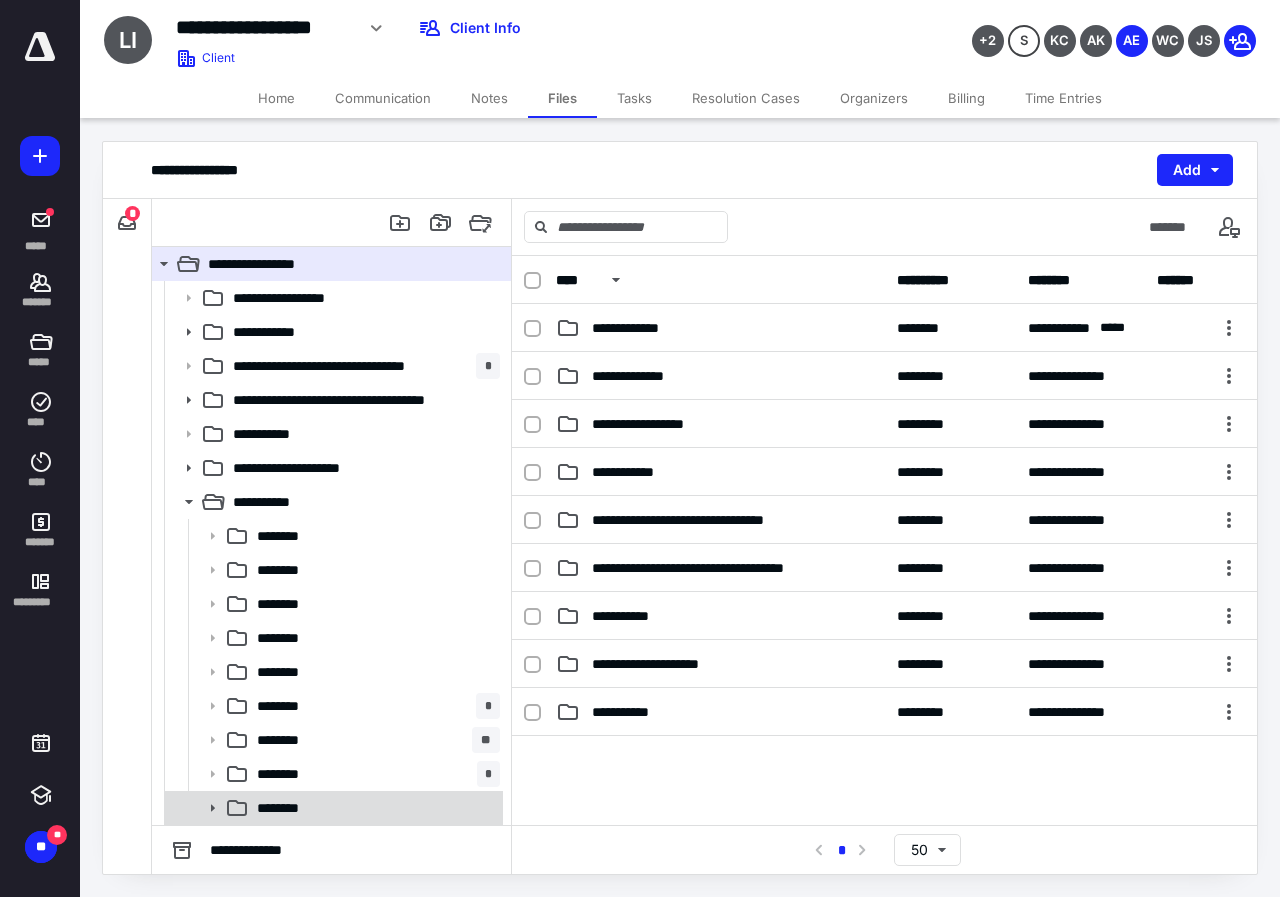 click on "********" at bounding box center (374, 808) 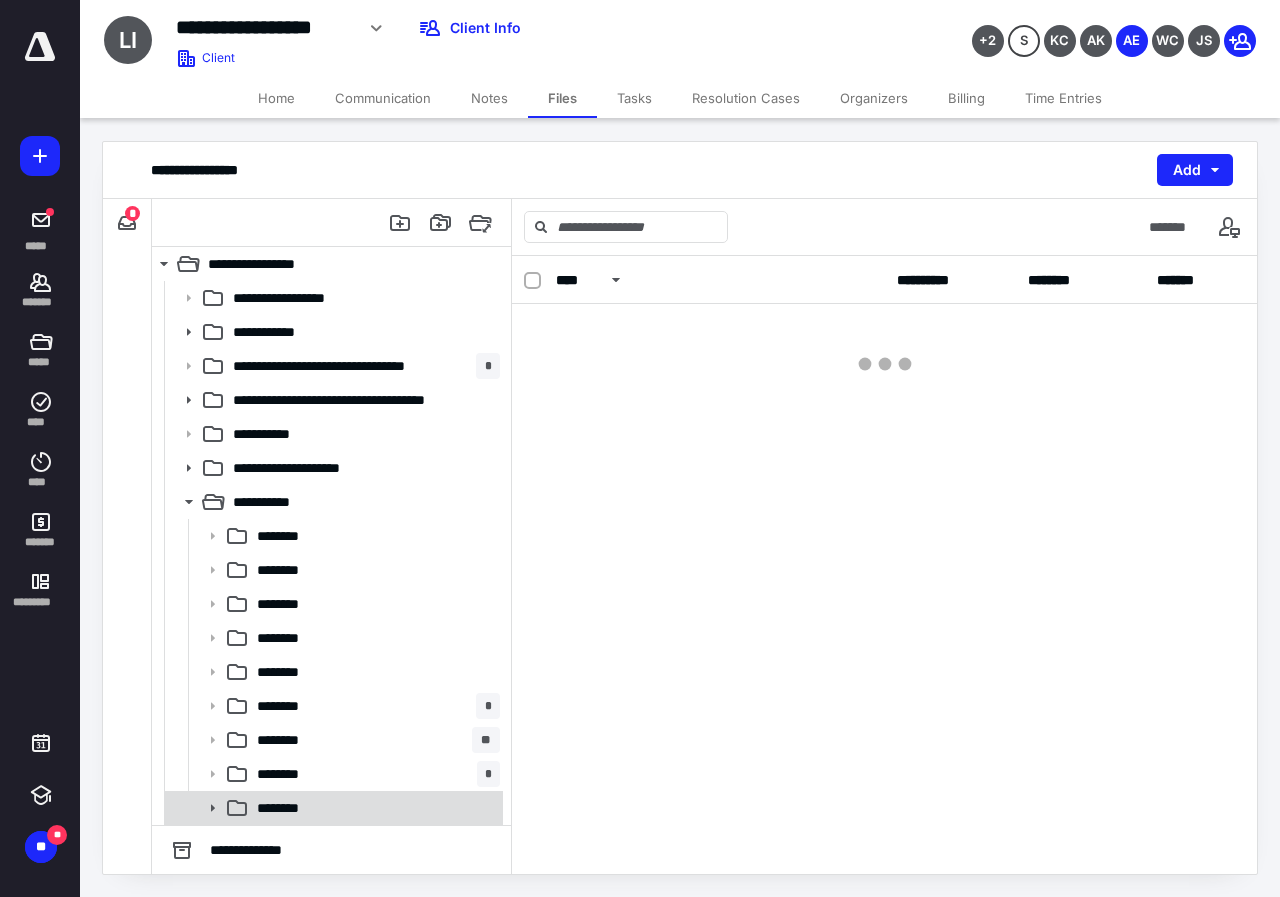 click on "********" at bounding box center (374, 808) 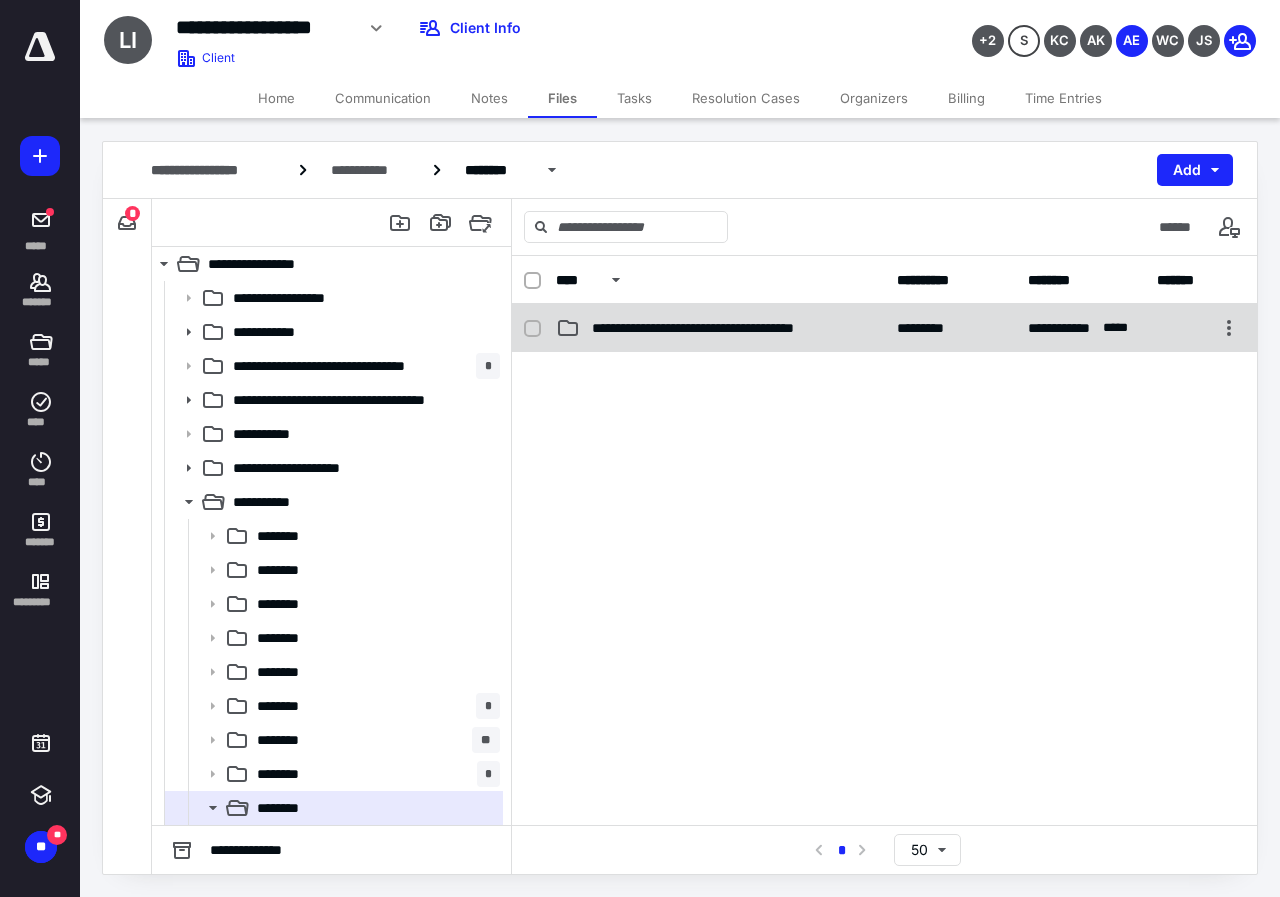 click on "**********" at bounding box center (884, 328) 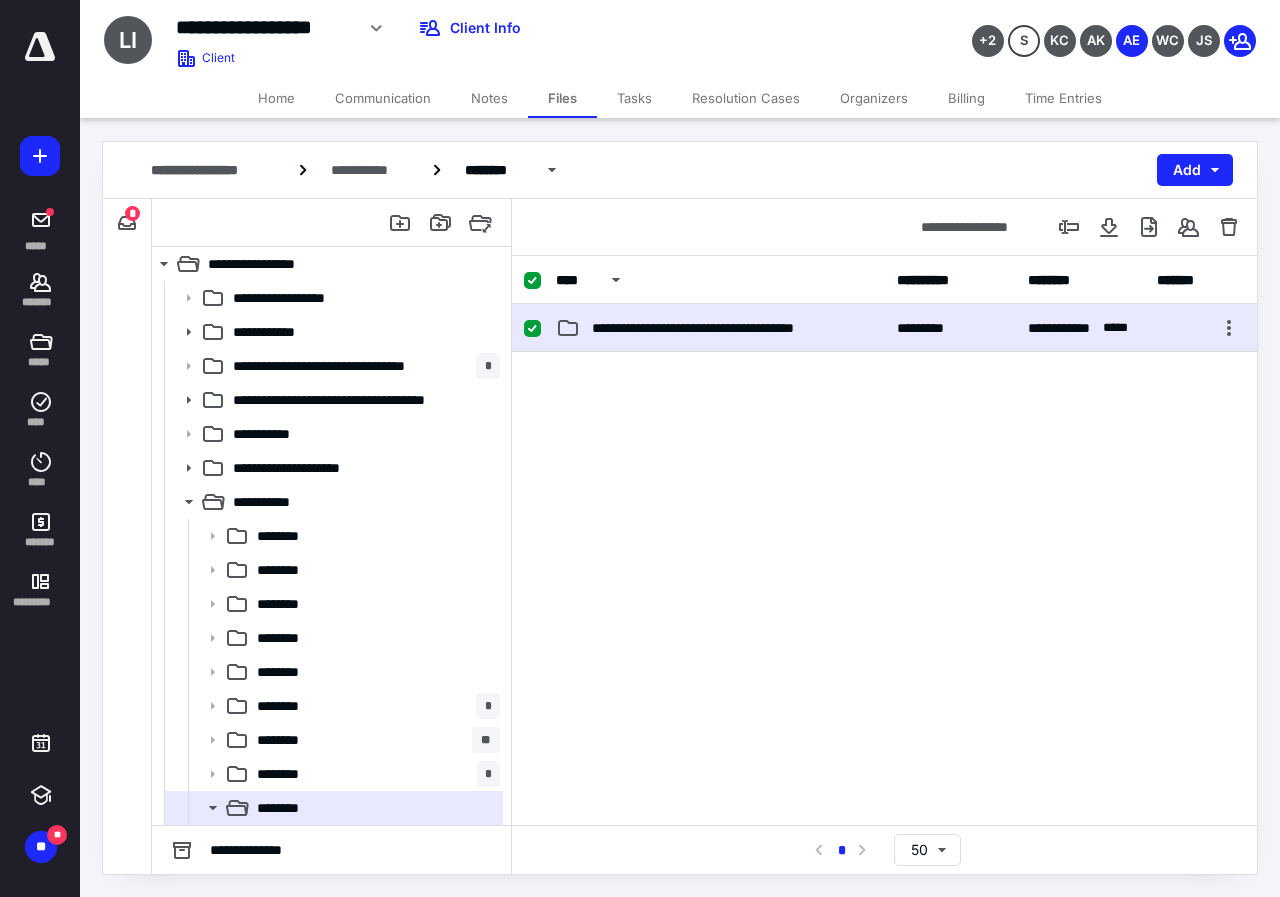 click on "**********" at bounding box center (884, 328) 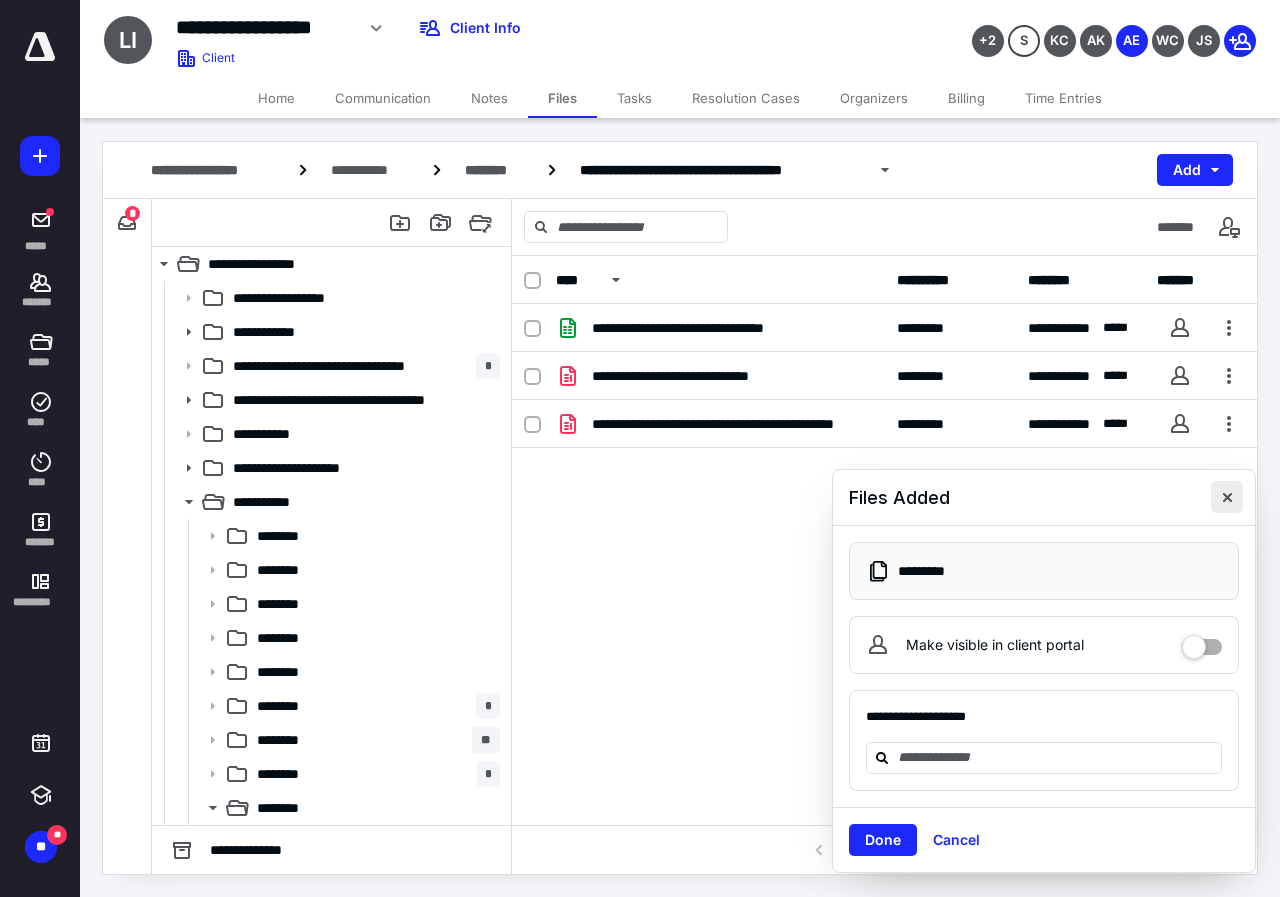 click at bounding box center (1227, 497) 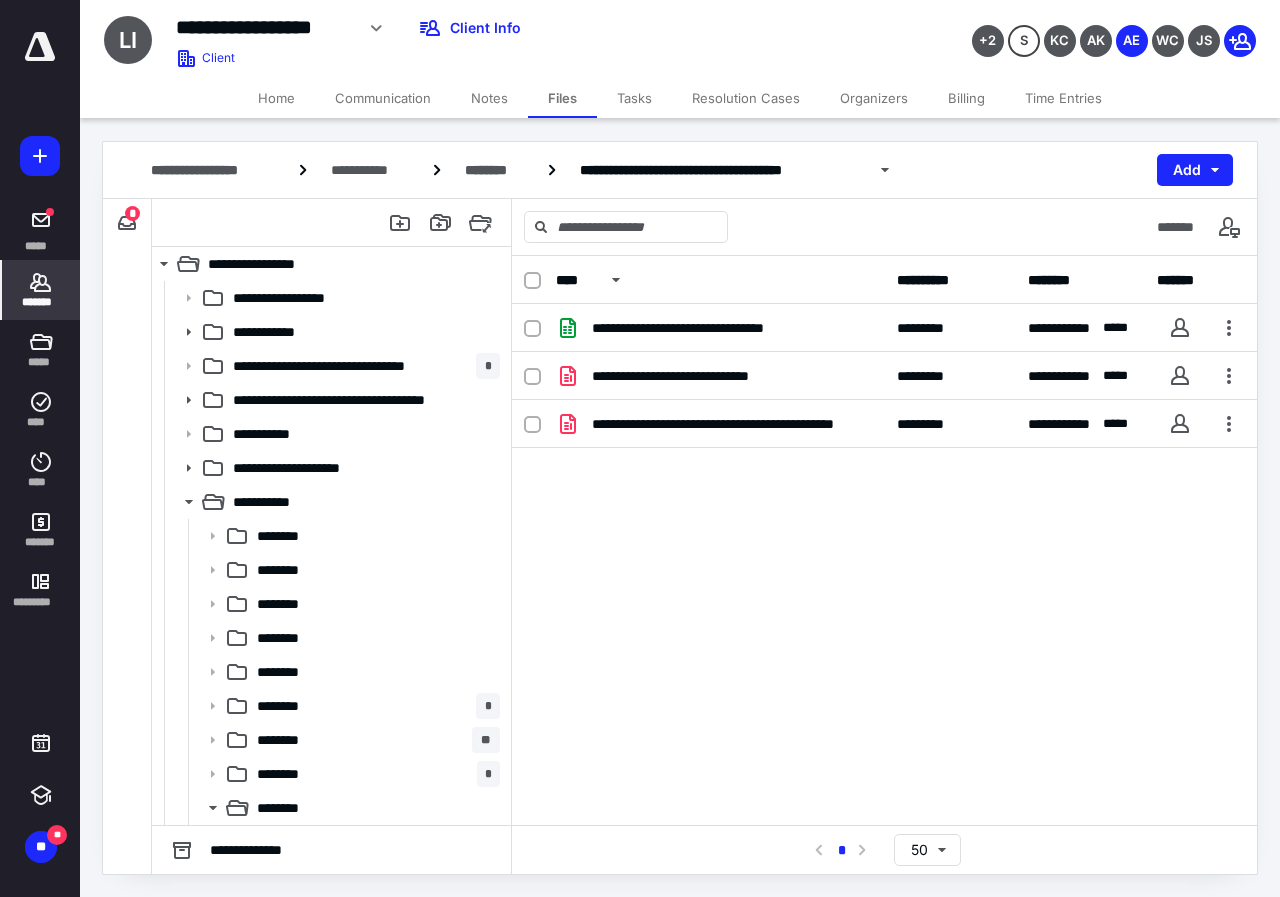 click 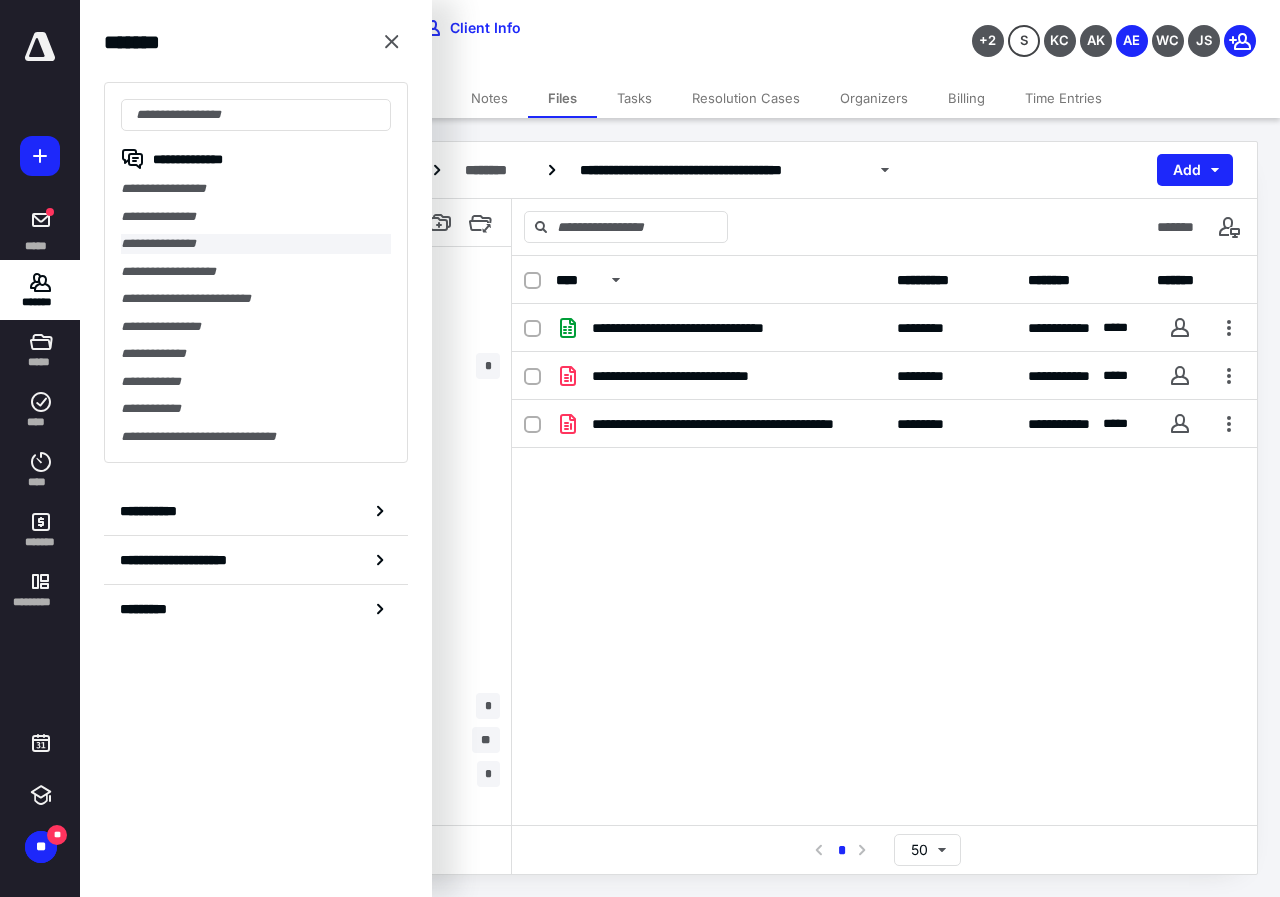 click on "**********" at bounding box center (256, 244) 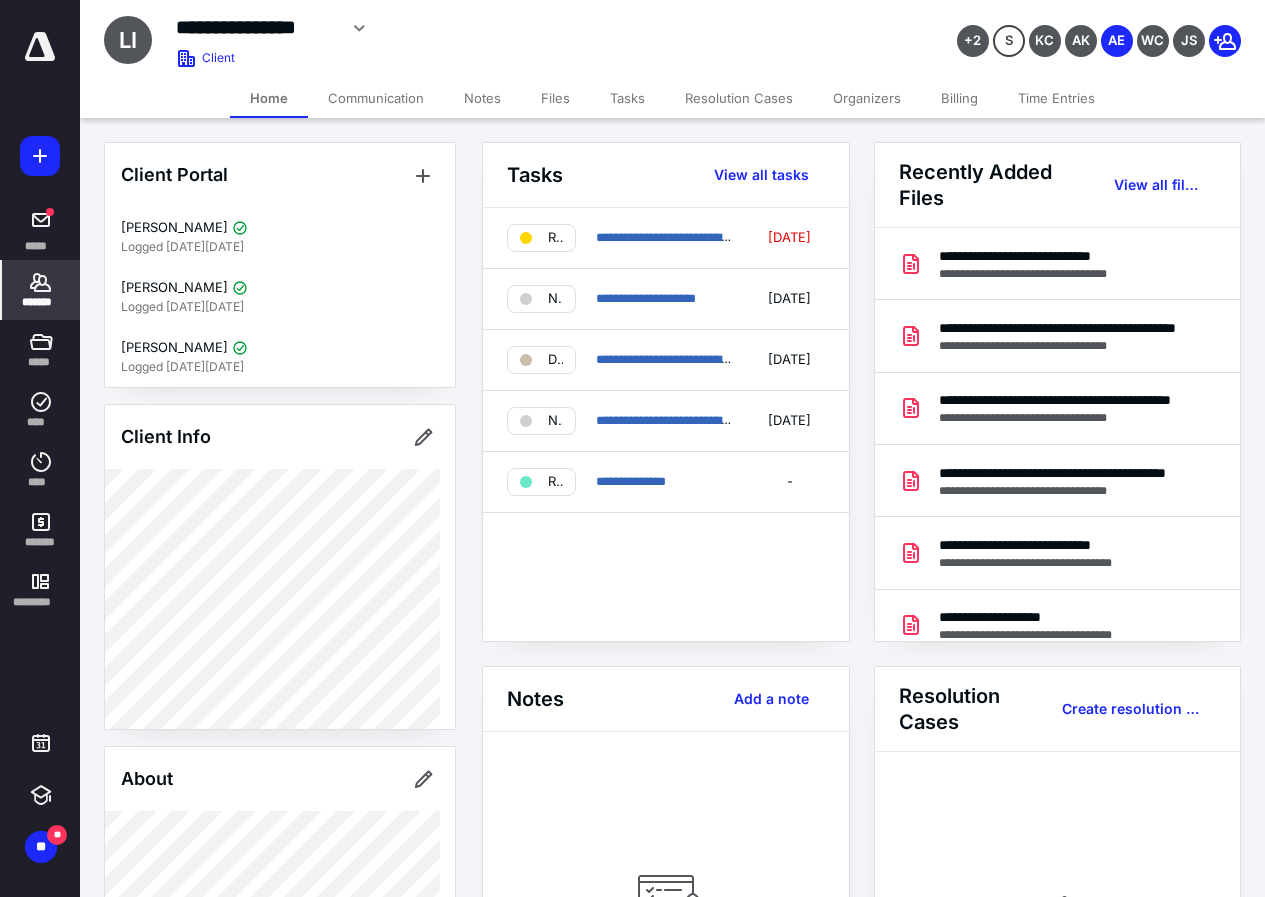 click on "Files" at bounding box center (555, 98) 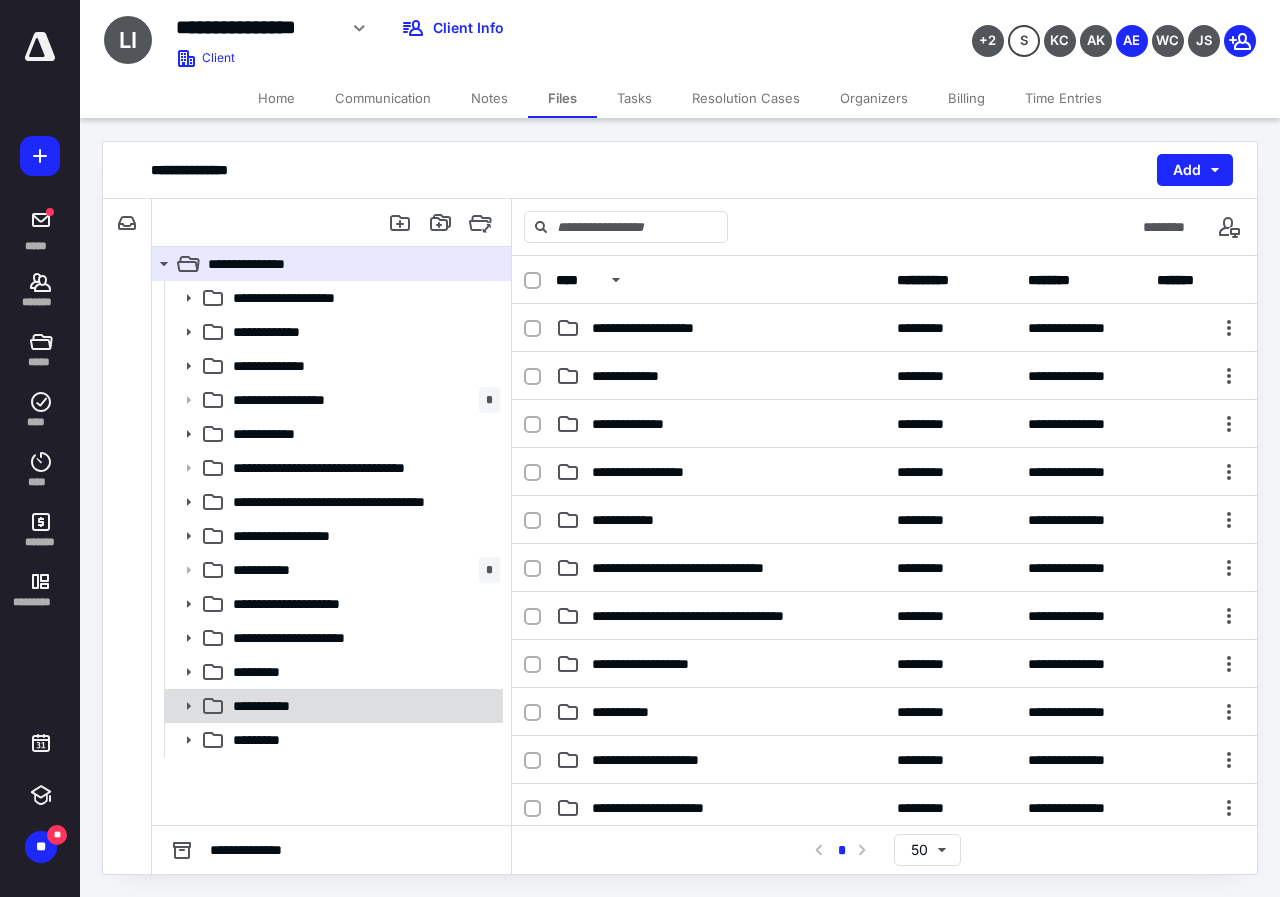 click on "**********" at bounding box center [332, 706] 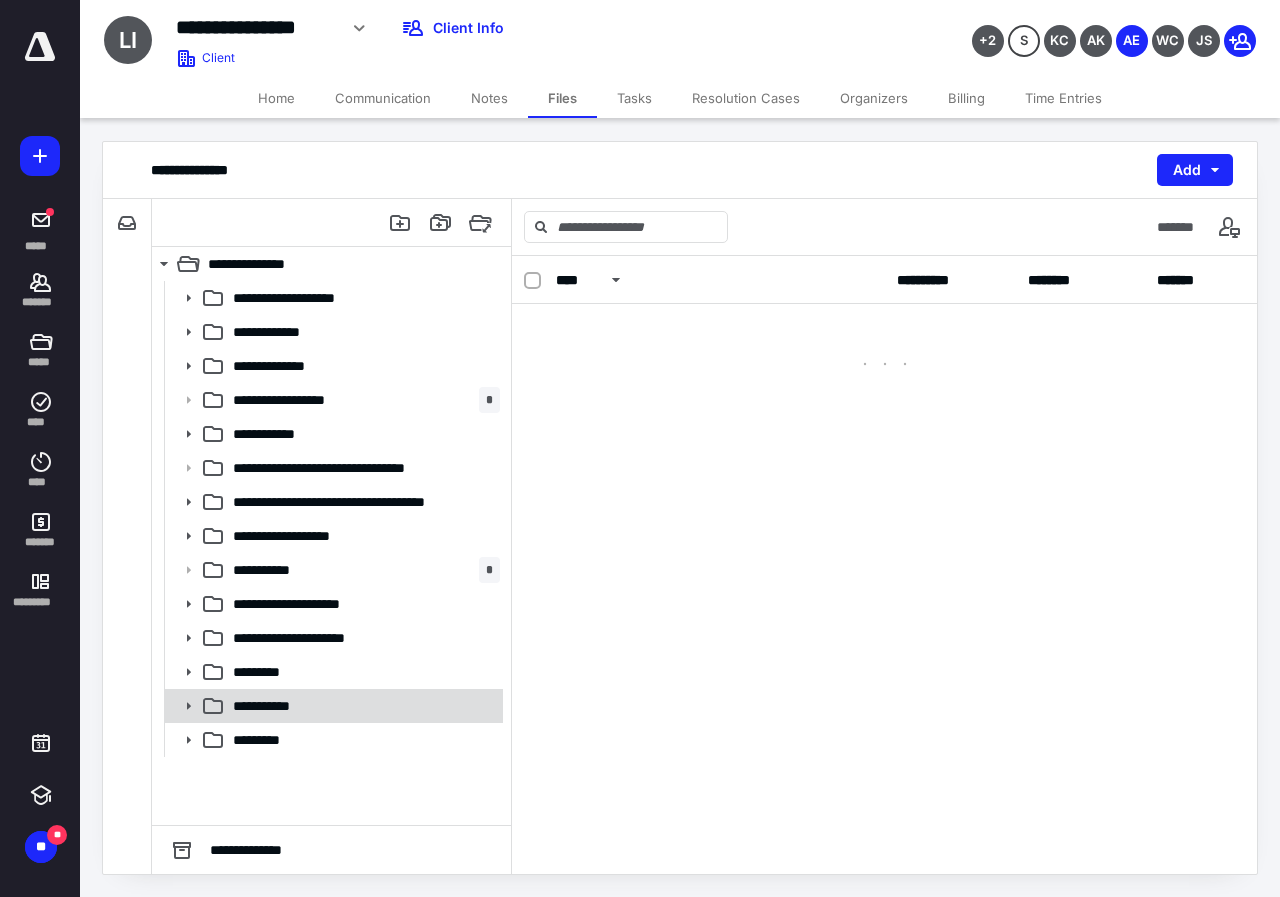 click on "**********" at bounding box center [332, 706] 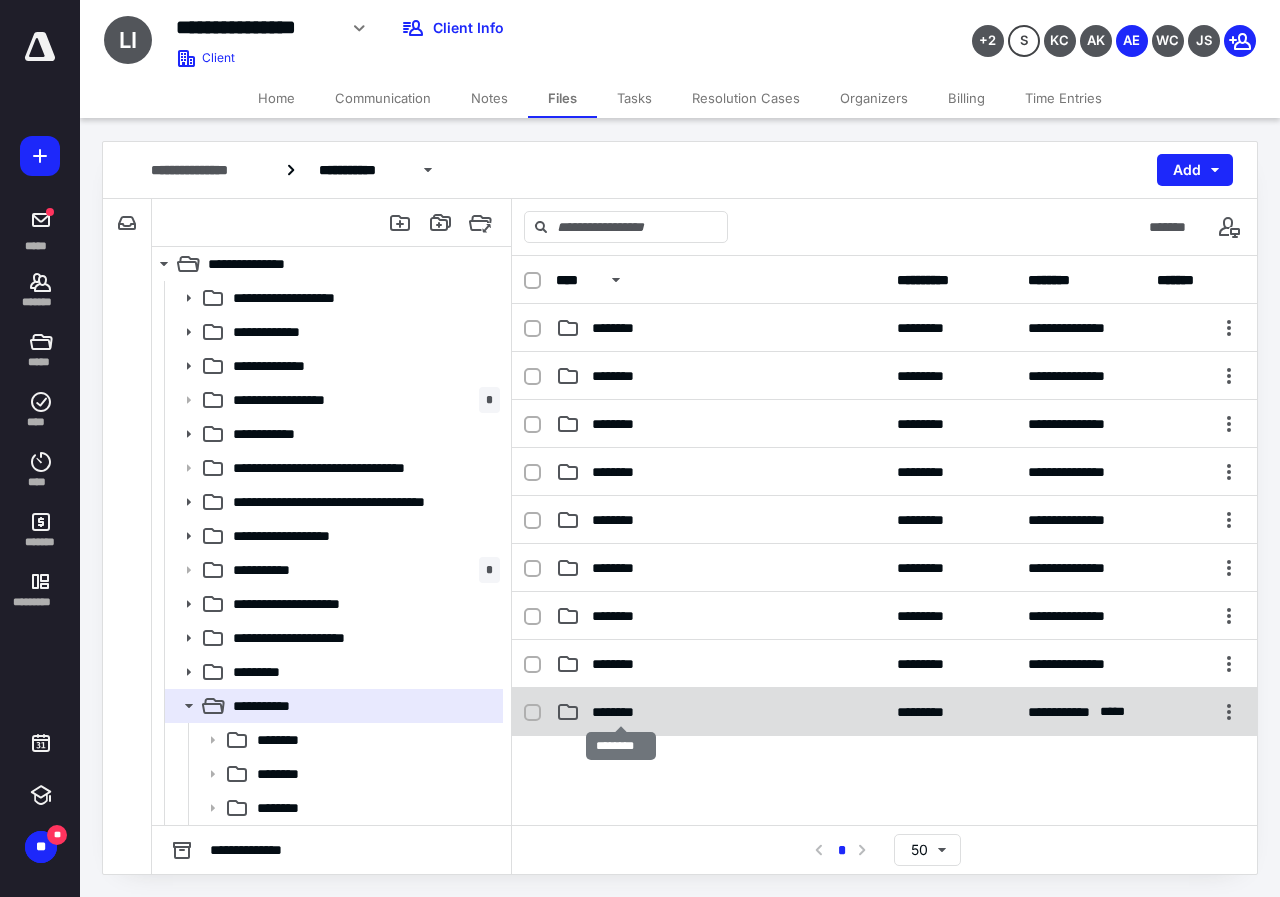 click on "********" at bounding box center [621, 712] 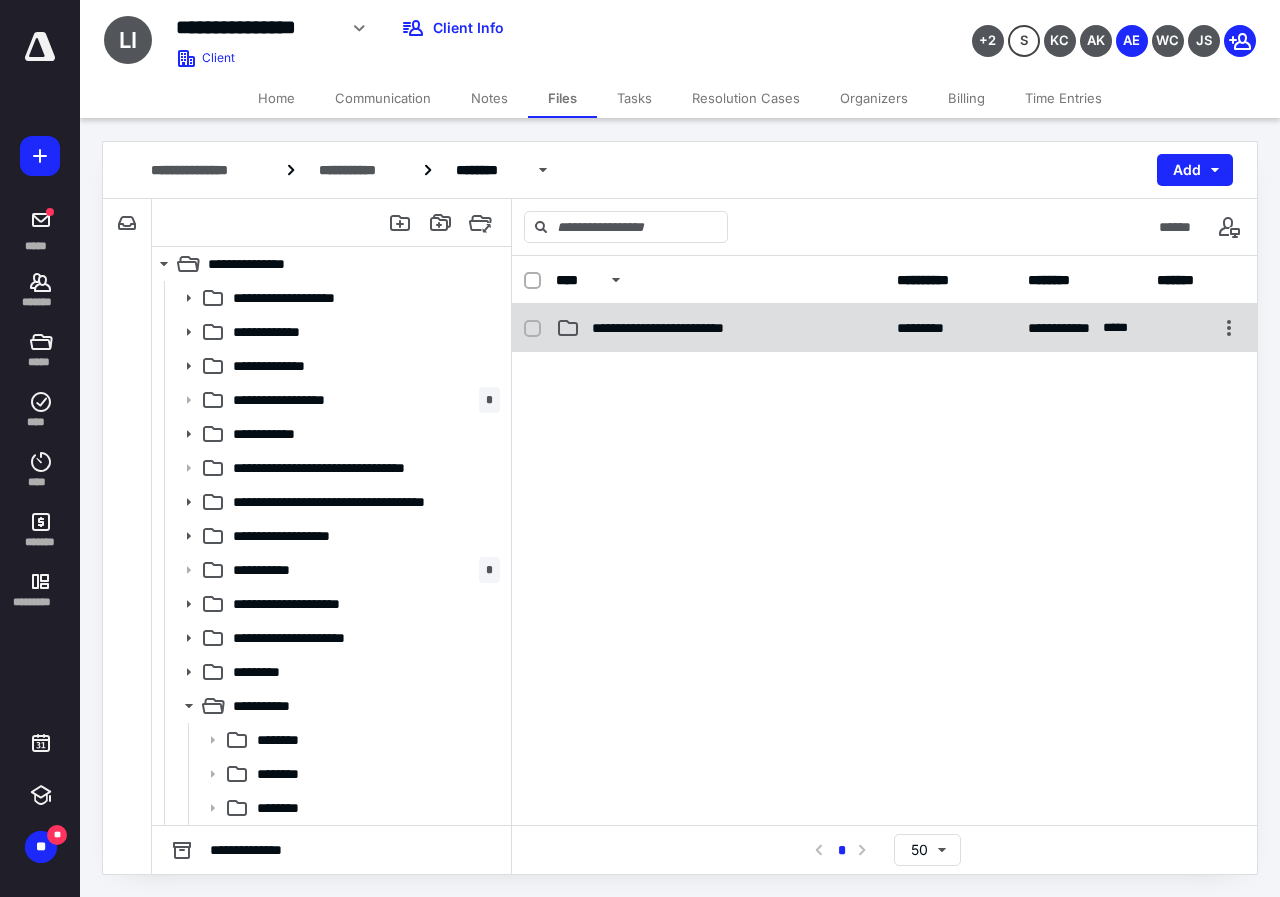 click on "**********" at bounding box center [679, 328] 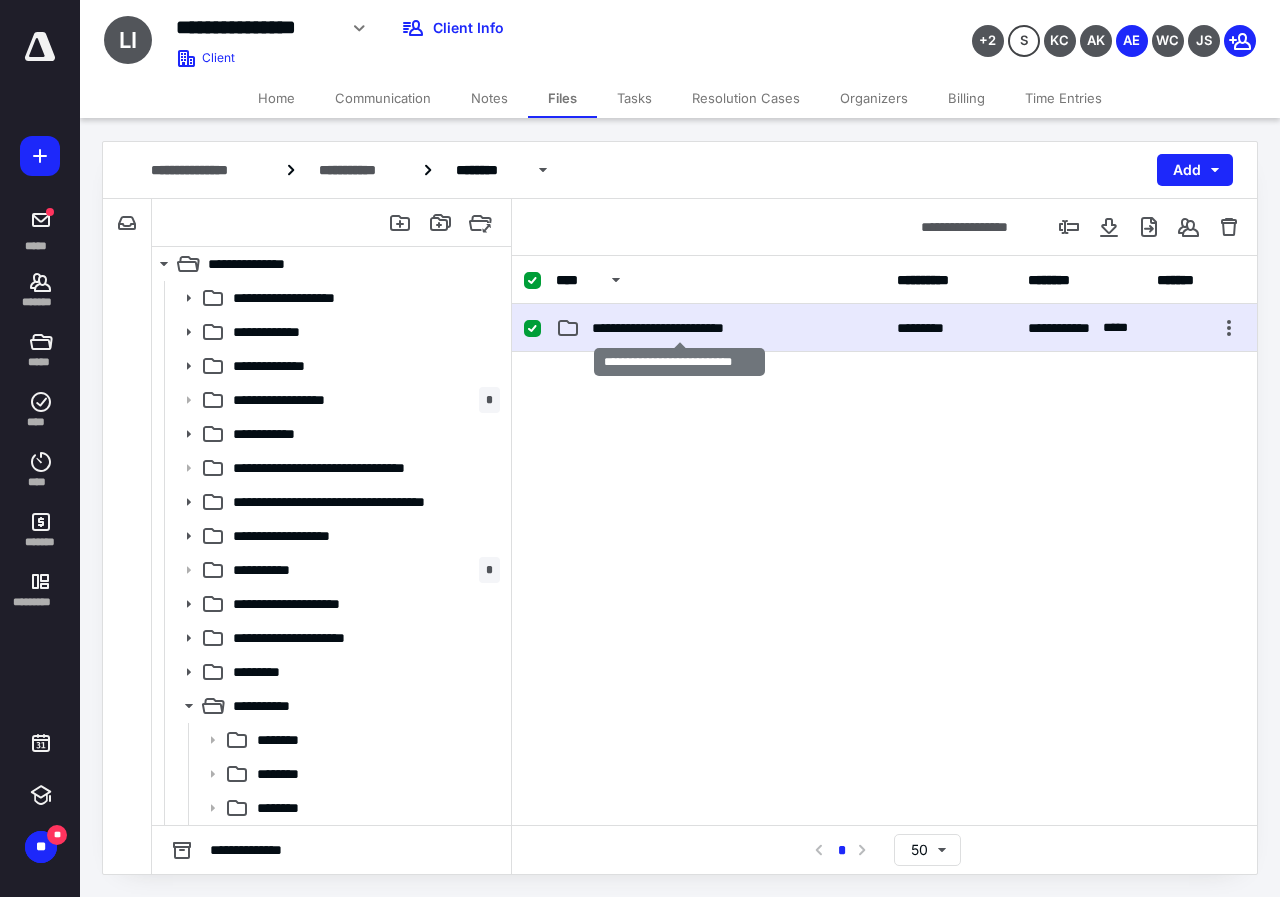 click on "**********" at bounding box center (679, 328) 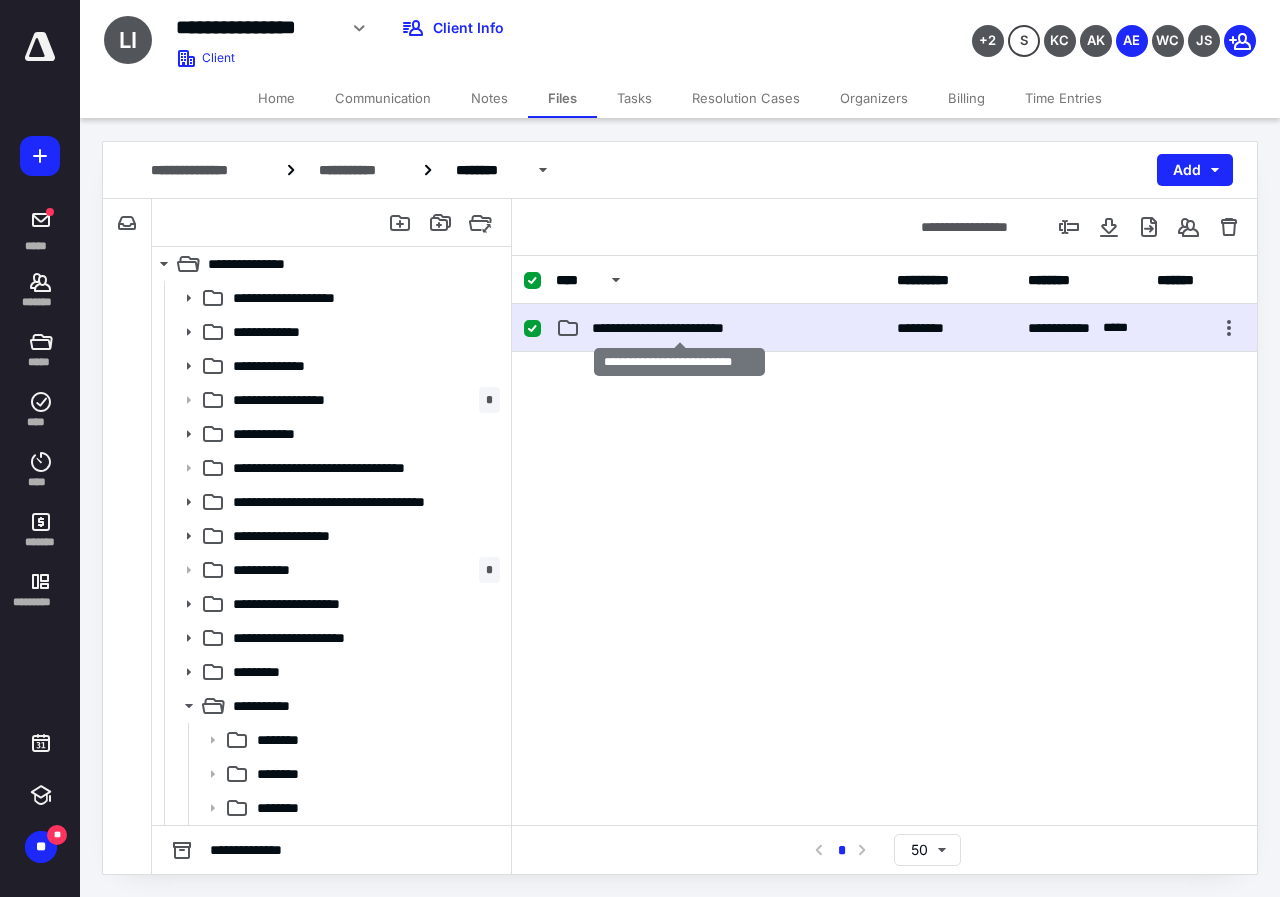 checkbox on "false" 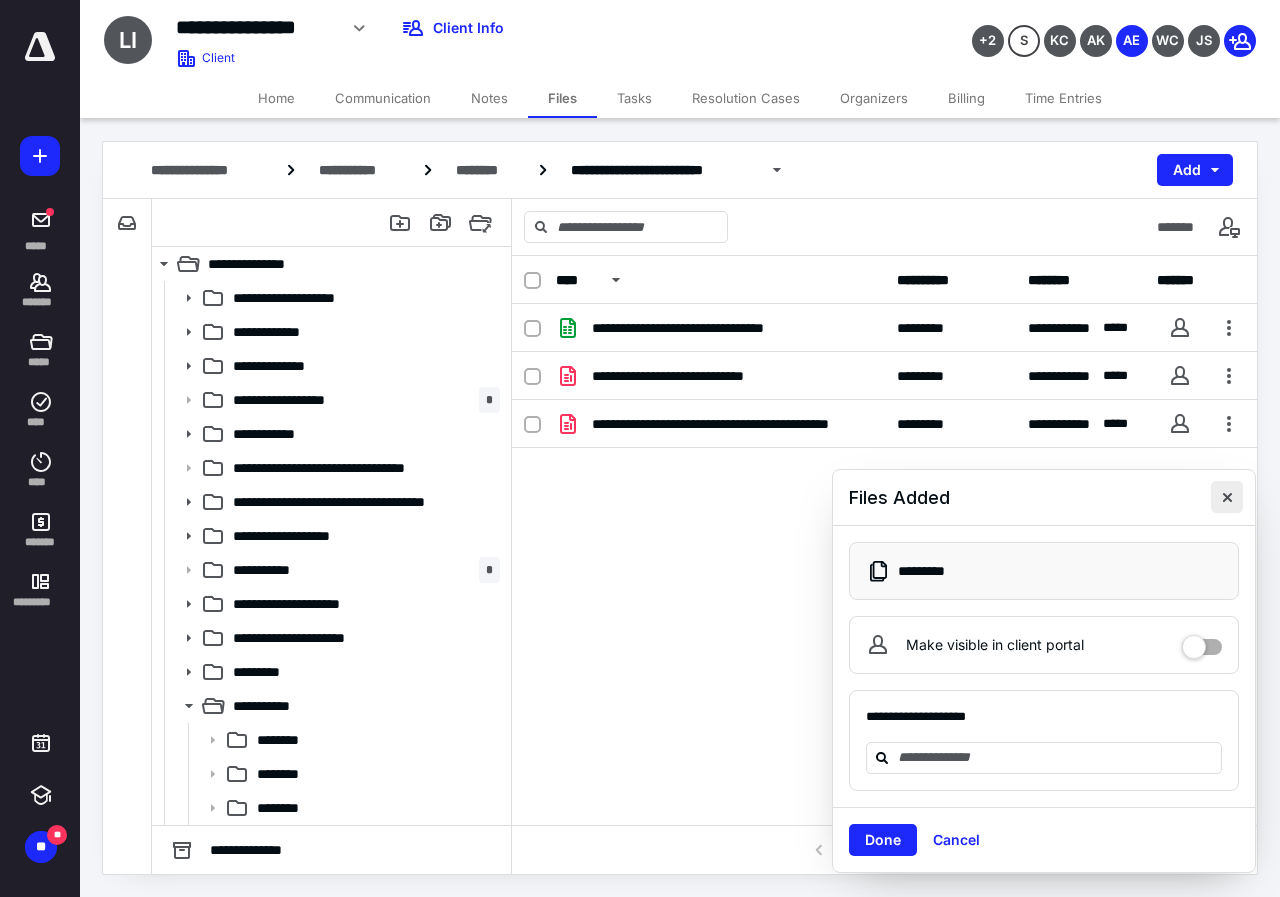 click at bounding box center (1227, 497) 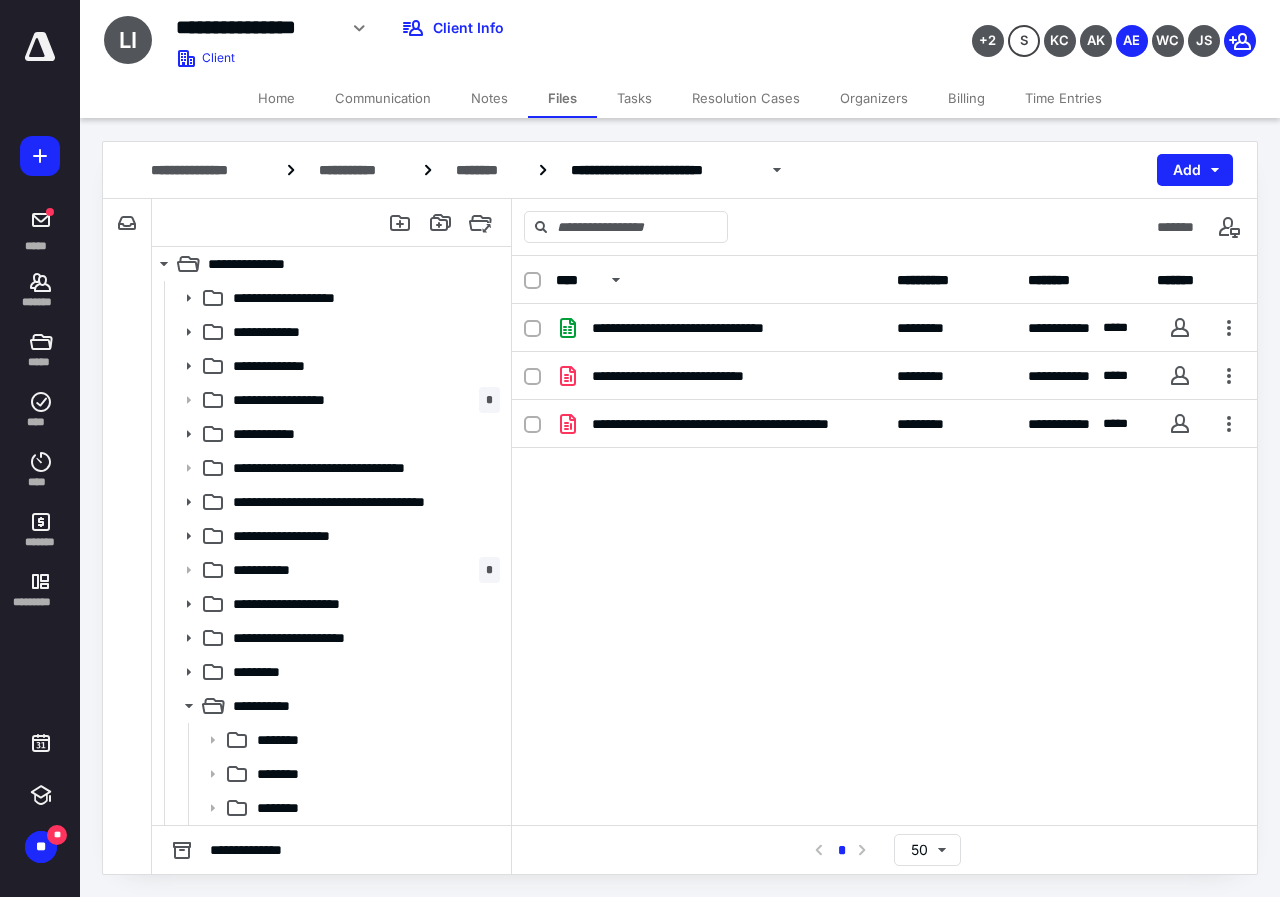 click on "**********" at bounding box center [680, 170] 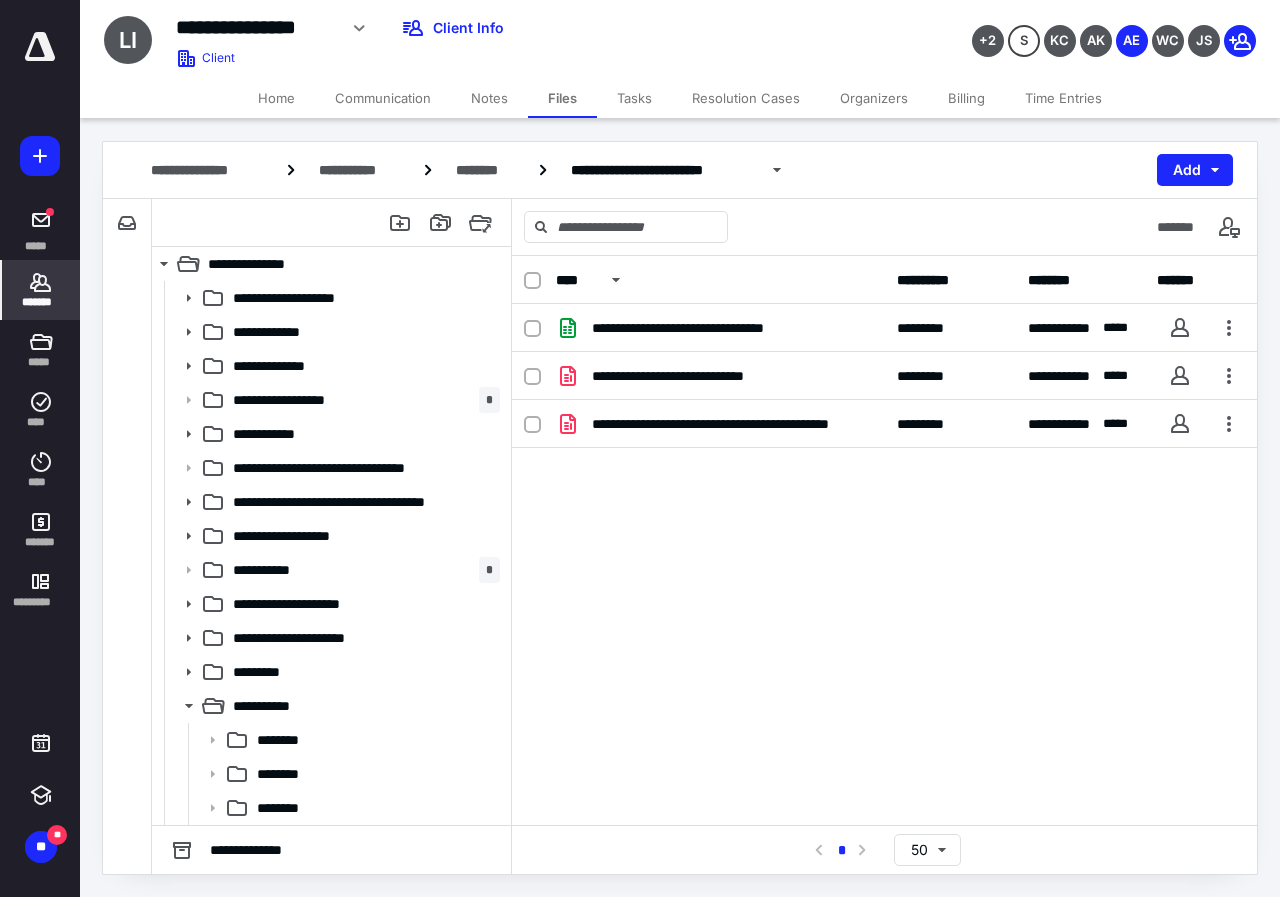 click 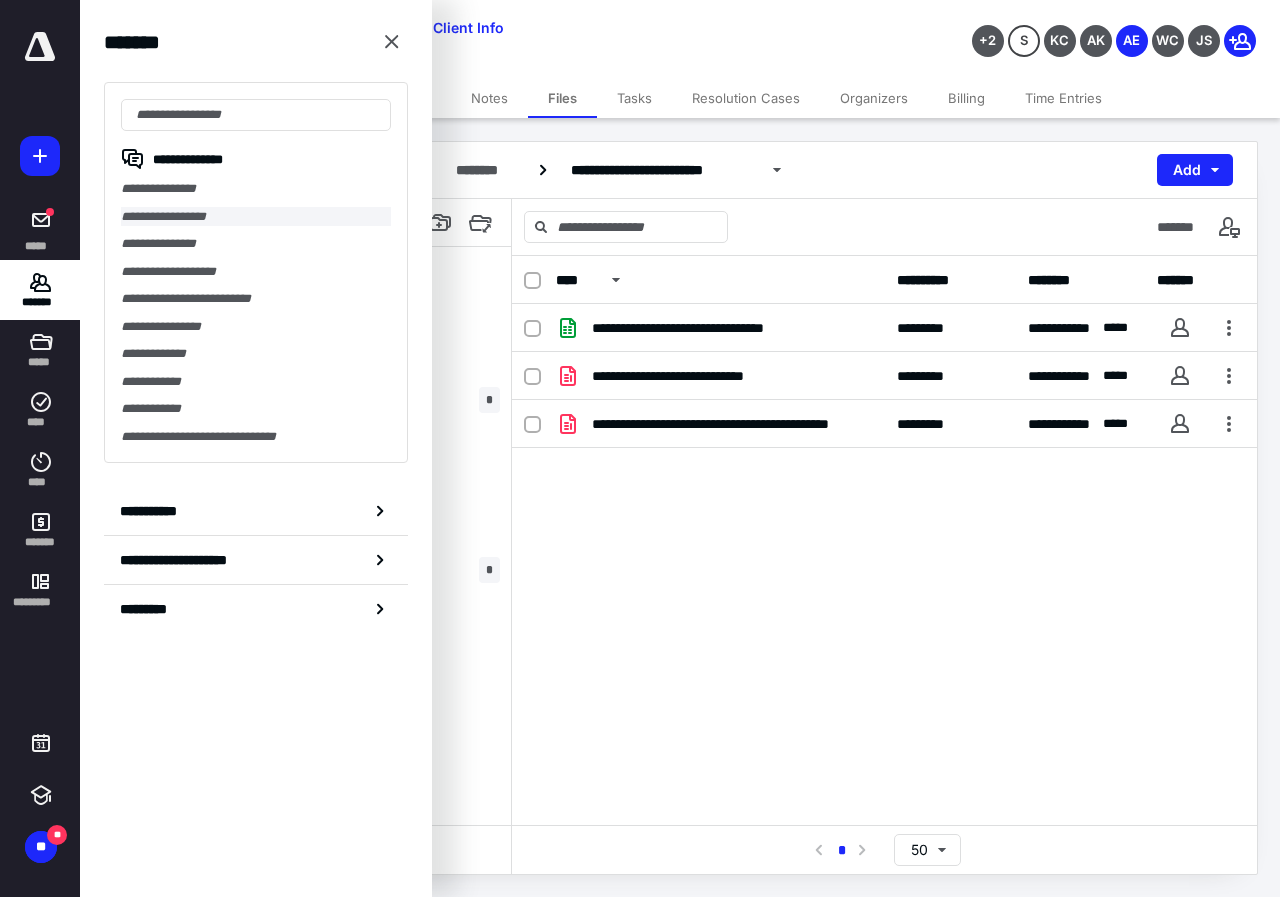 click on "**********" at bounding box center [256, 217] 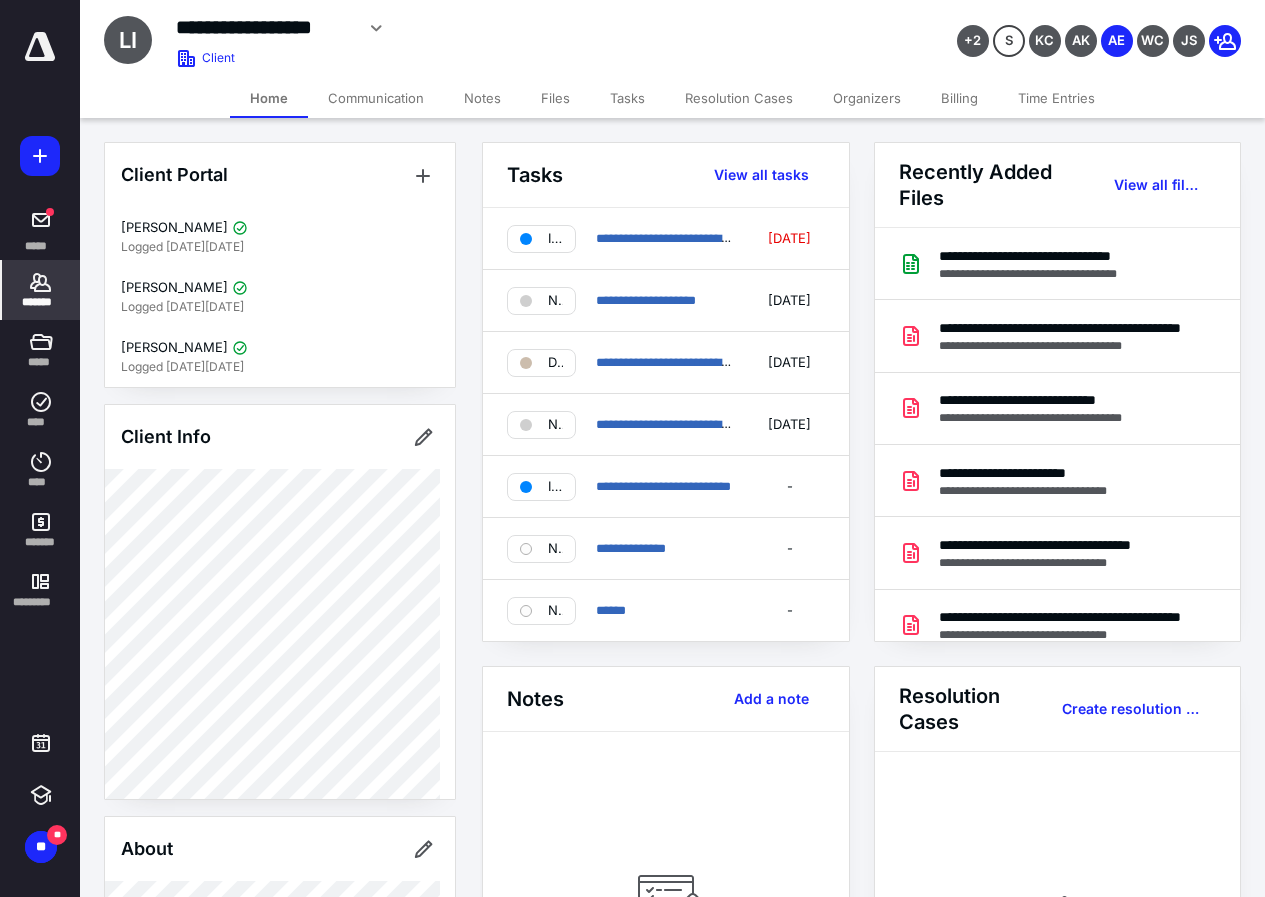 click on "Files" at bounding box center (555, 98) 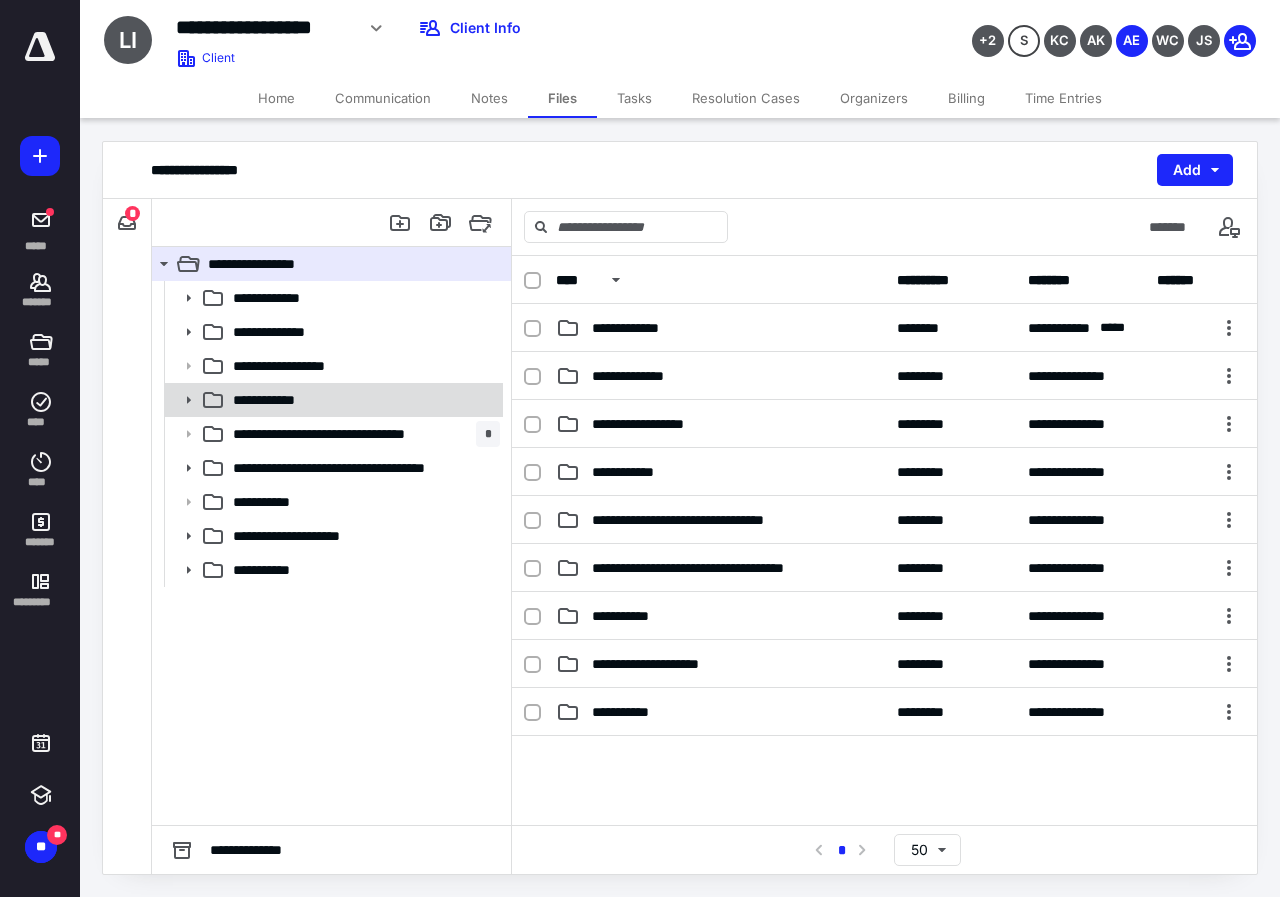 click 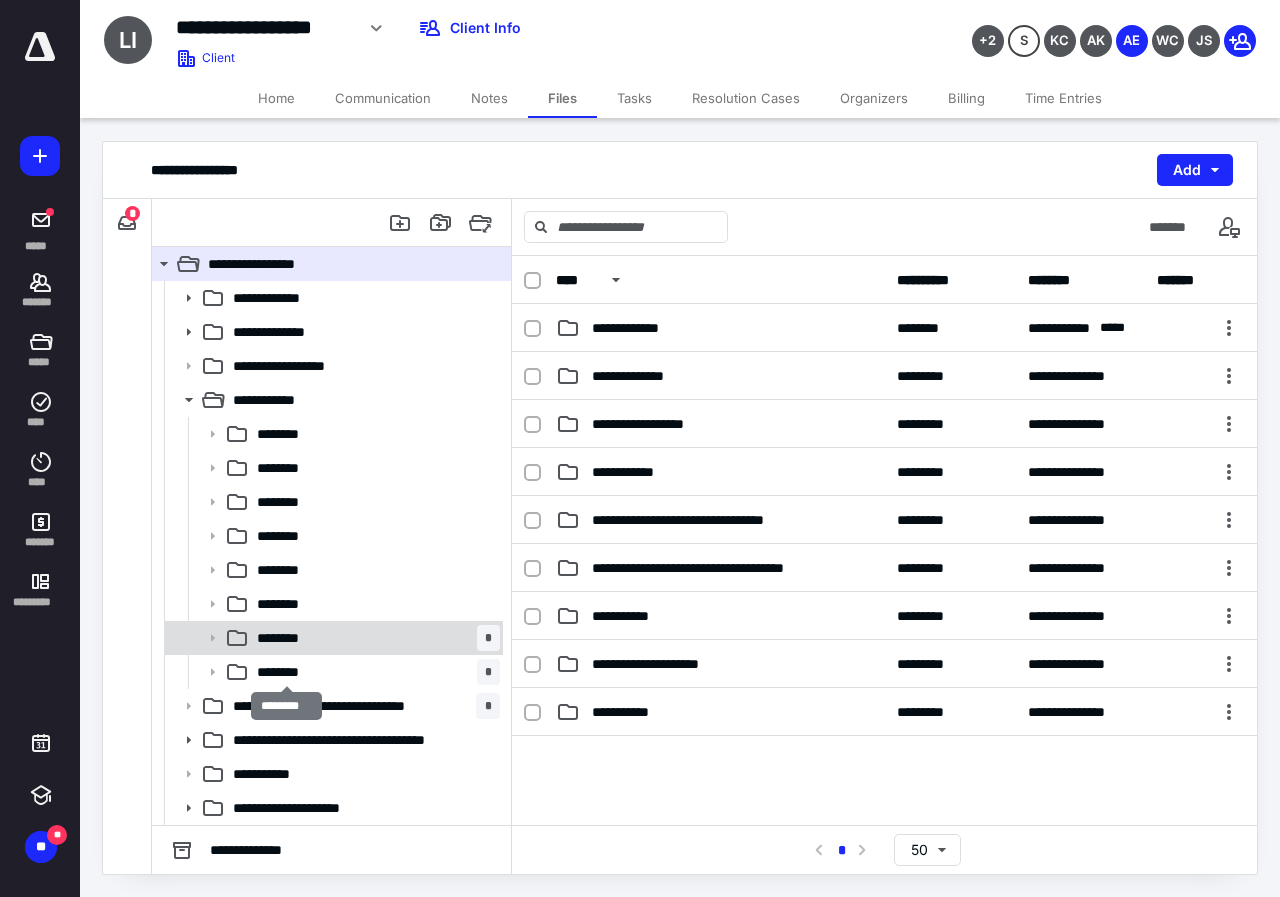 click on "********" at bounding box center (286, 672) 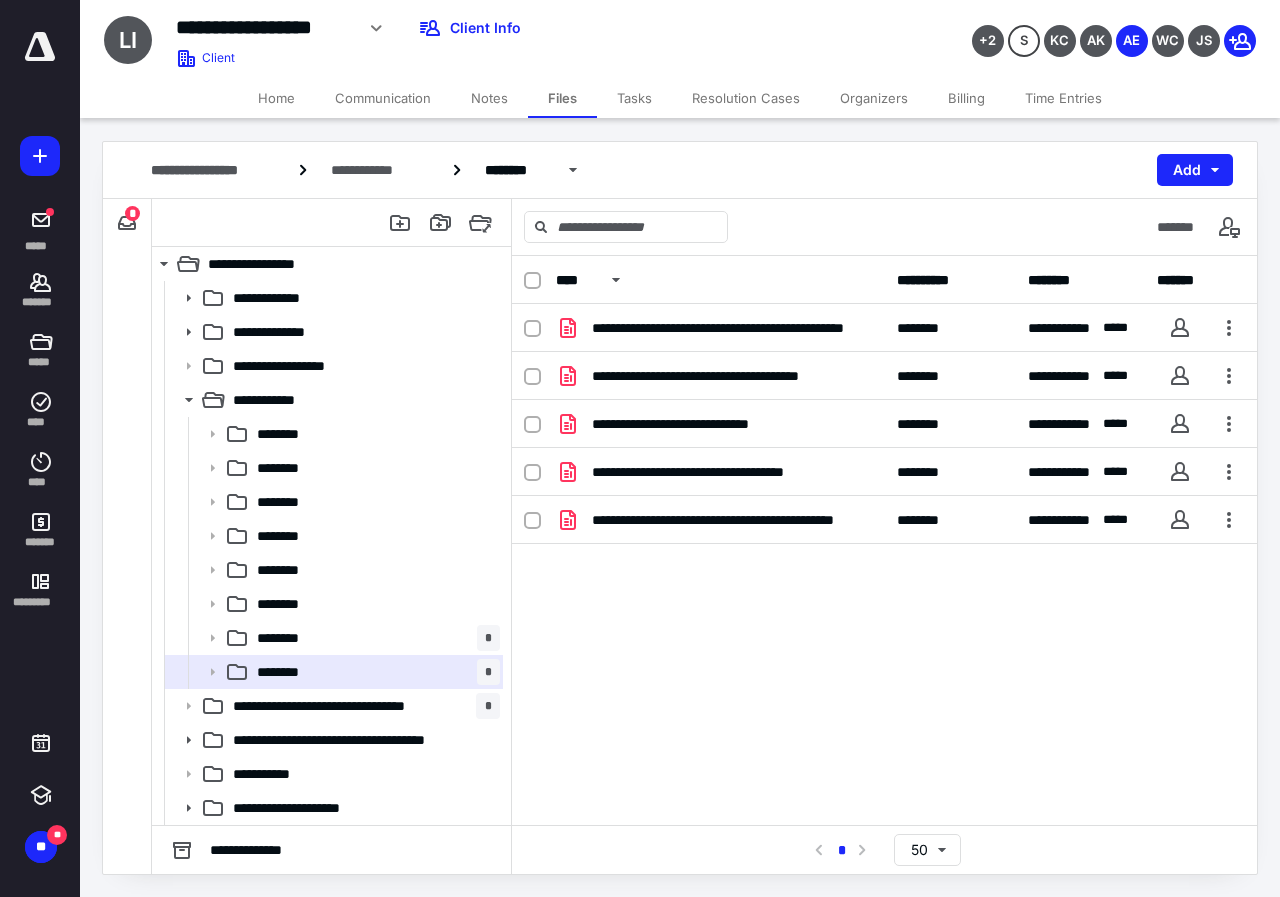 click on "**********" at bounding box center [680, 508] 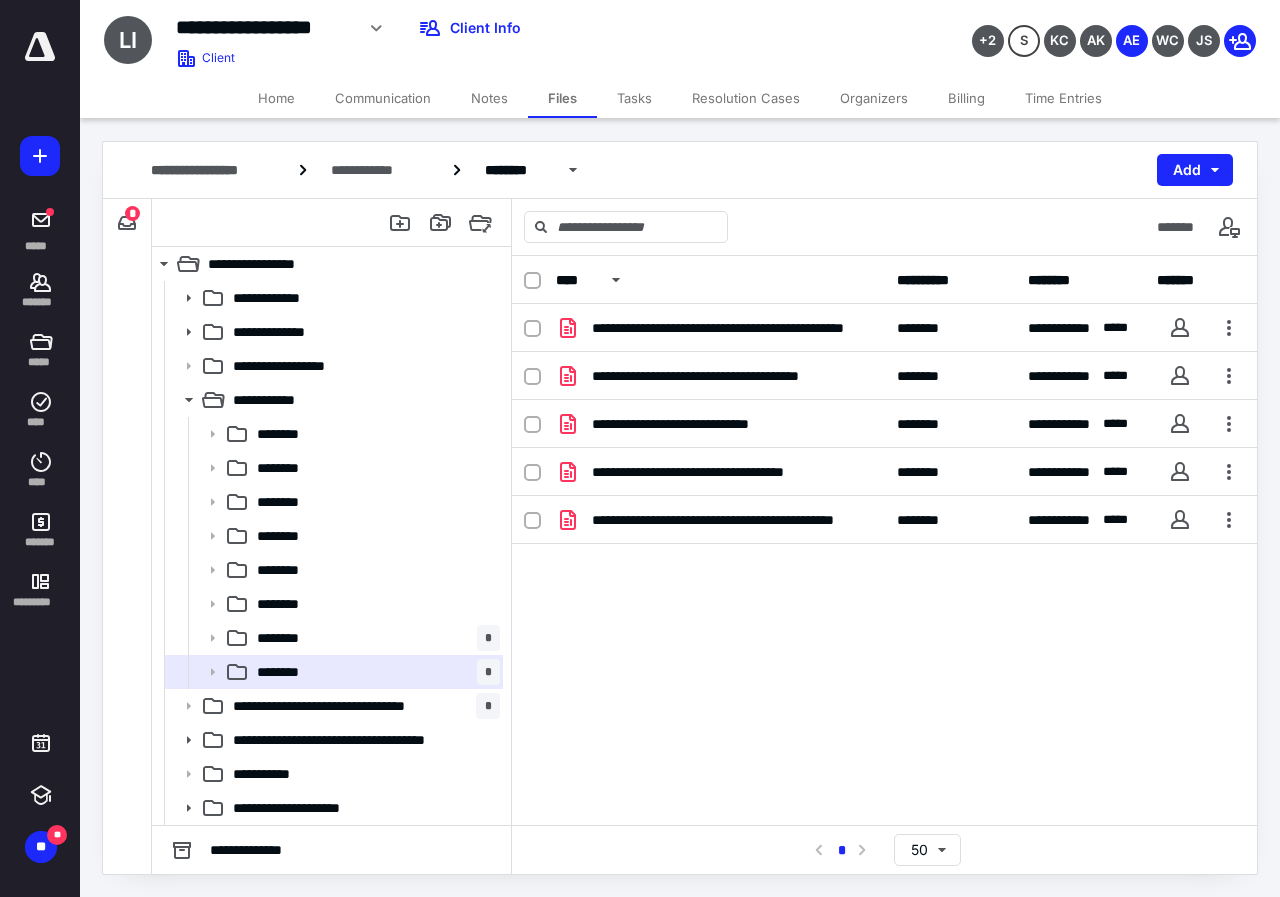 click on "**********" at bounding box center [640, 448] 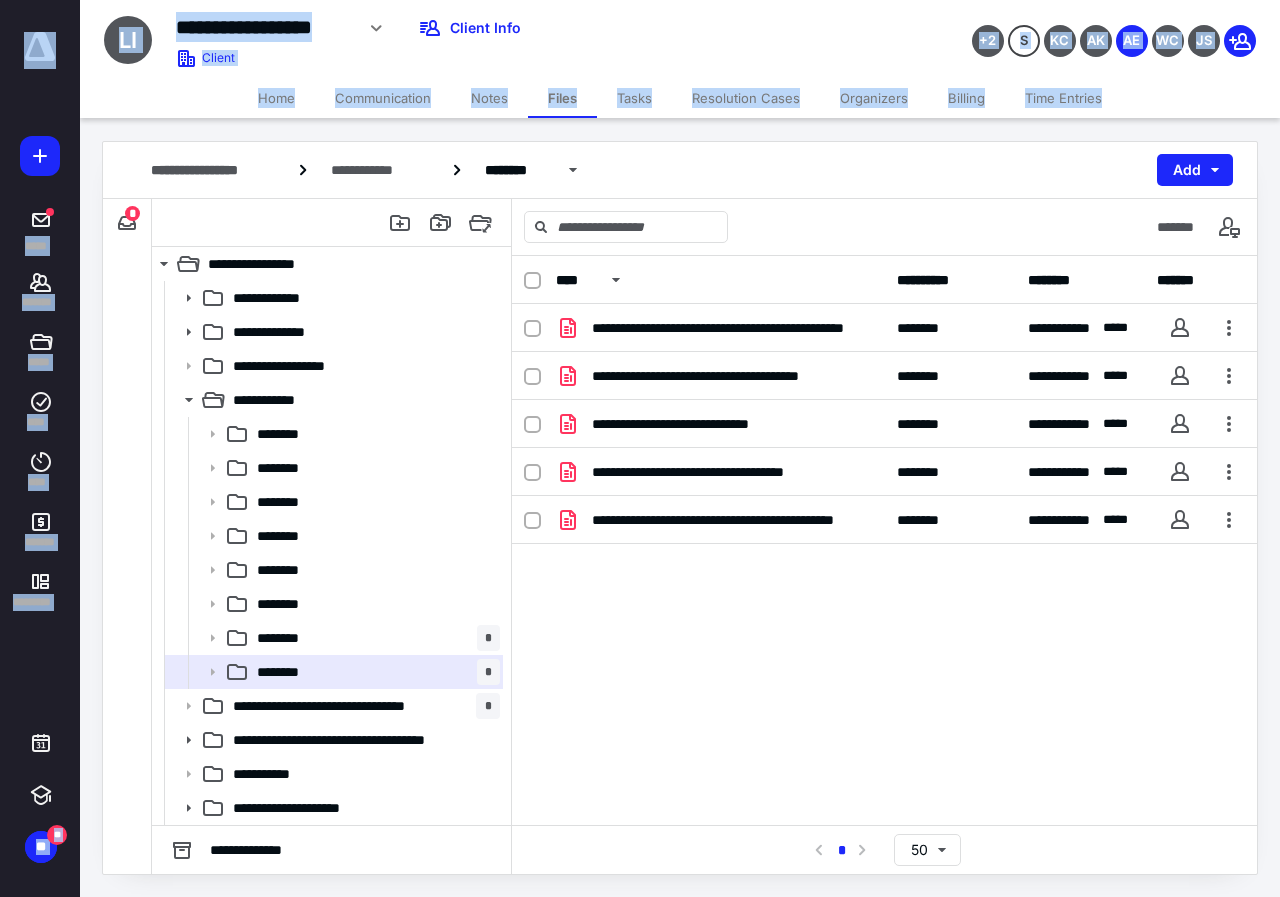 click on "+2 S KC AK AE WC JS" at bounding box center (1069, 28) 